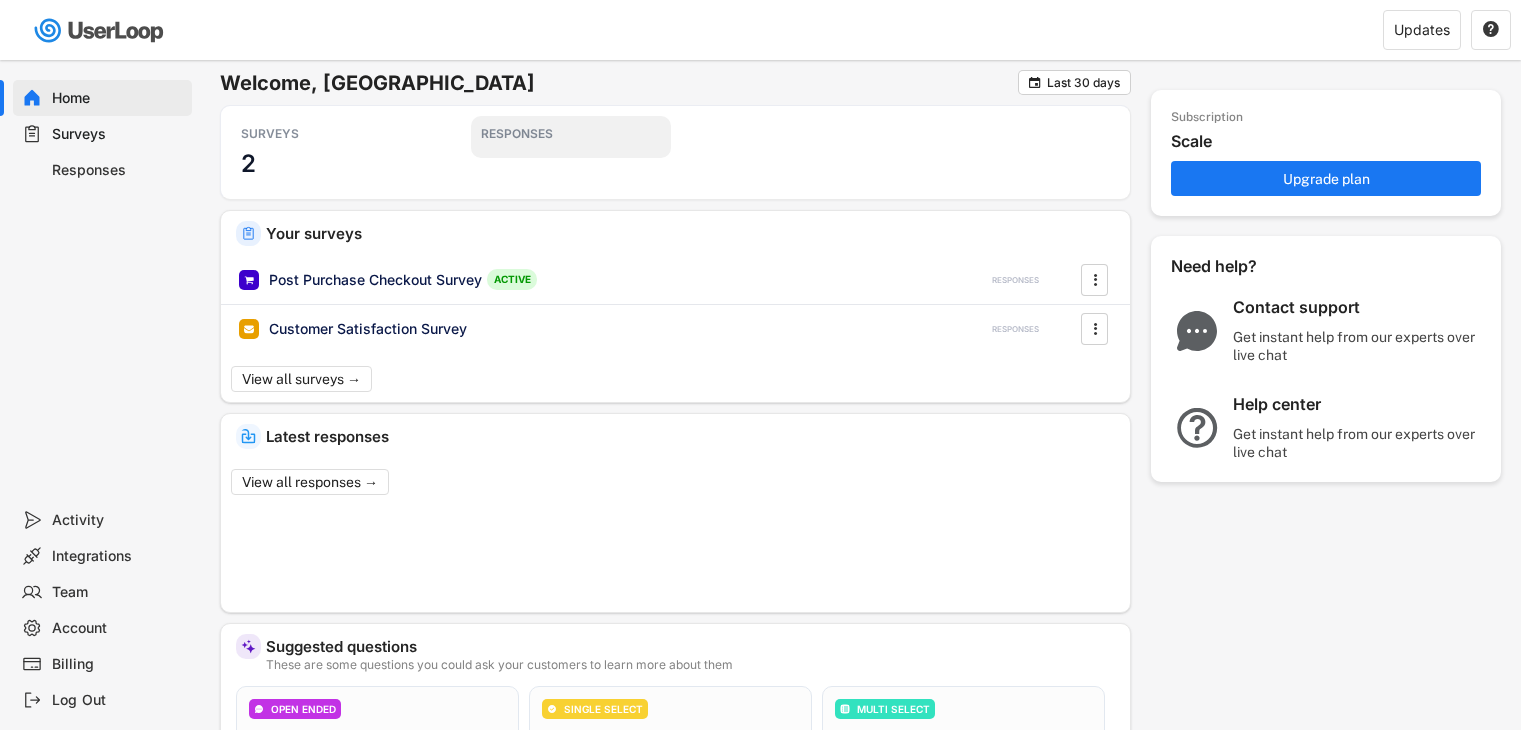 scroll, scrollTop: 0, scrollLeft: 0, axis: both 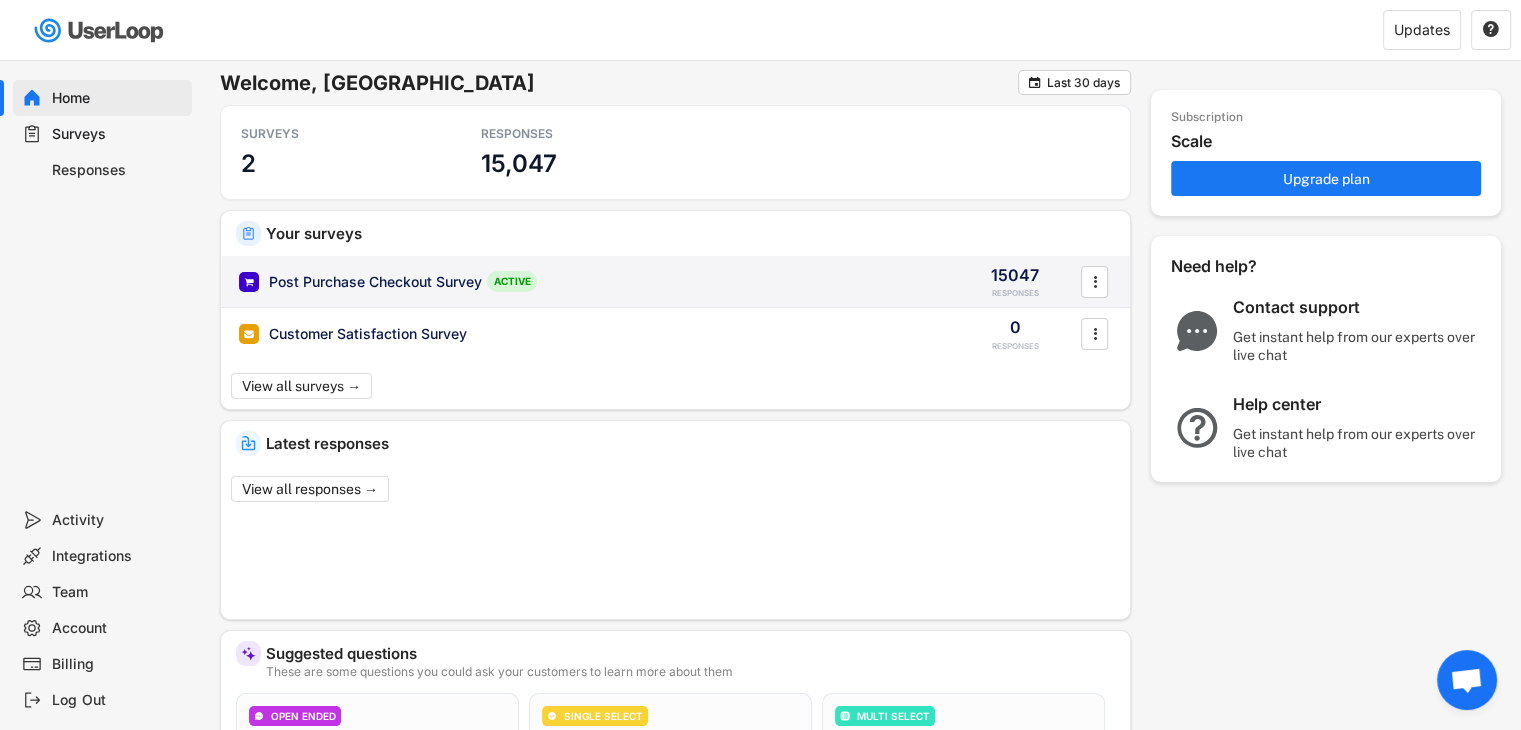click on "Post Purchase Checkout Survey" at bounding box center [375, 282] 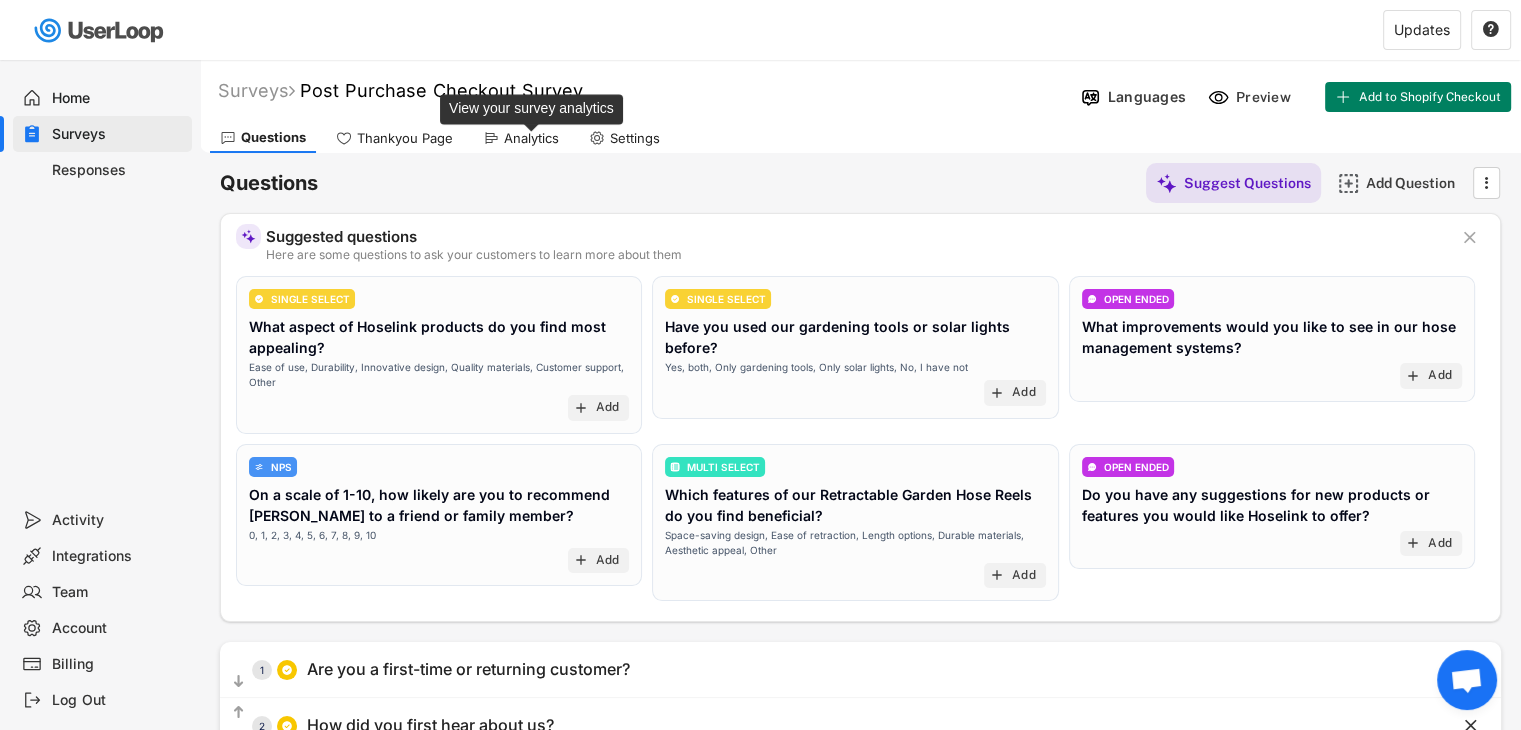 click on "Analytics" at bounding box center (531, 138) 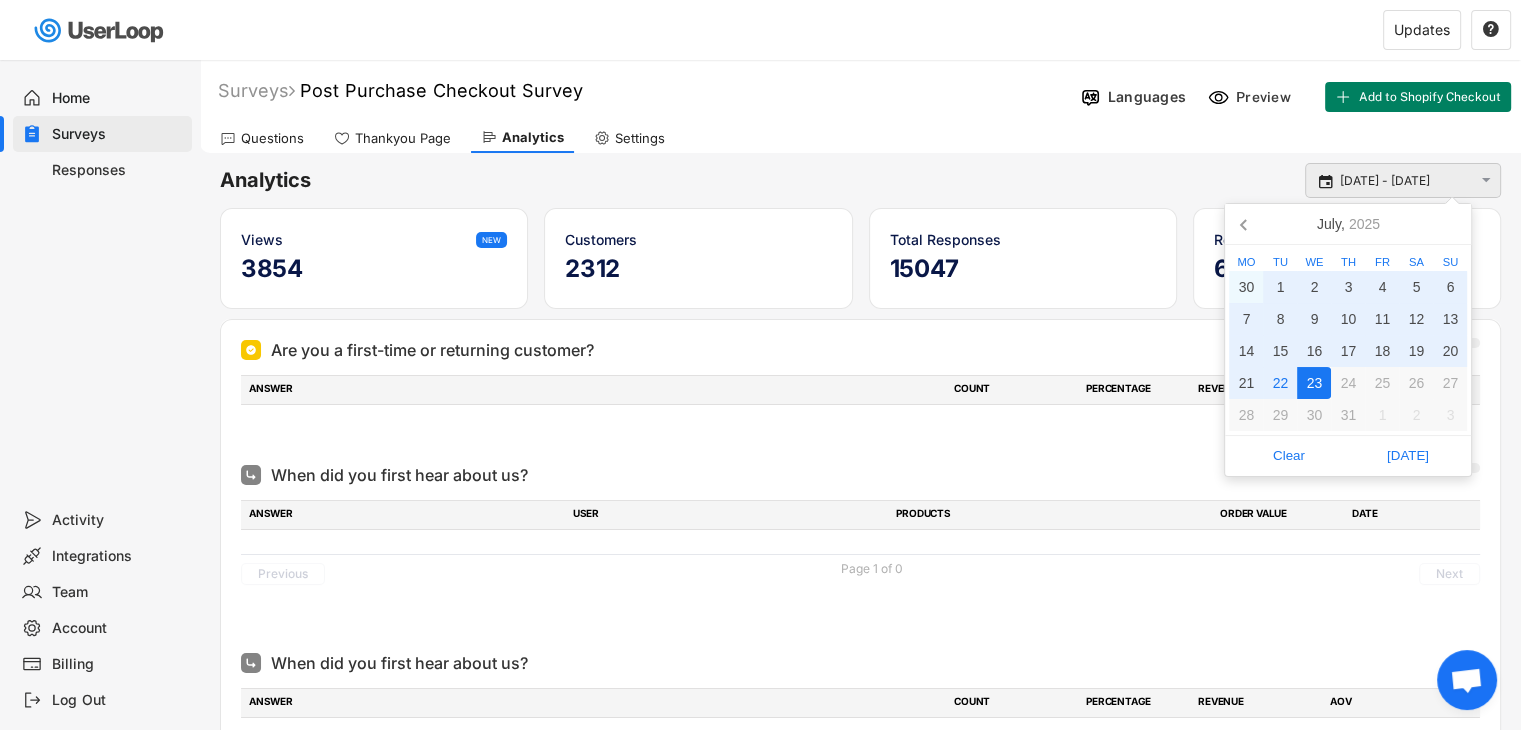 click on "[DATE] - [DATE]" at bounding box center [1406, 181] 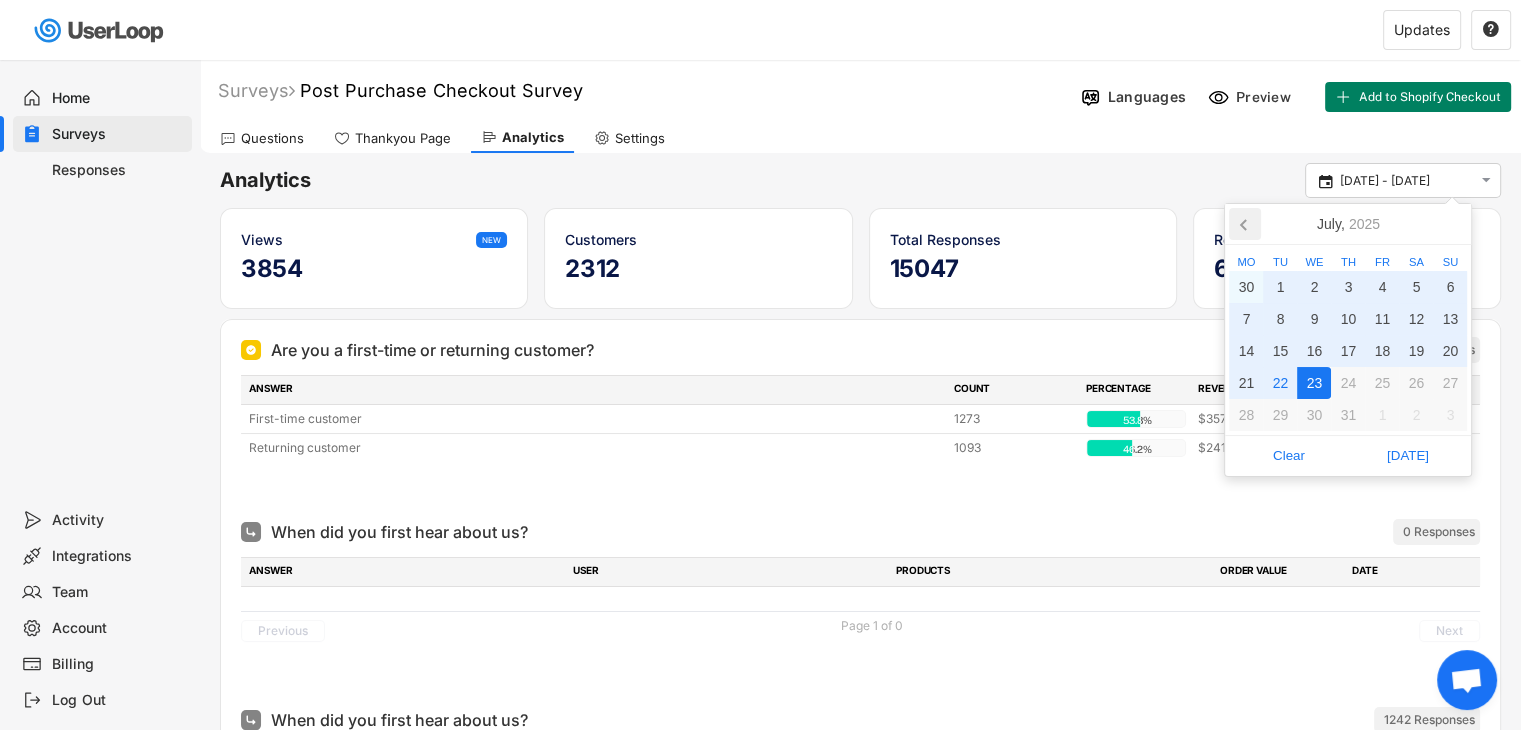 click 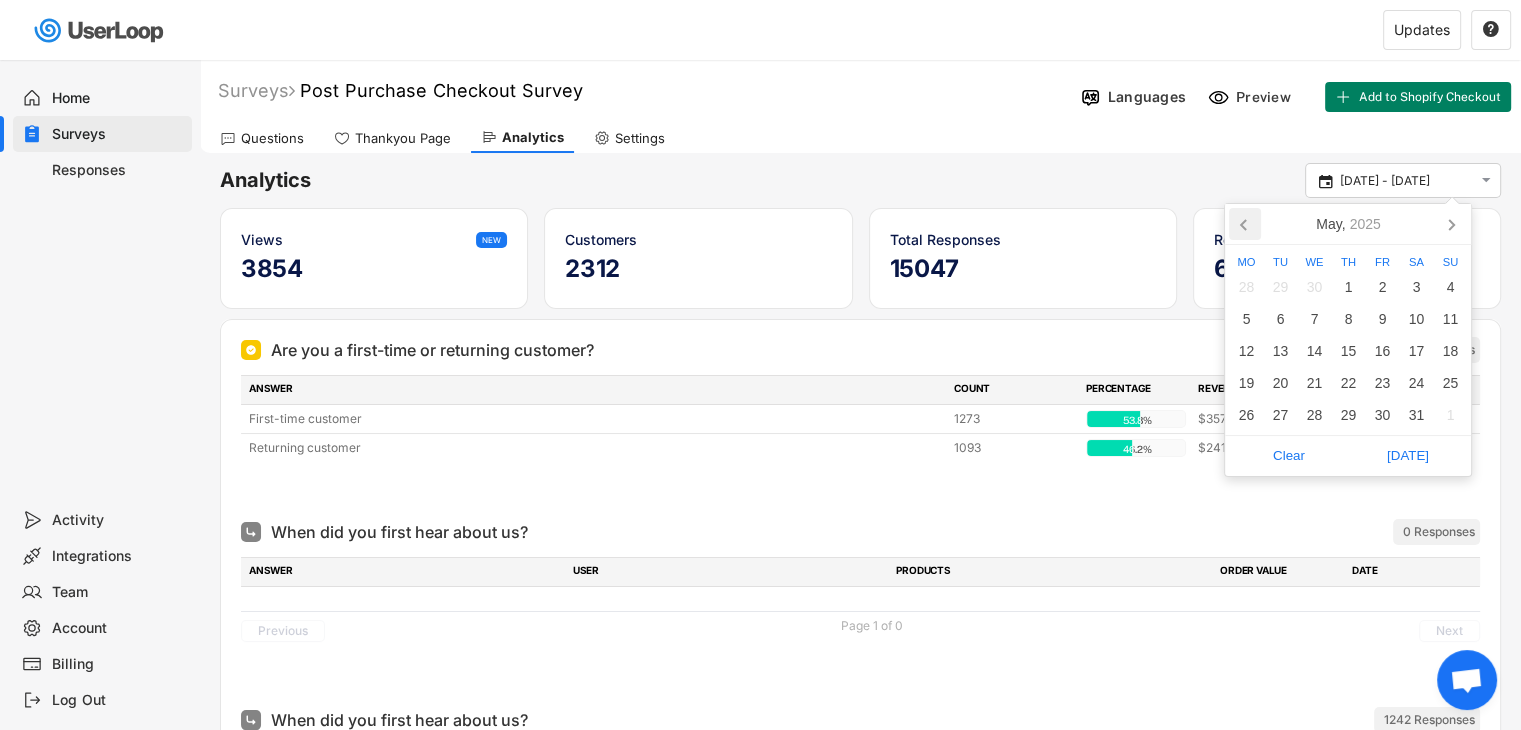 click 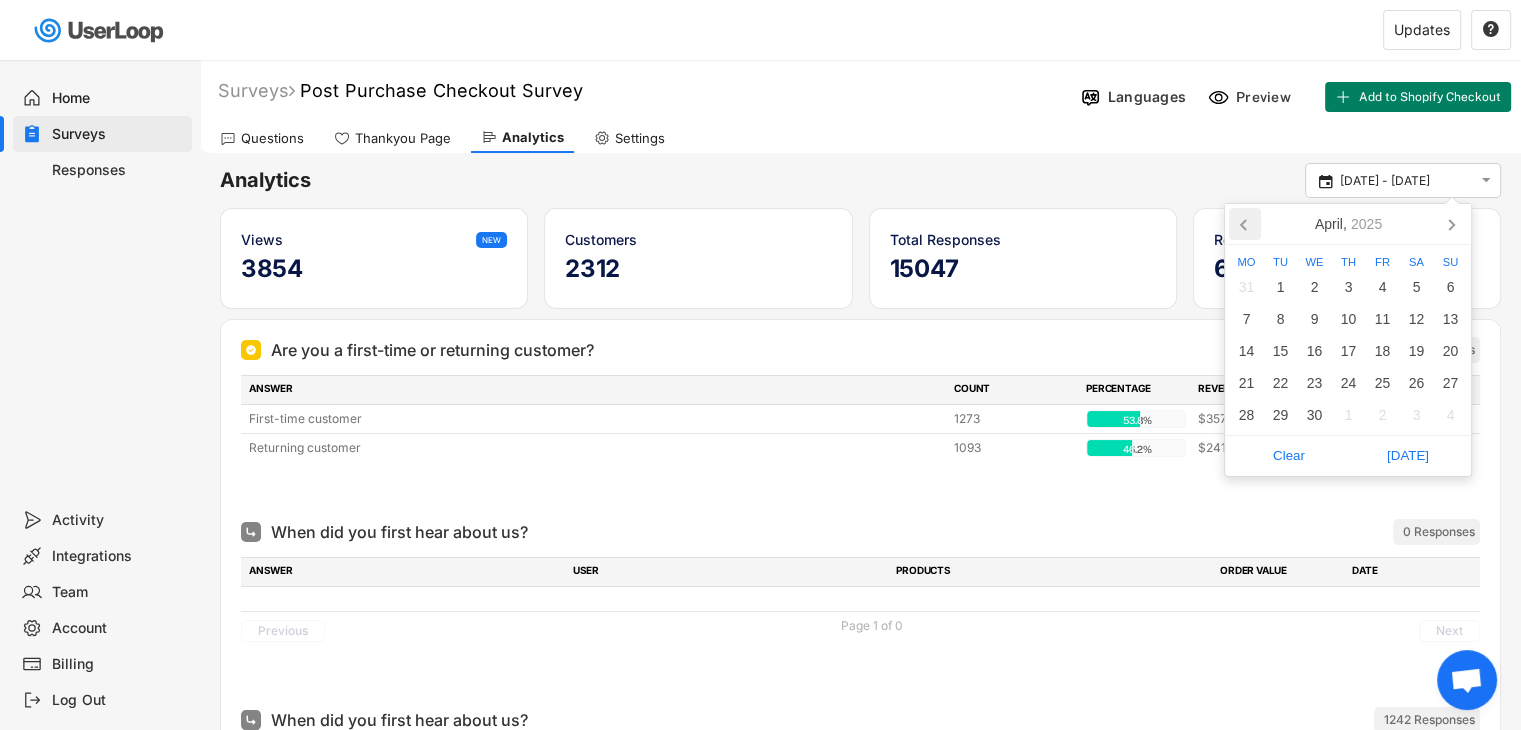 click 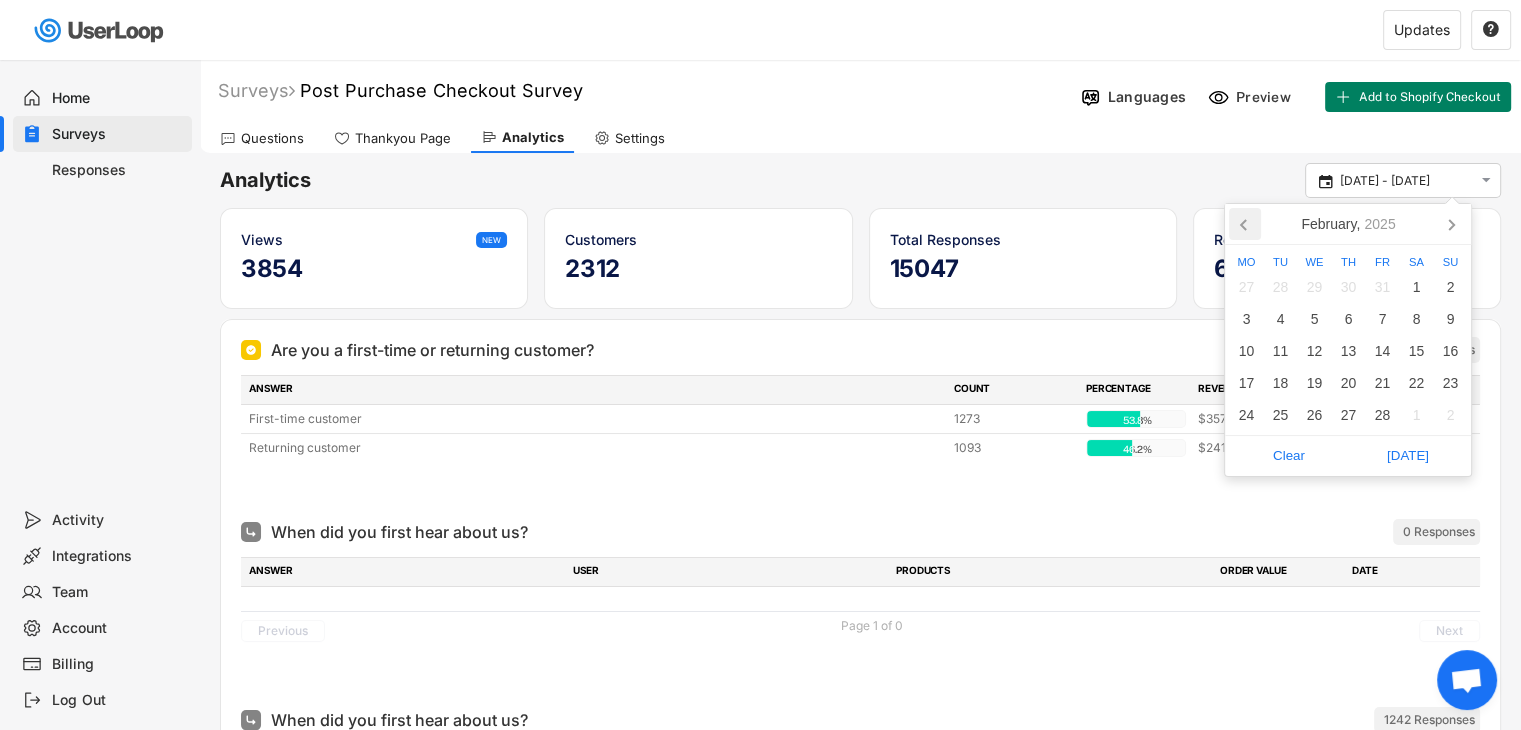 click 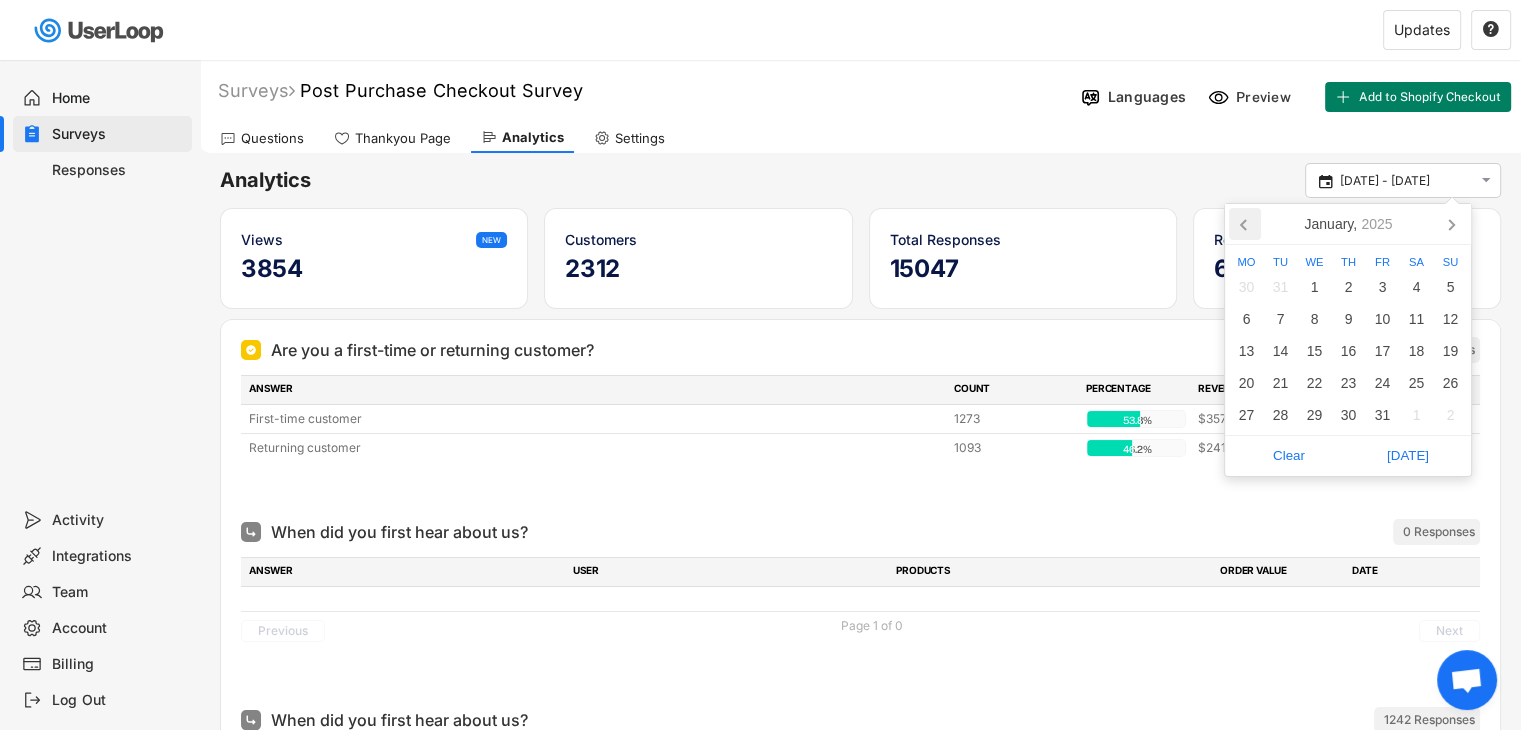 click 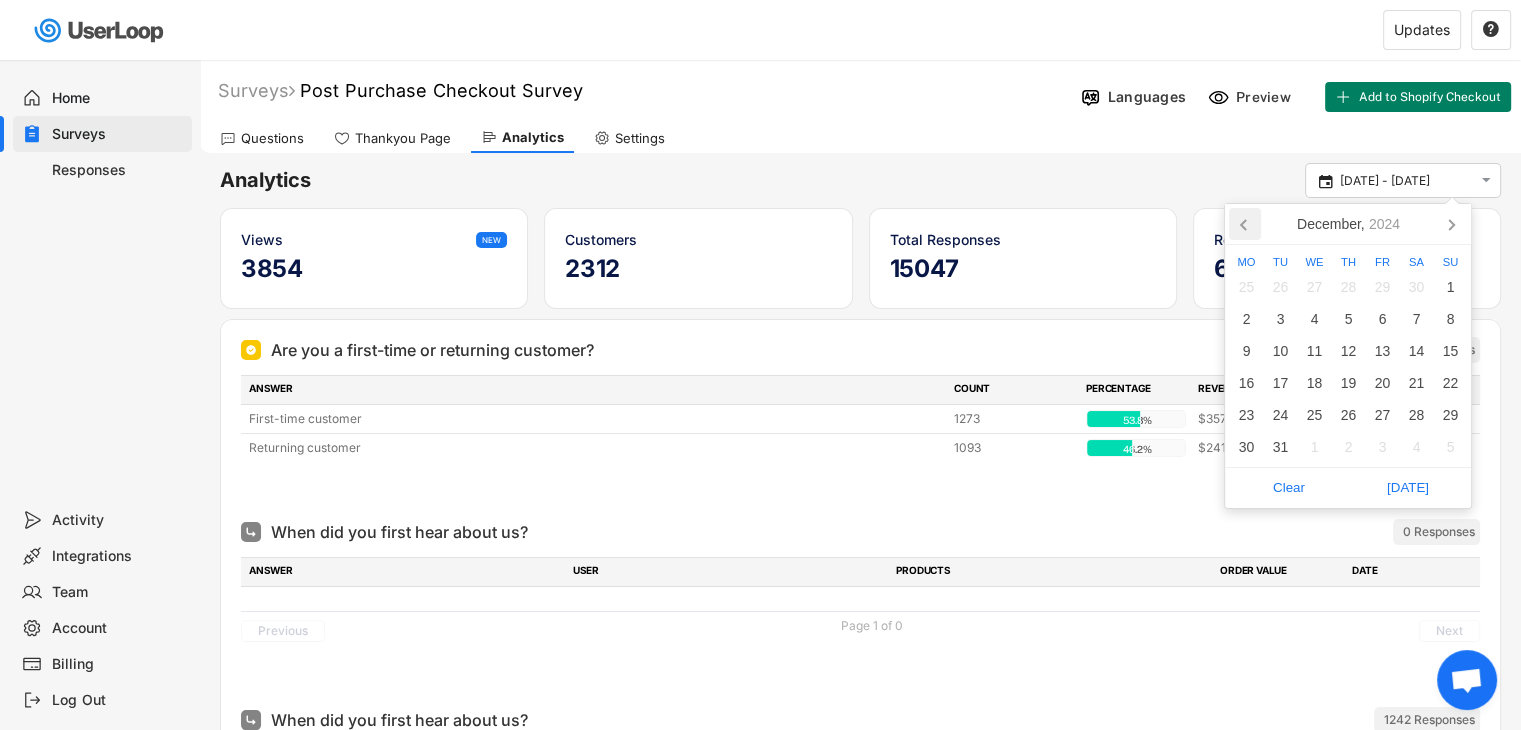 click 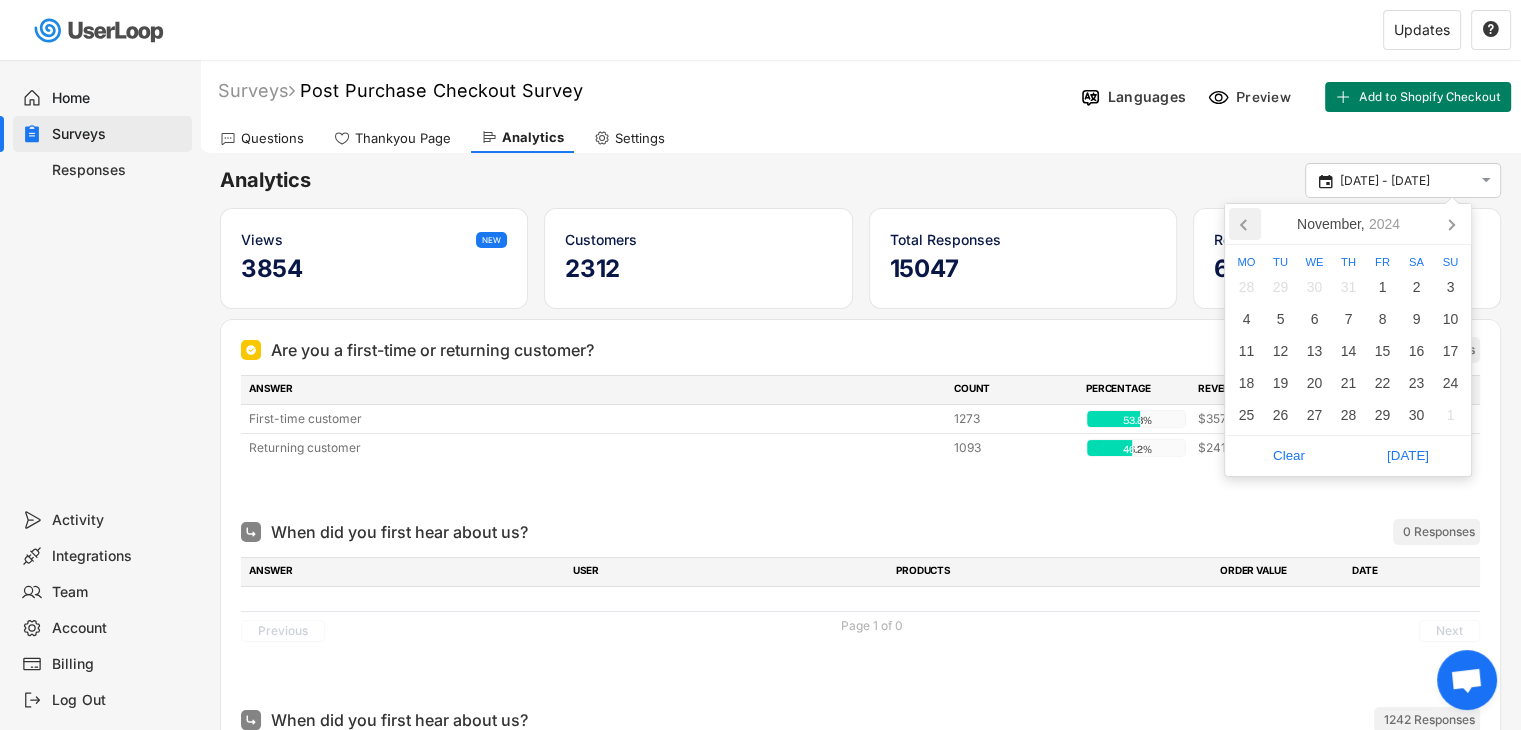 click 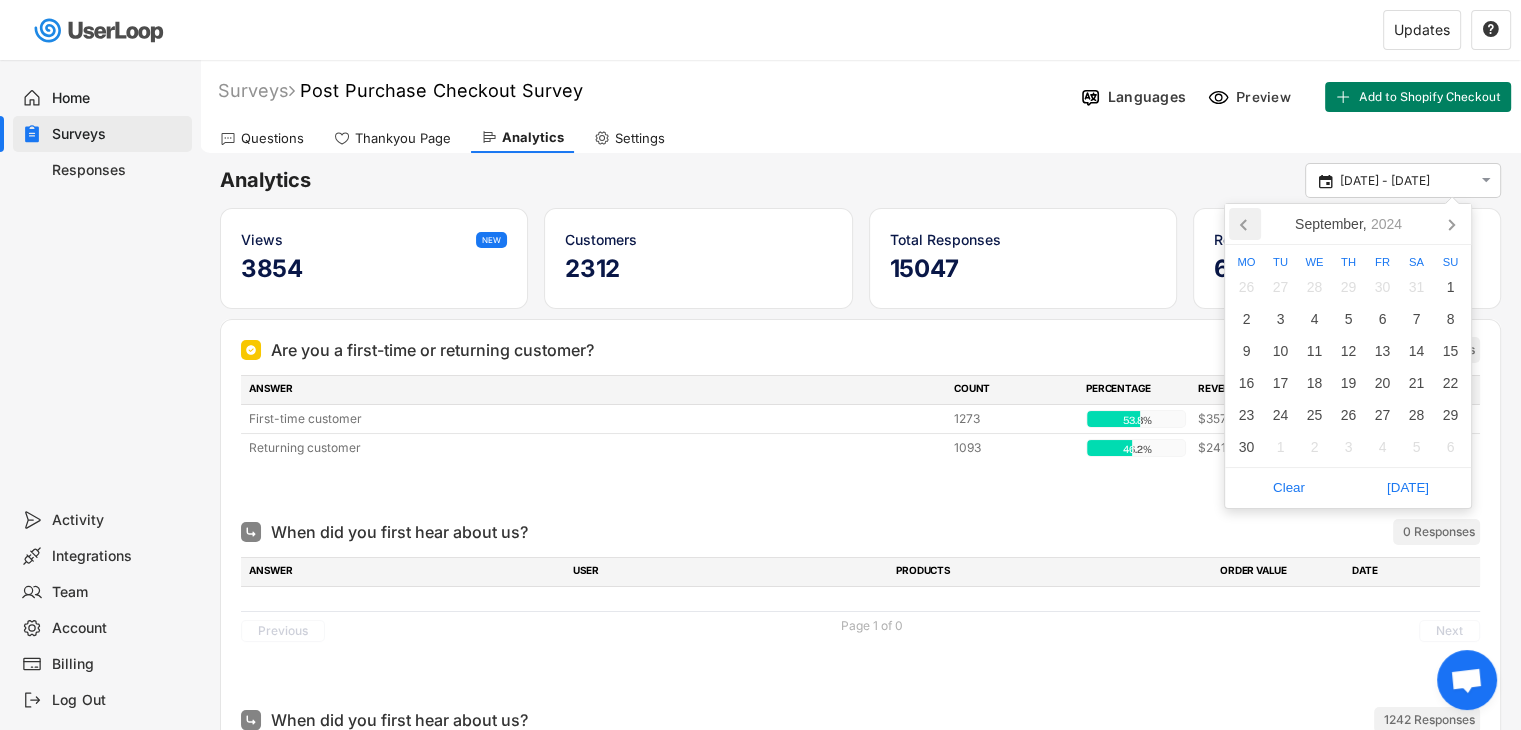 click 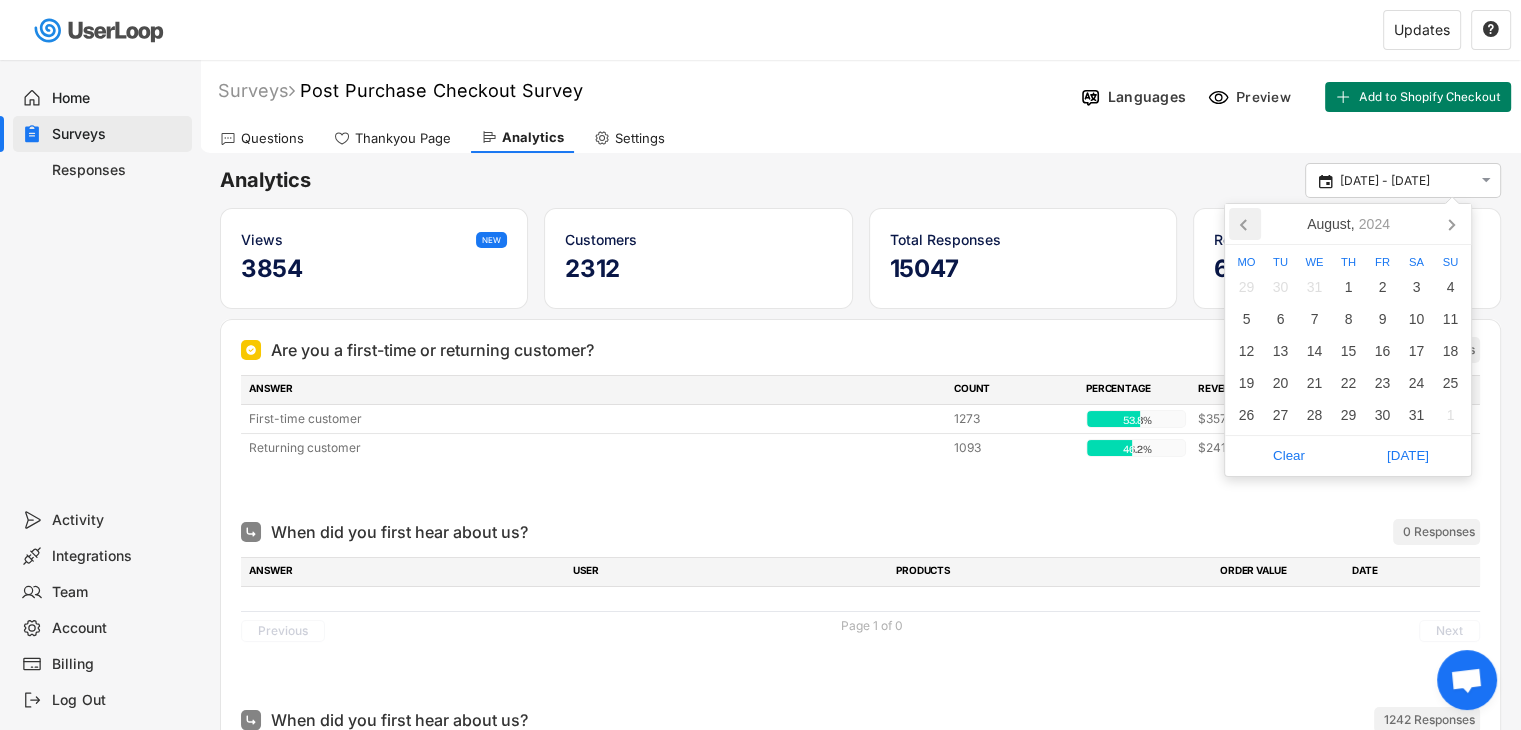 click 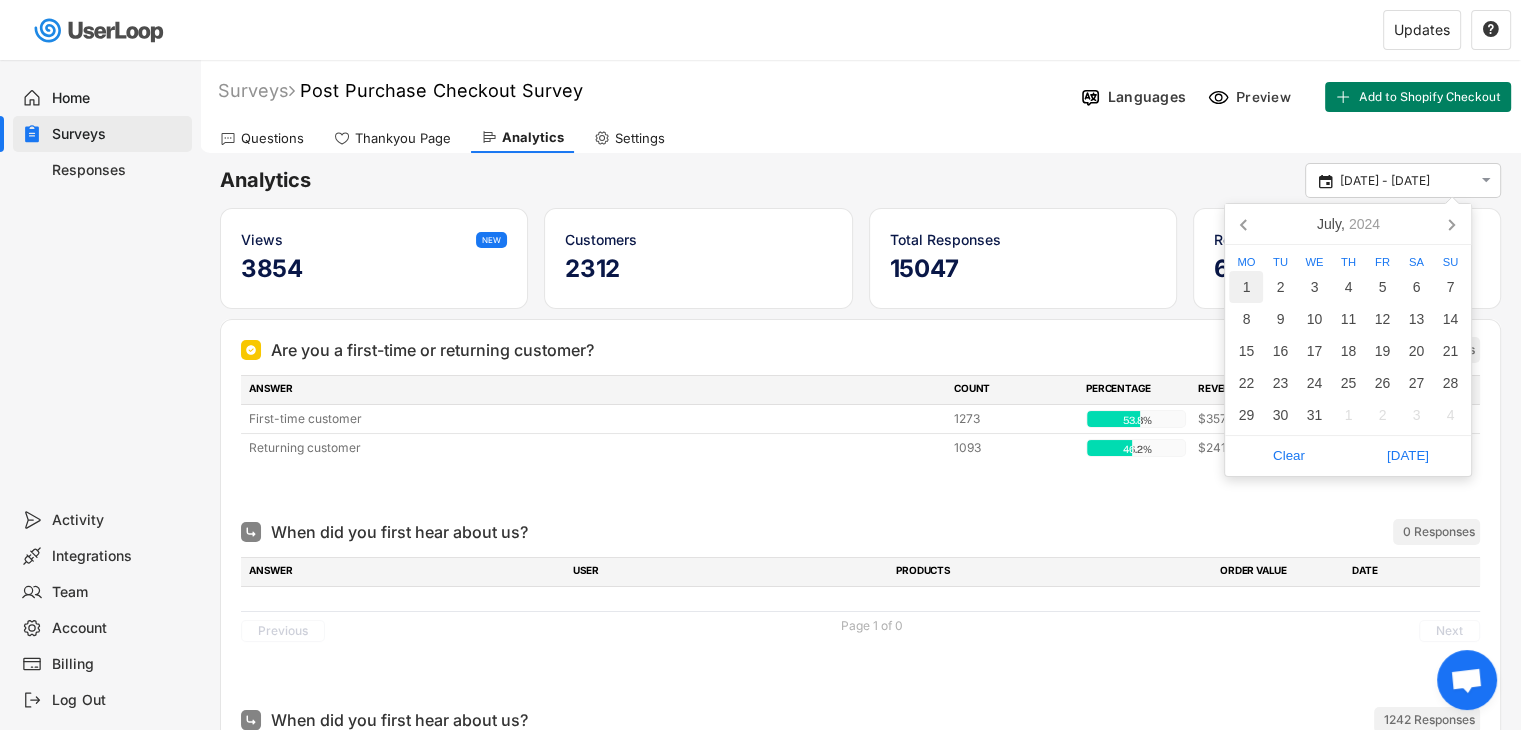 click on "1" at bounding box center (1246, 287) 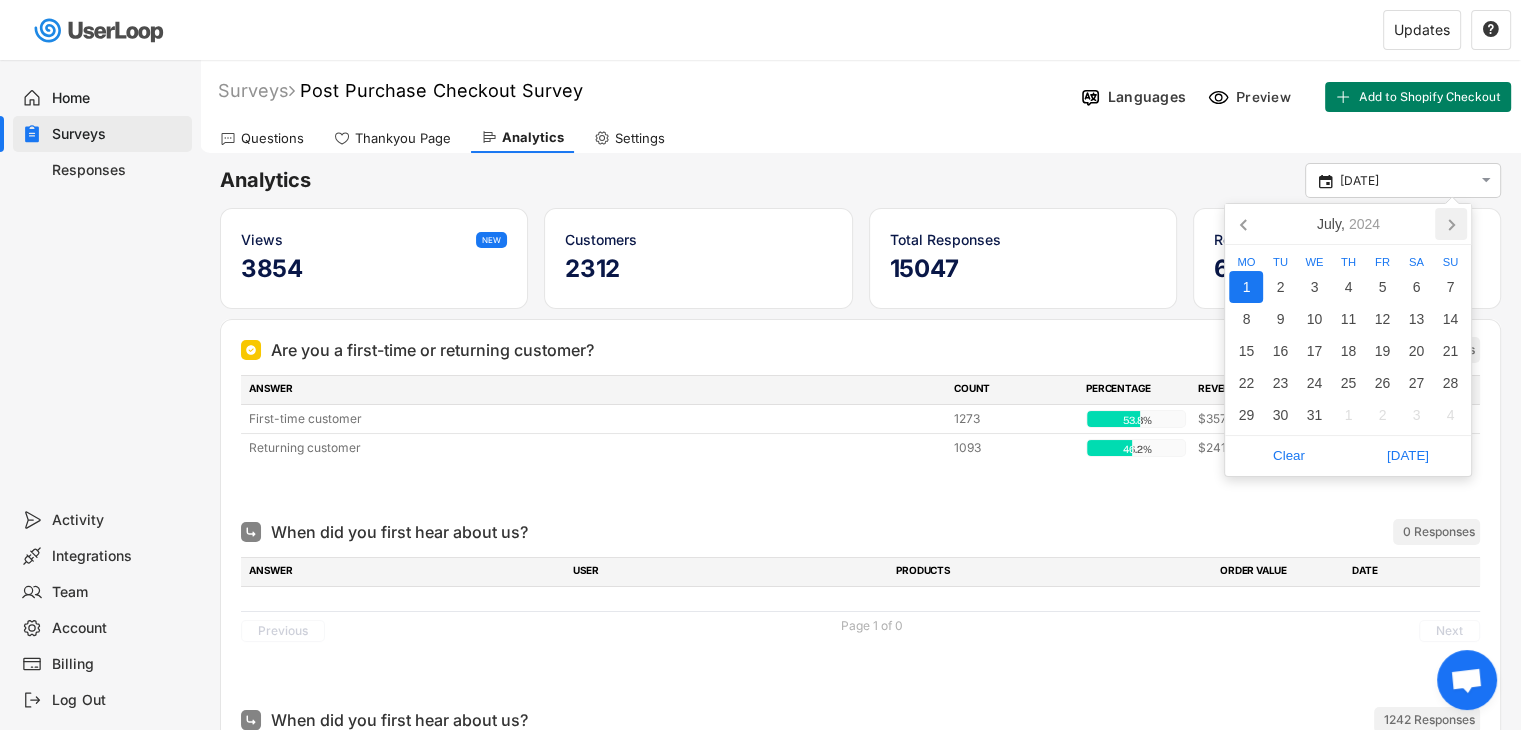 click 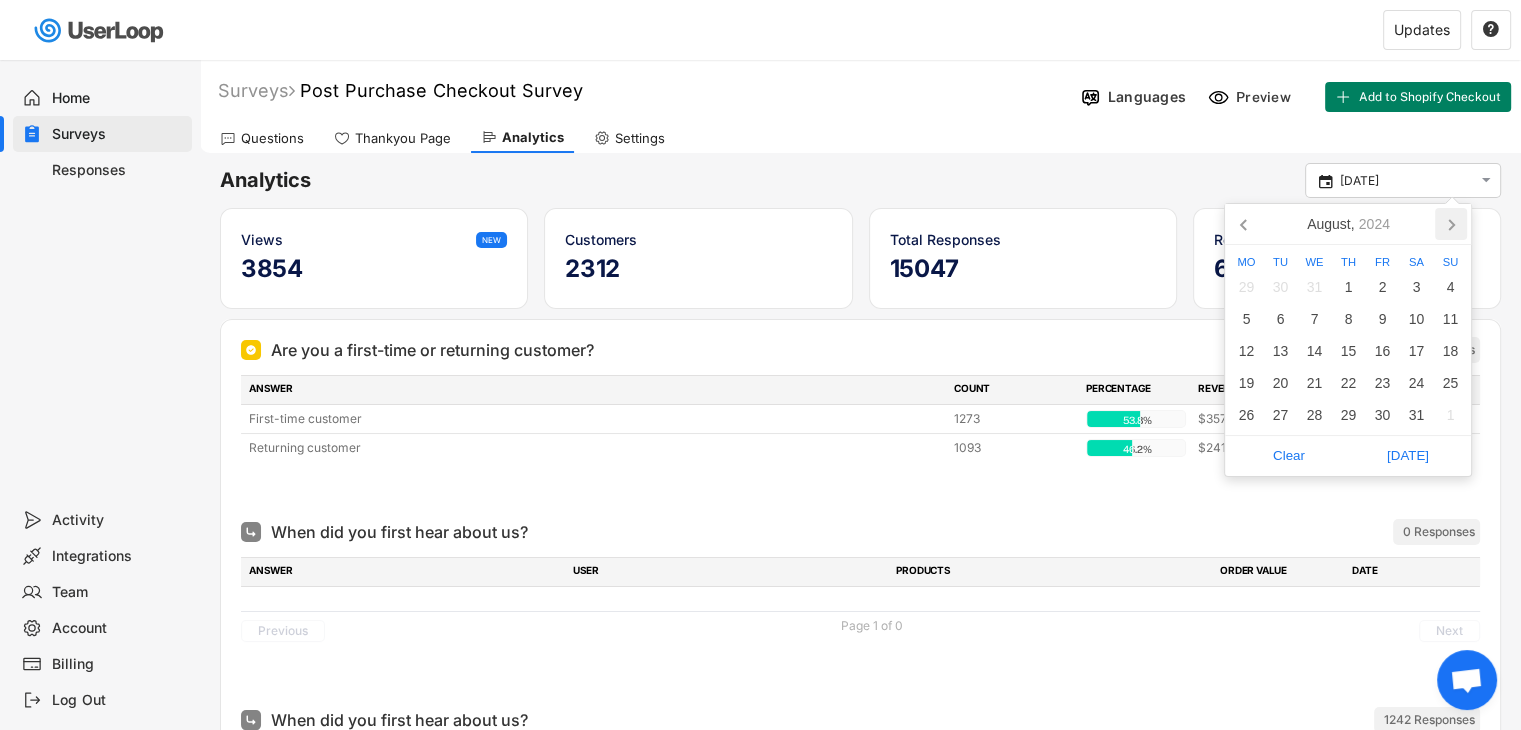 click 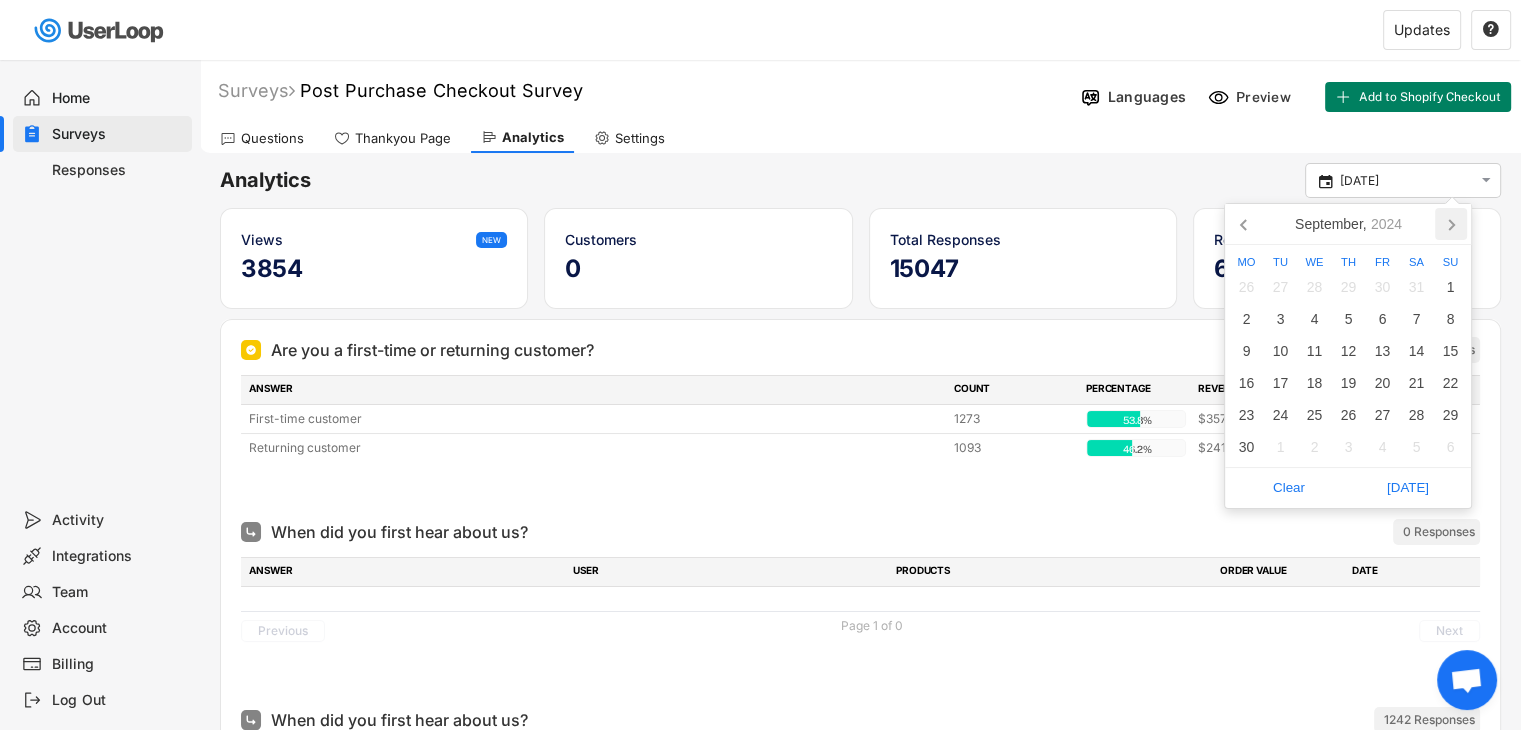 click 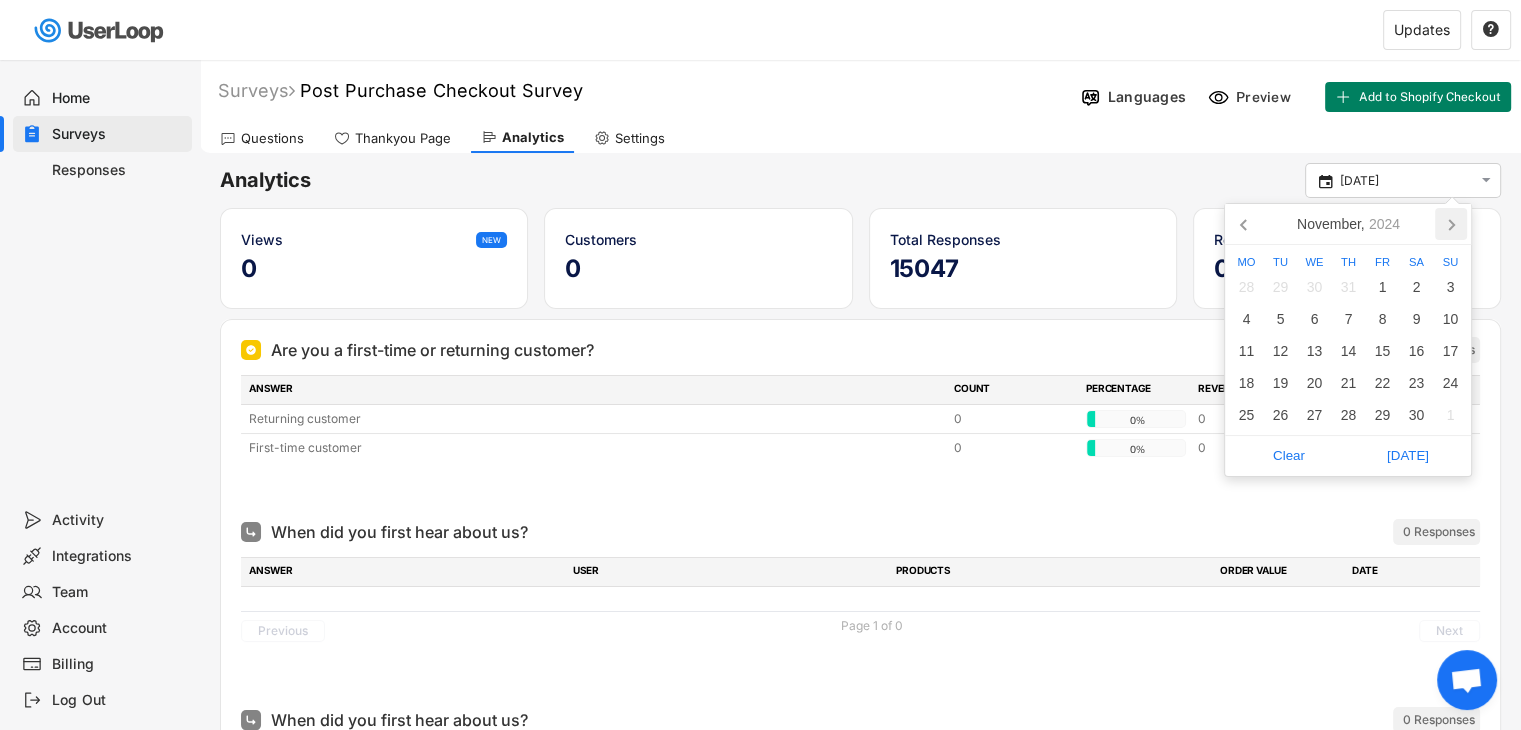 click 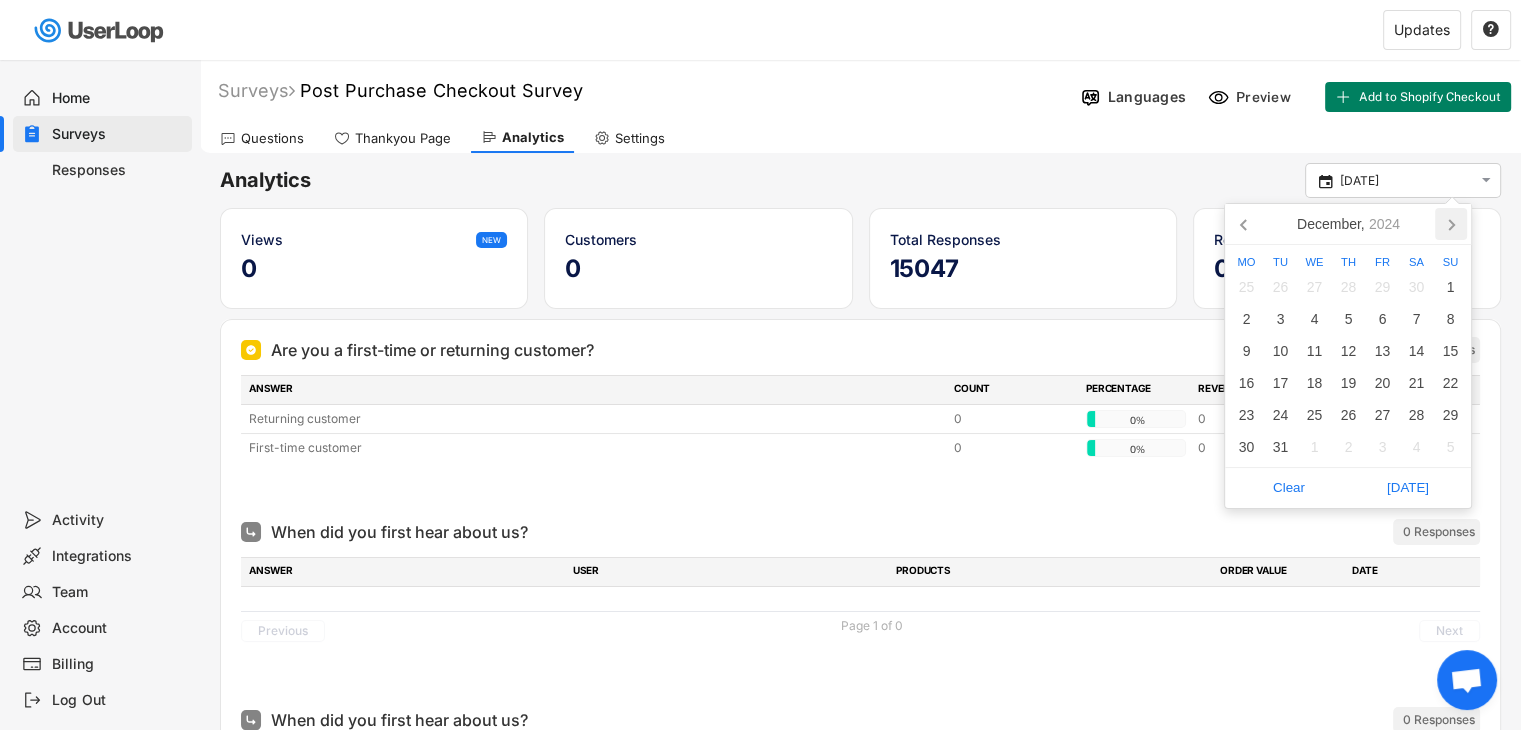 click 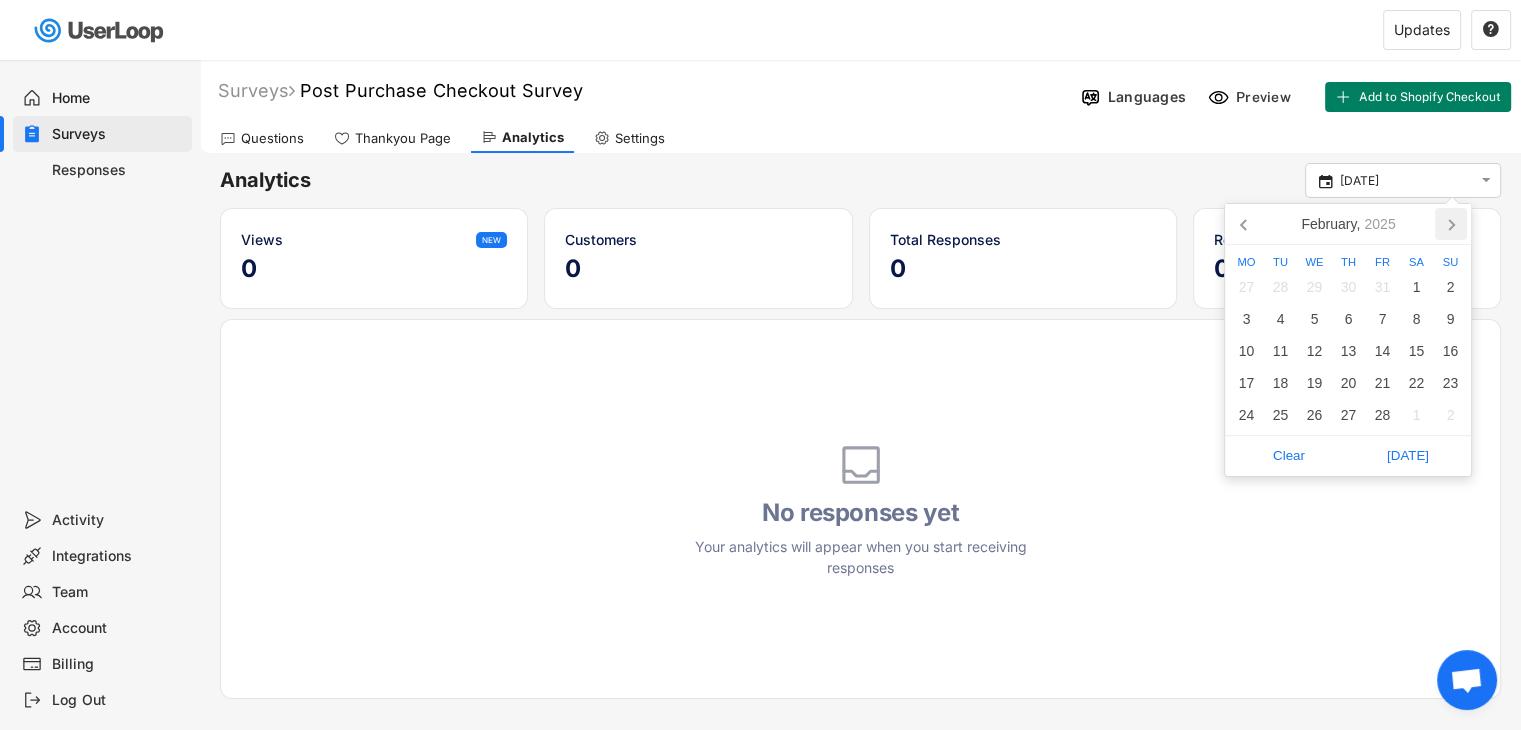 click 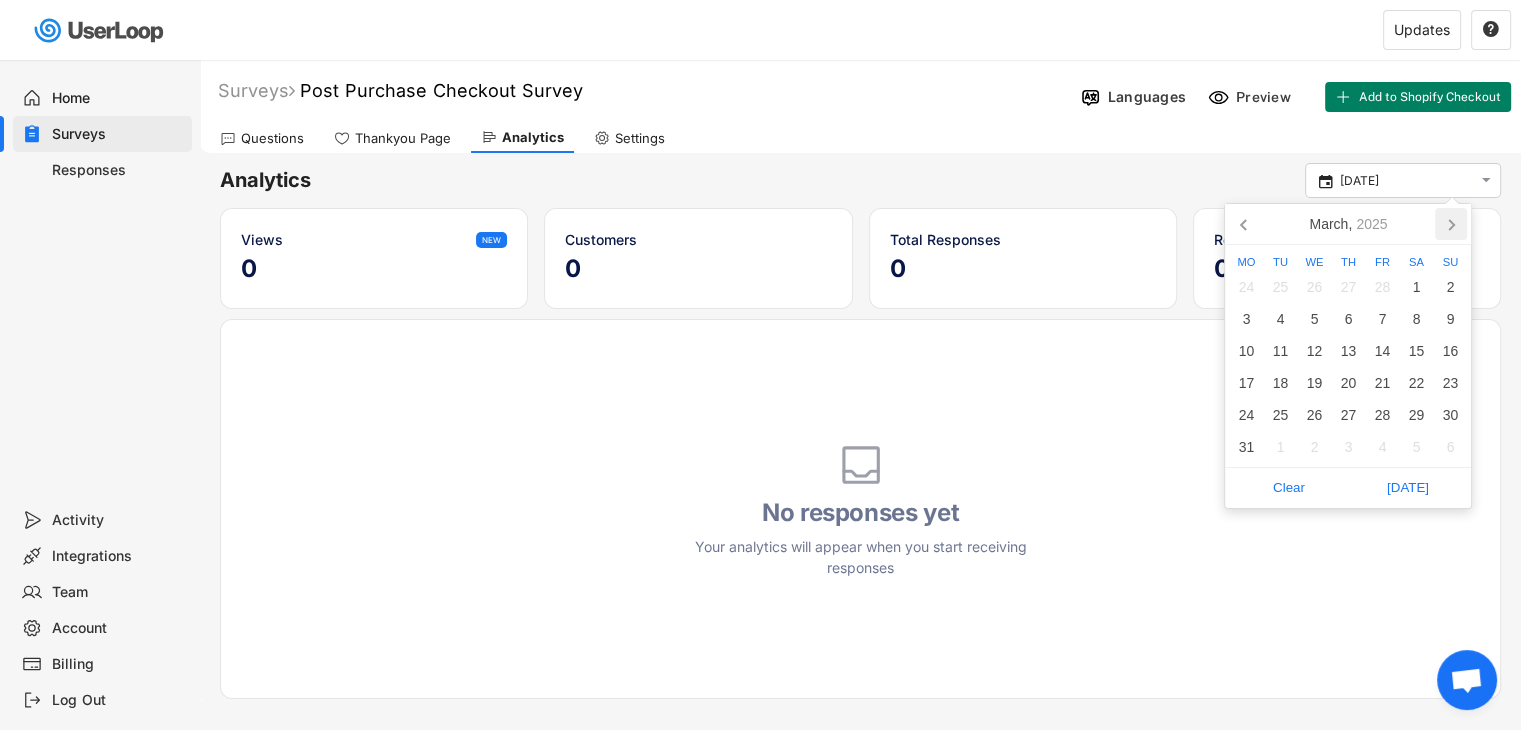 click 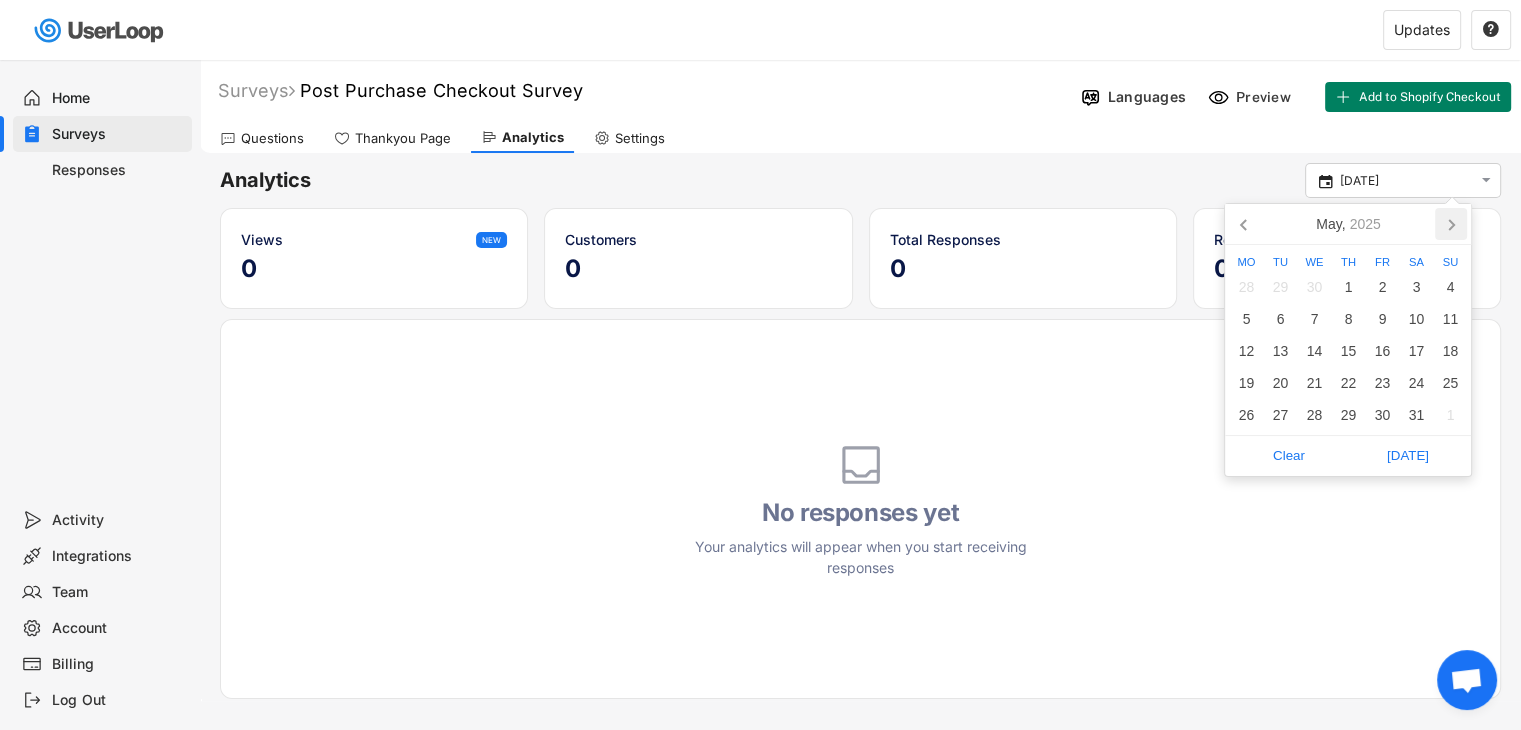 click 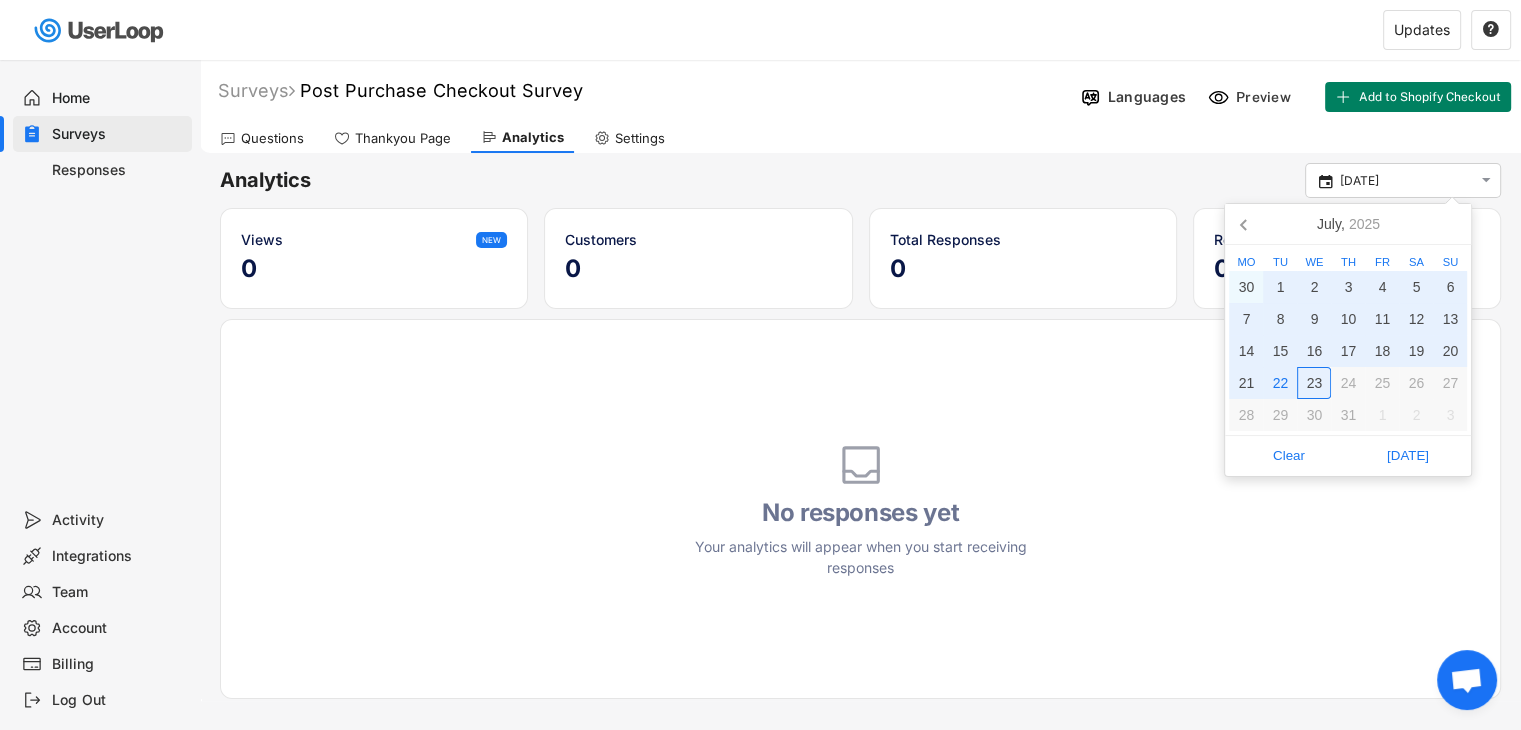 click on "23" at bounding box center [1314, 383] 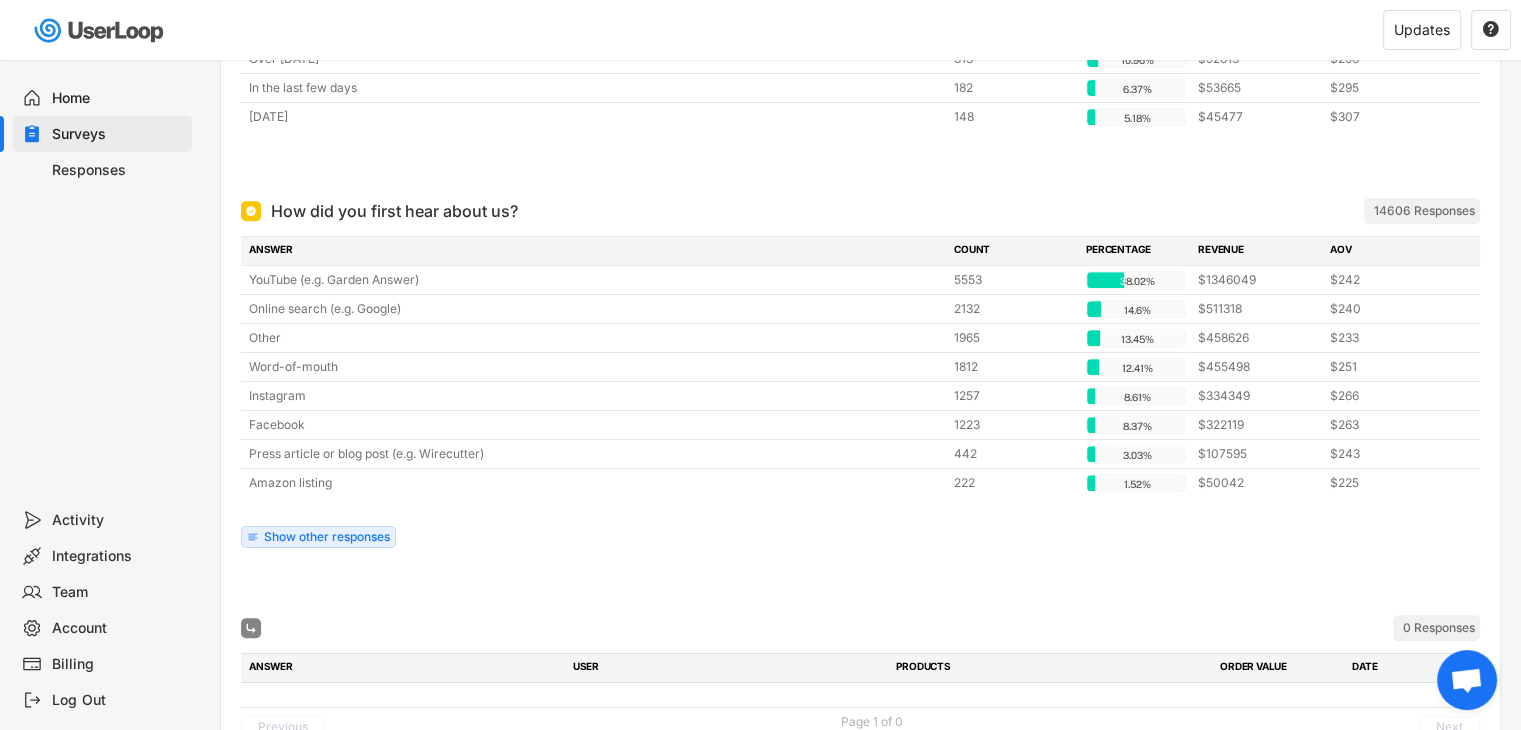 scroll, scrollTop: 847, scrollLeft: 0, axis: vertical 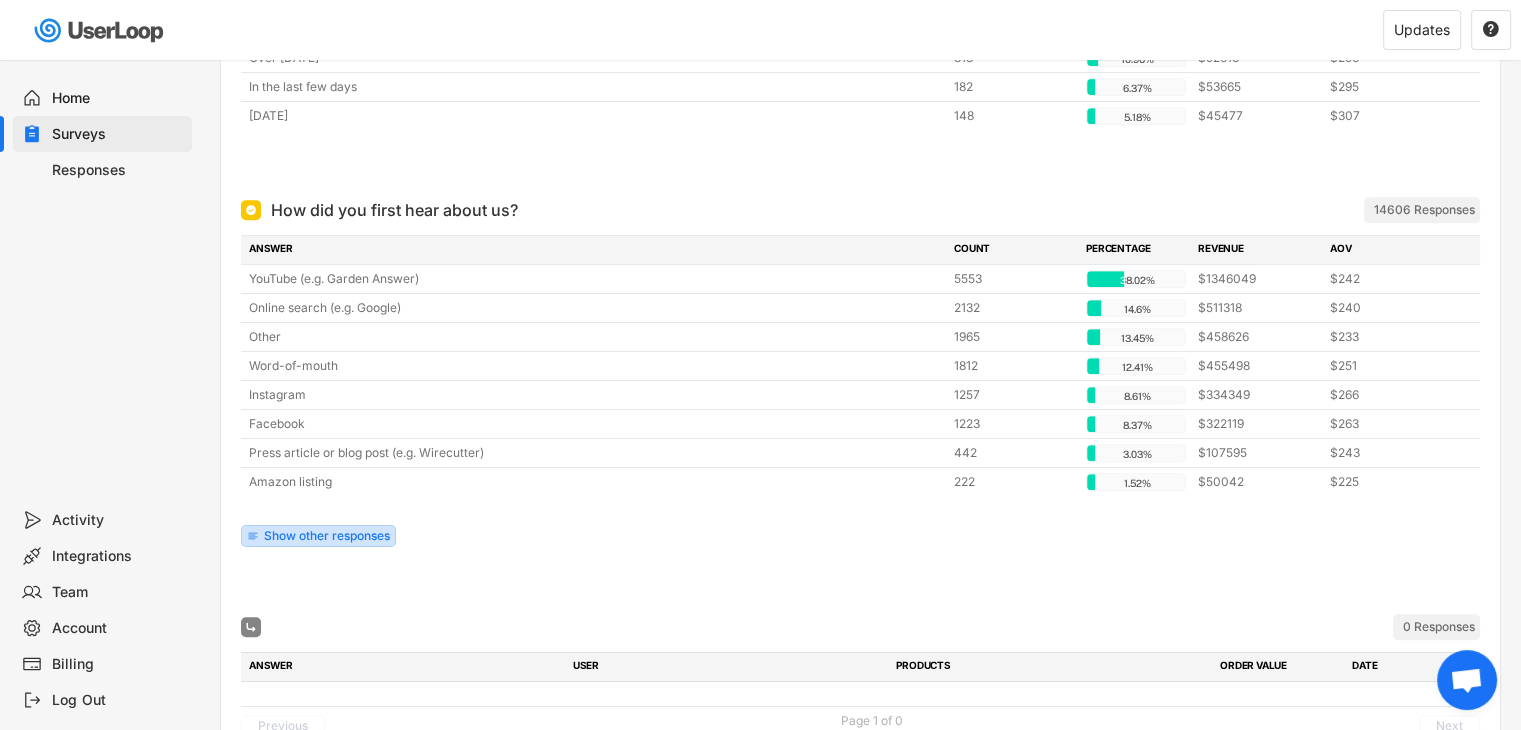 click on "Show other responses" at bounding box center (327, 536) 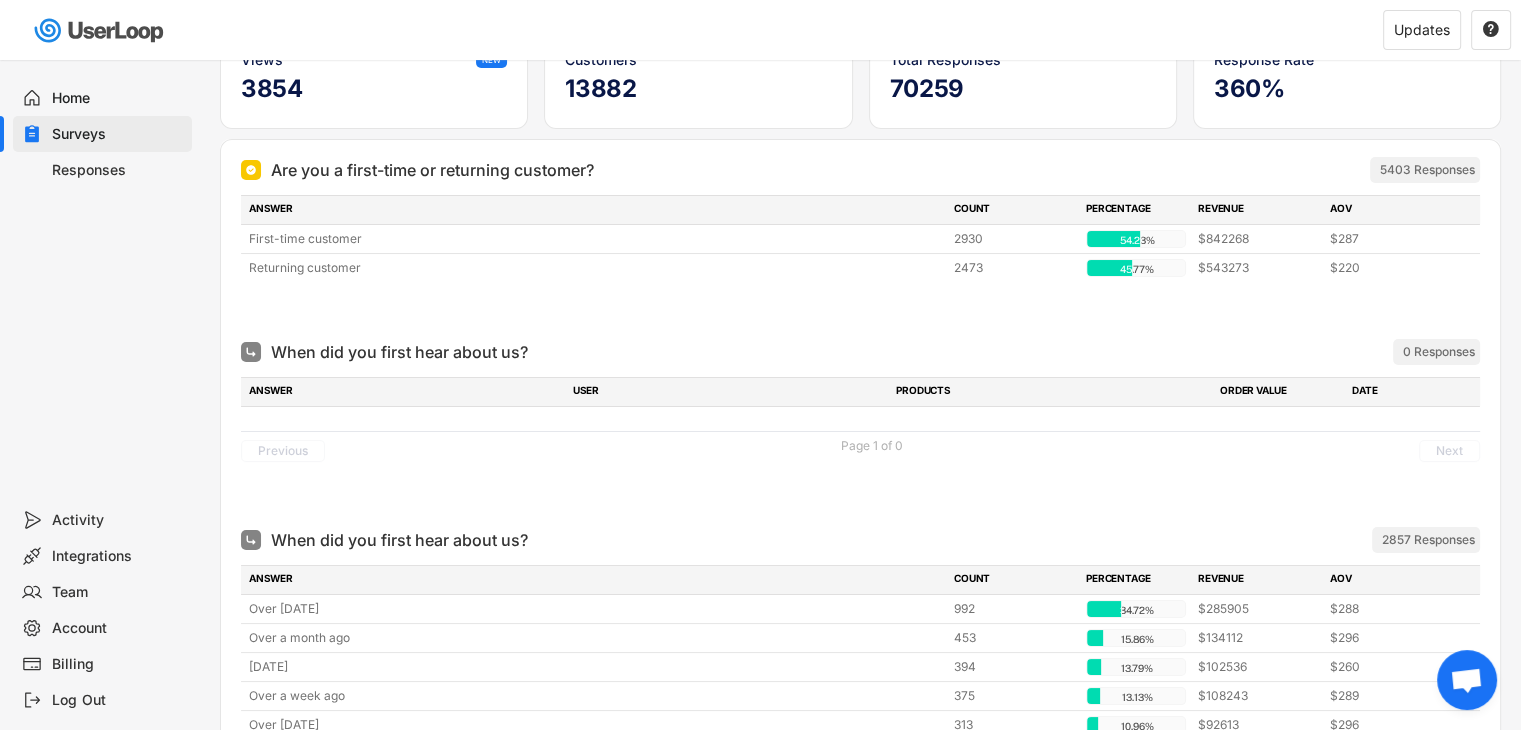scroll, scrollTop: 0, scrollLeft: 0, axis: both 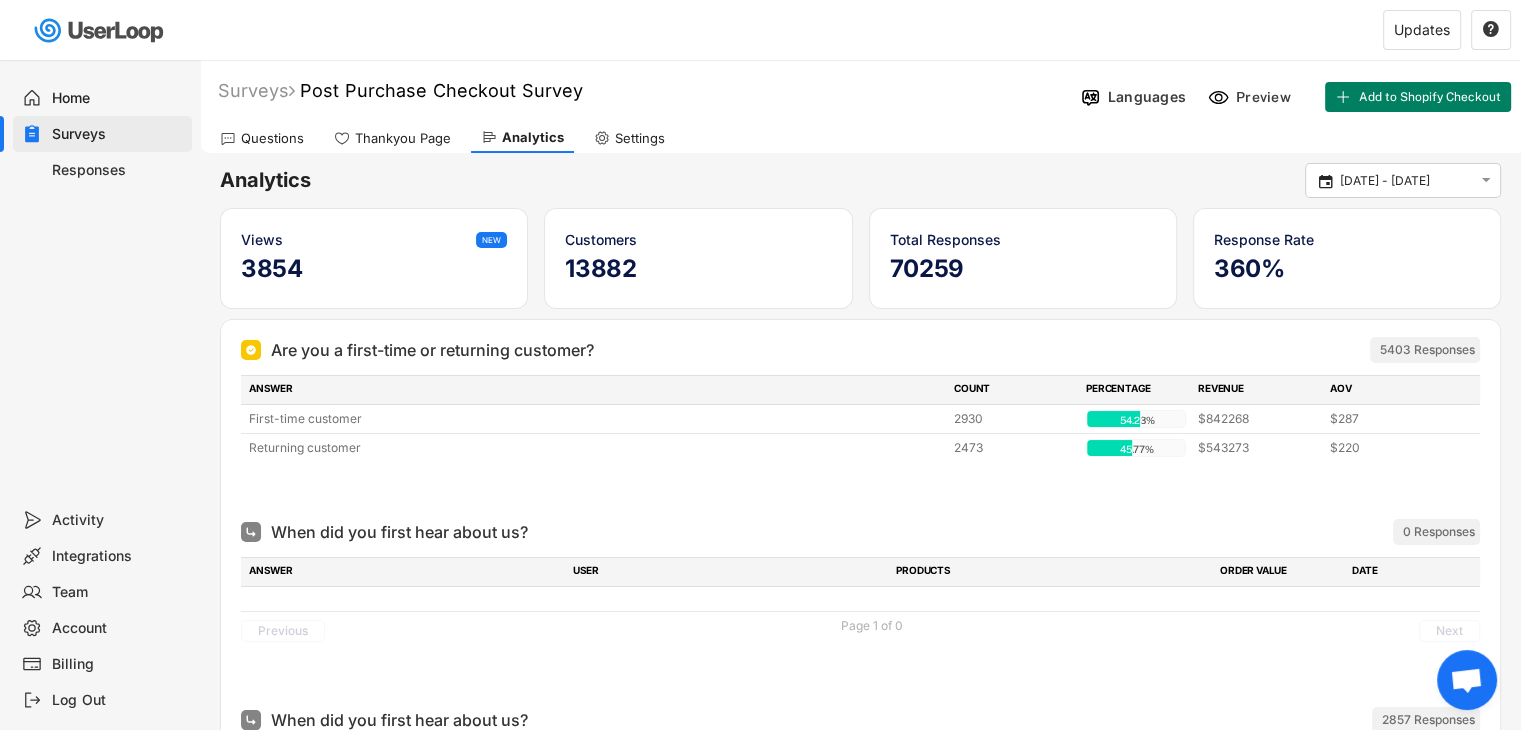 click 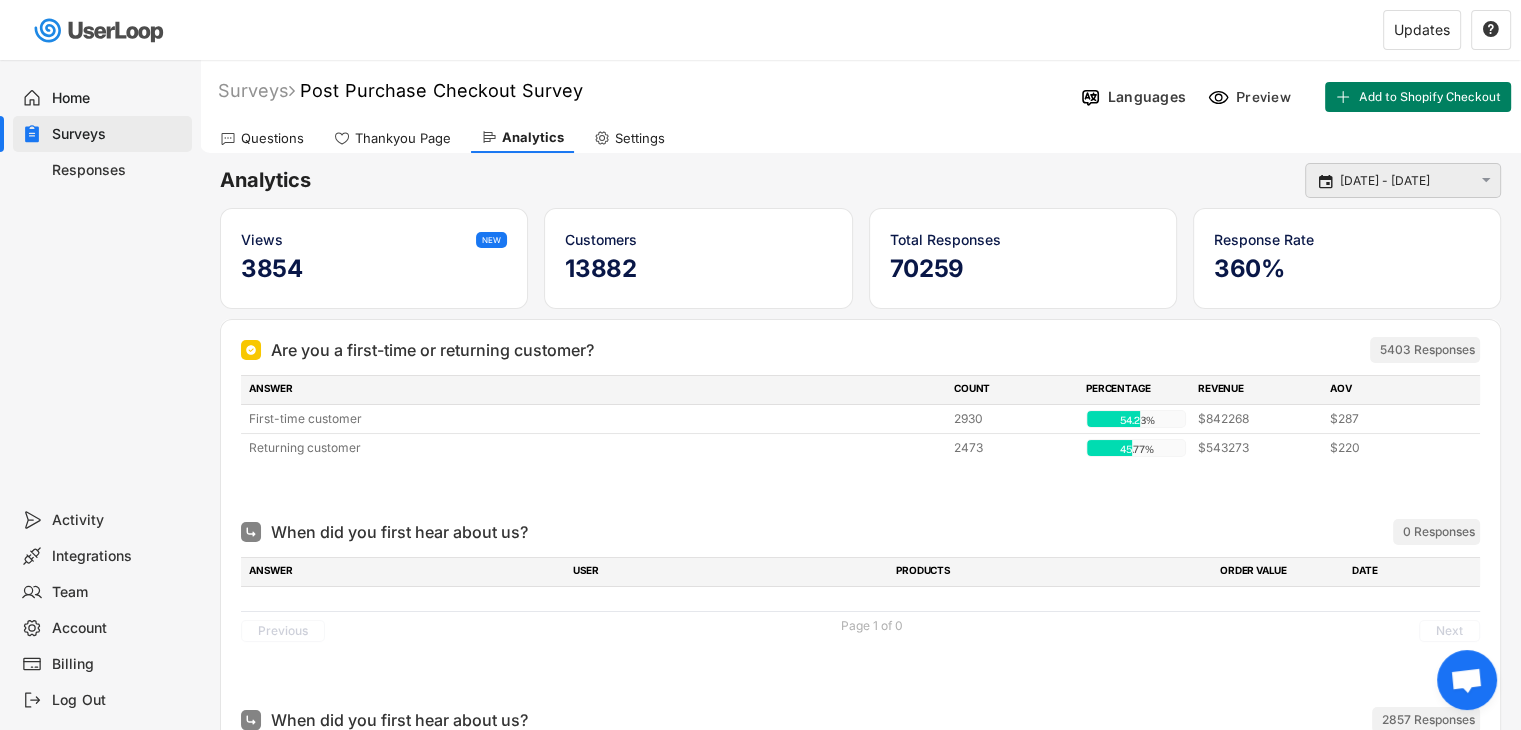 click on "
[DATE] - [DATE]
" at bounding box center (1403, 180) 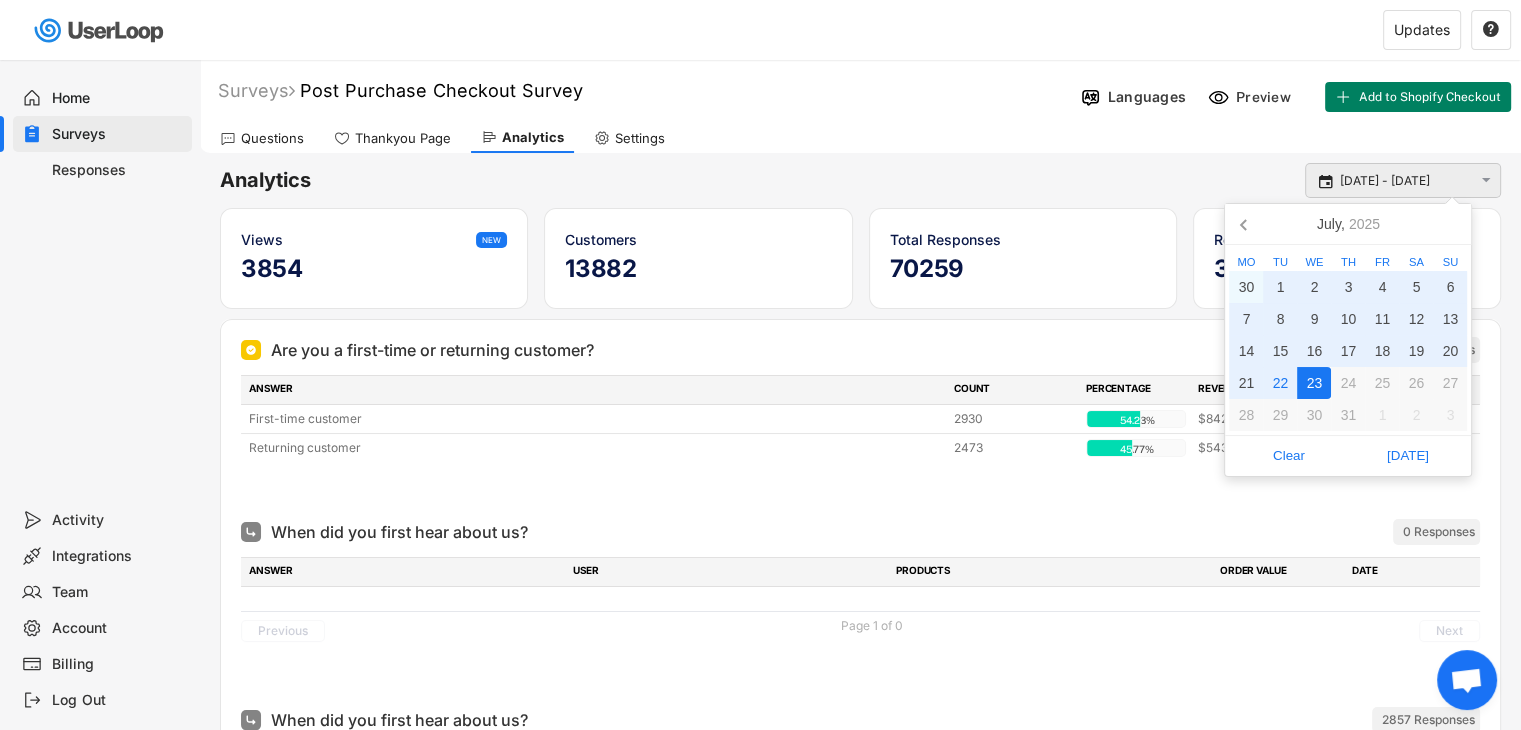 click on "[DATE] - [DATE]" at bounding box center [1406, 181] 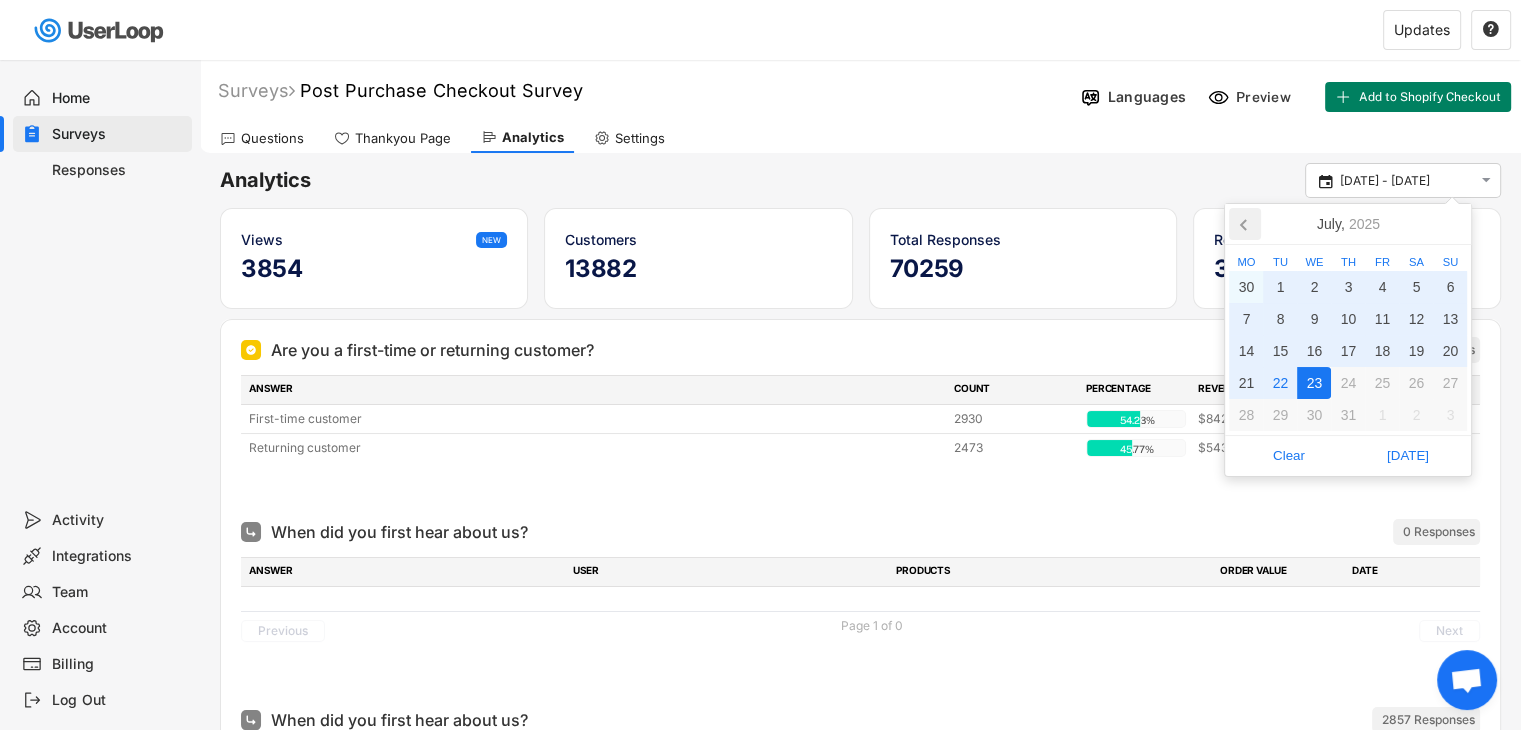 click 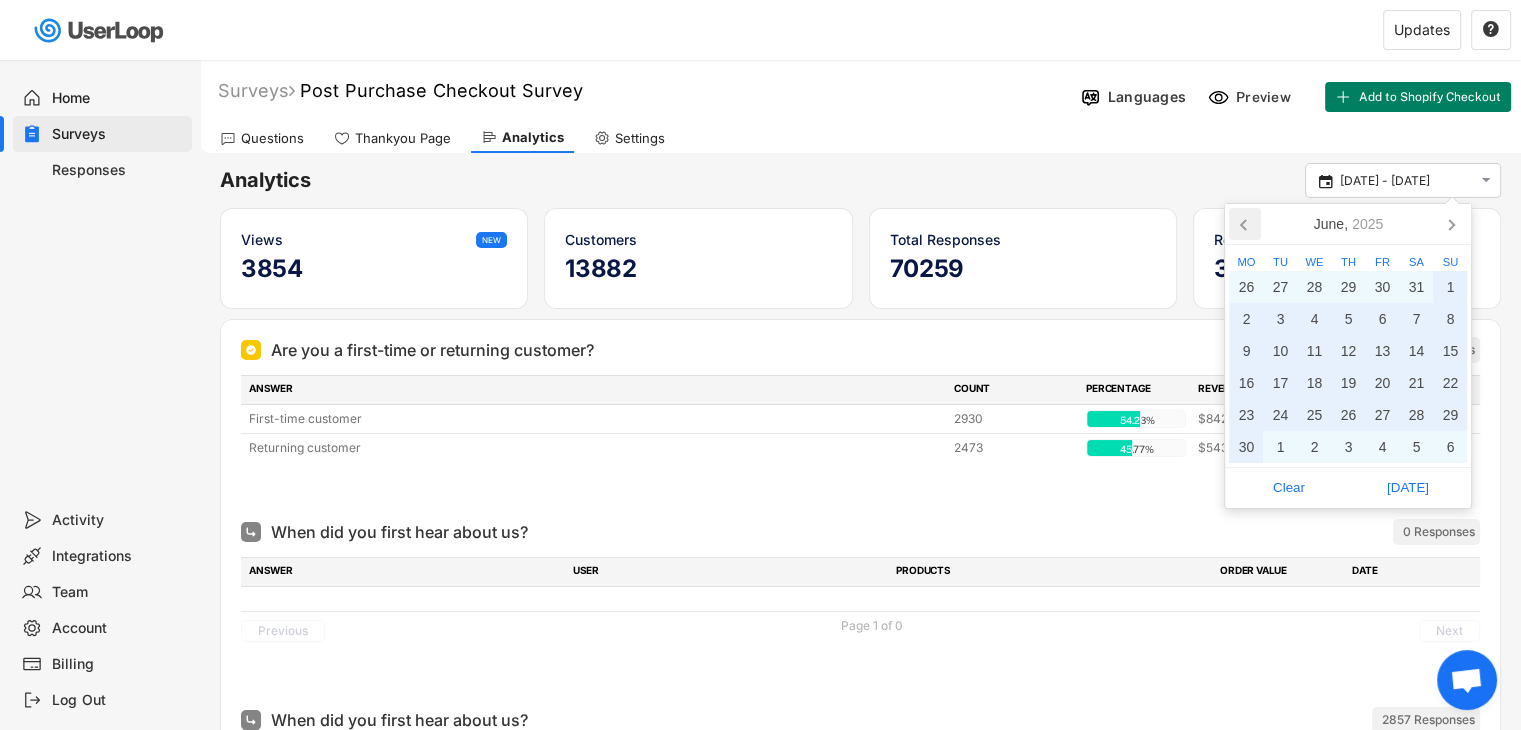 click 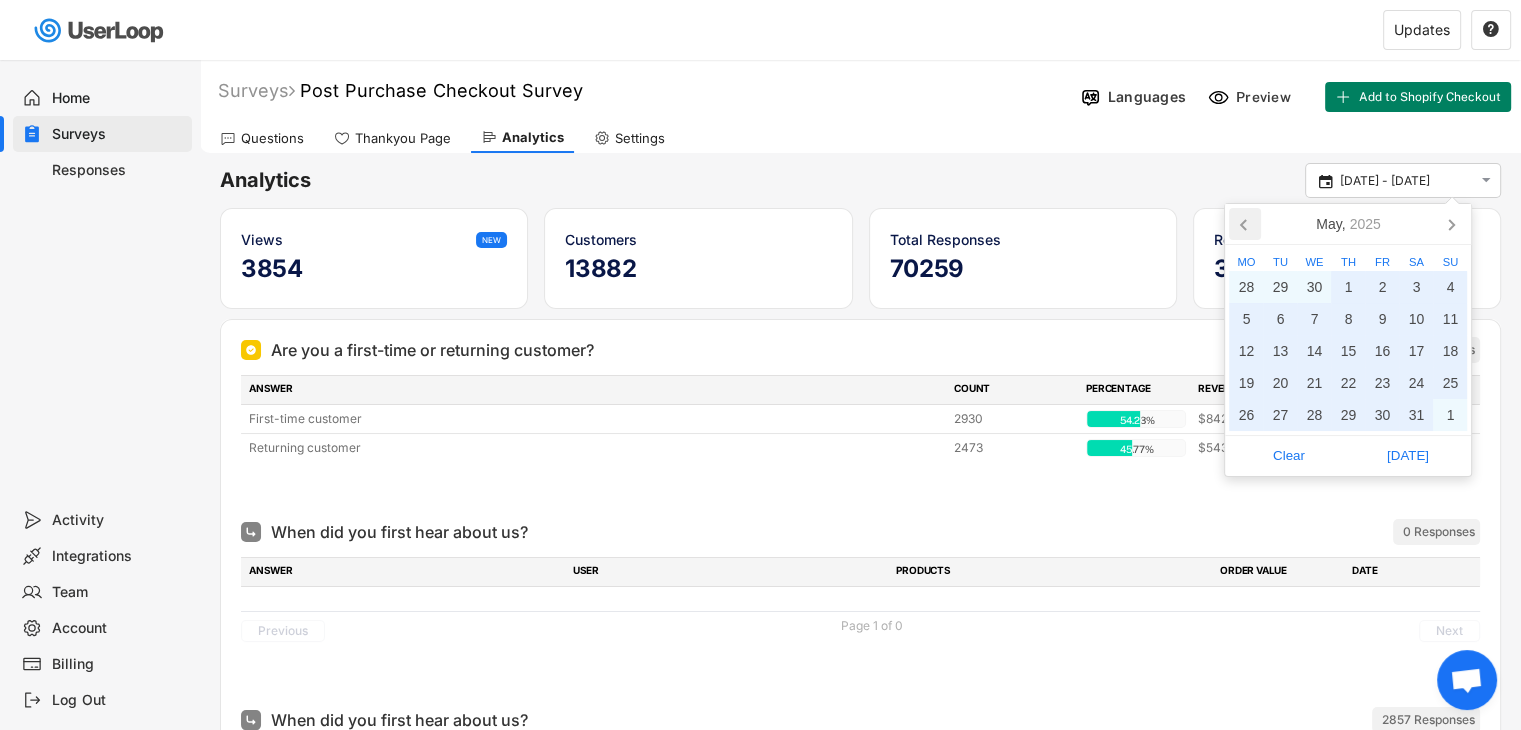 click 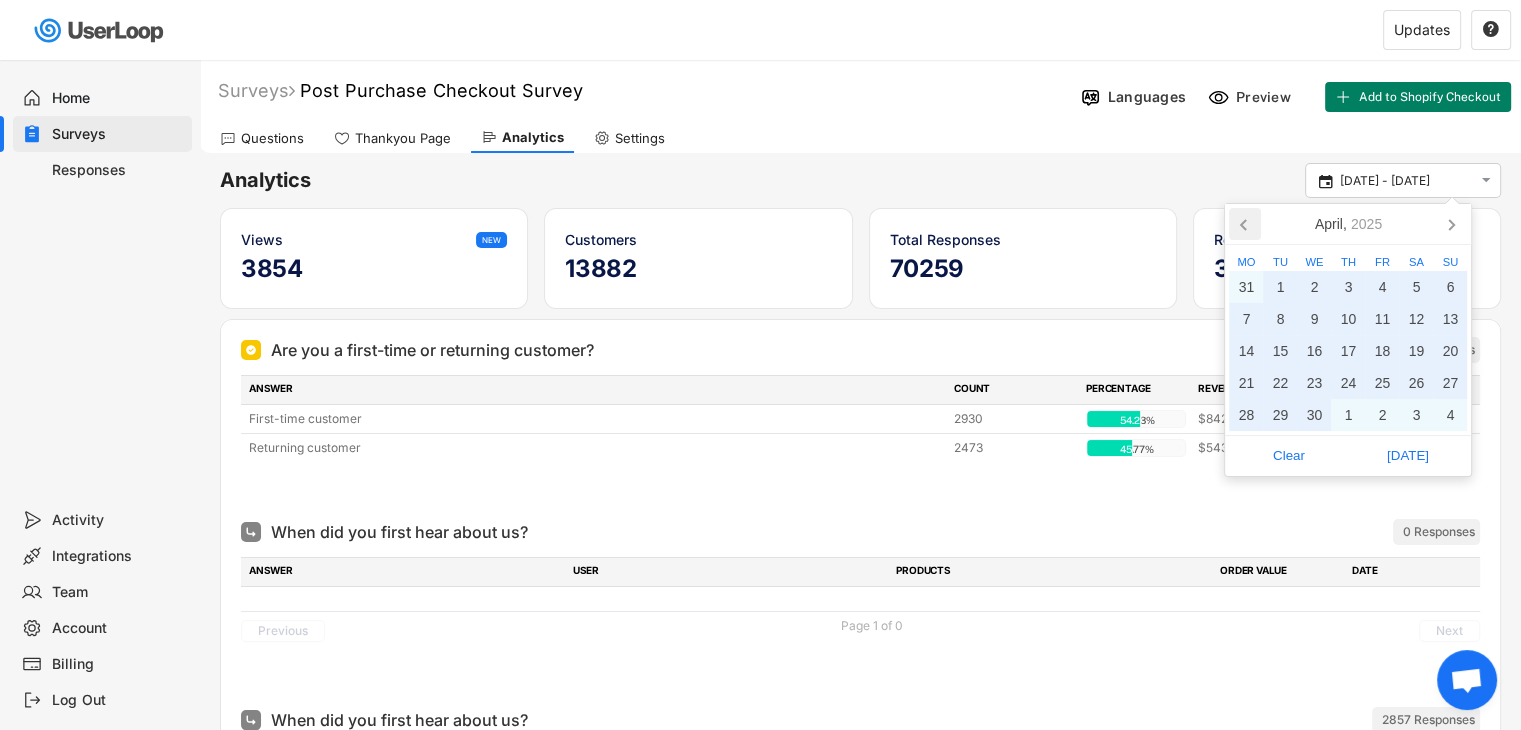 click 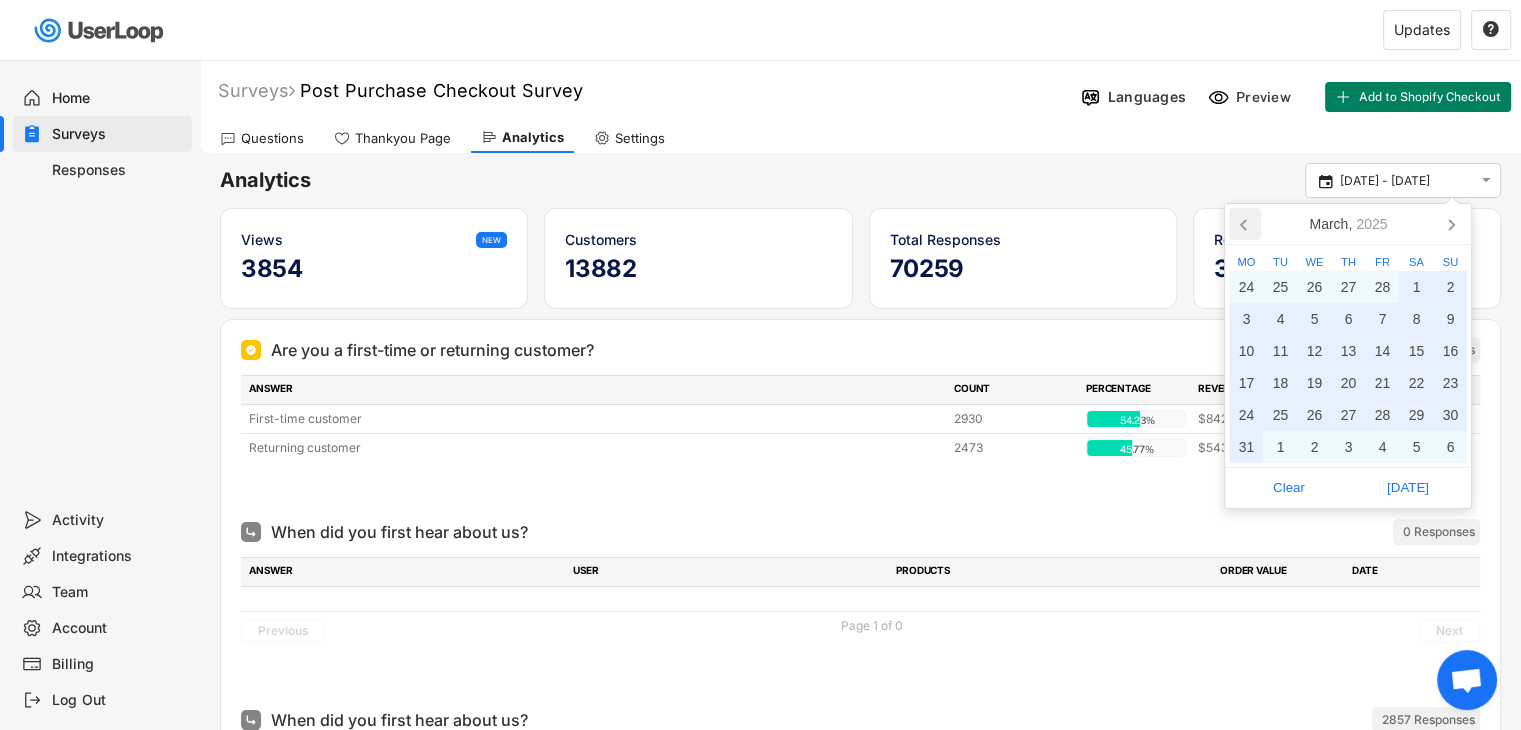click 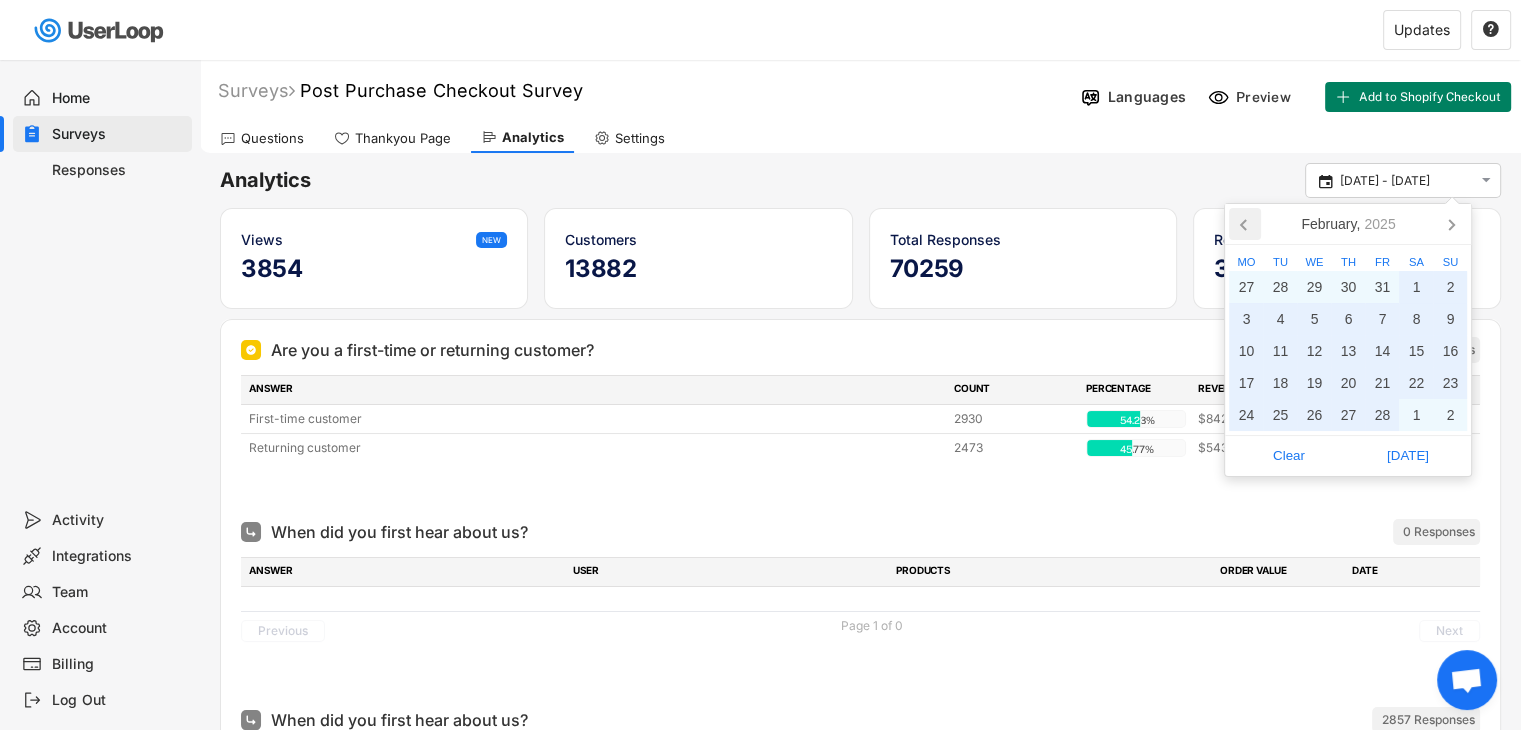 click 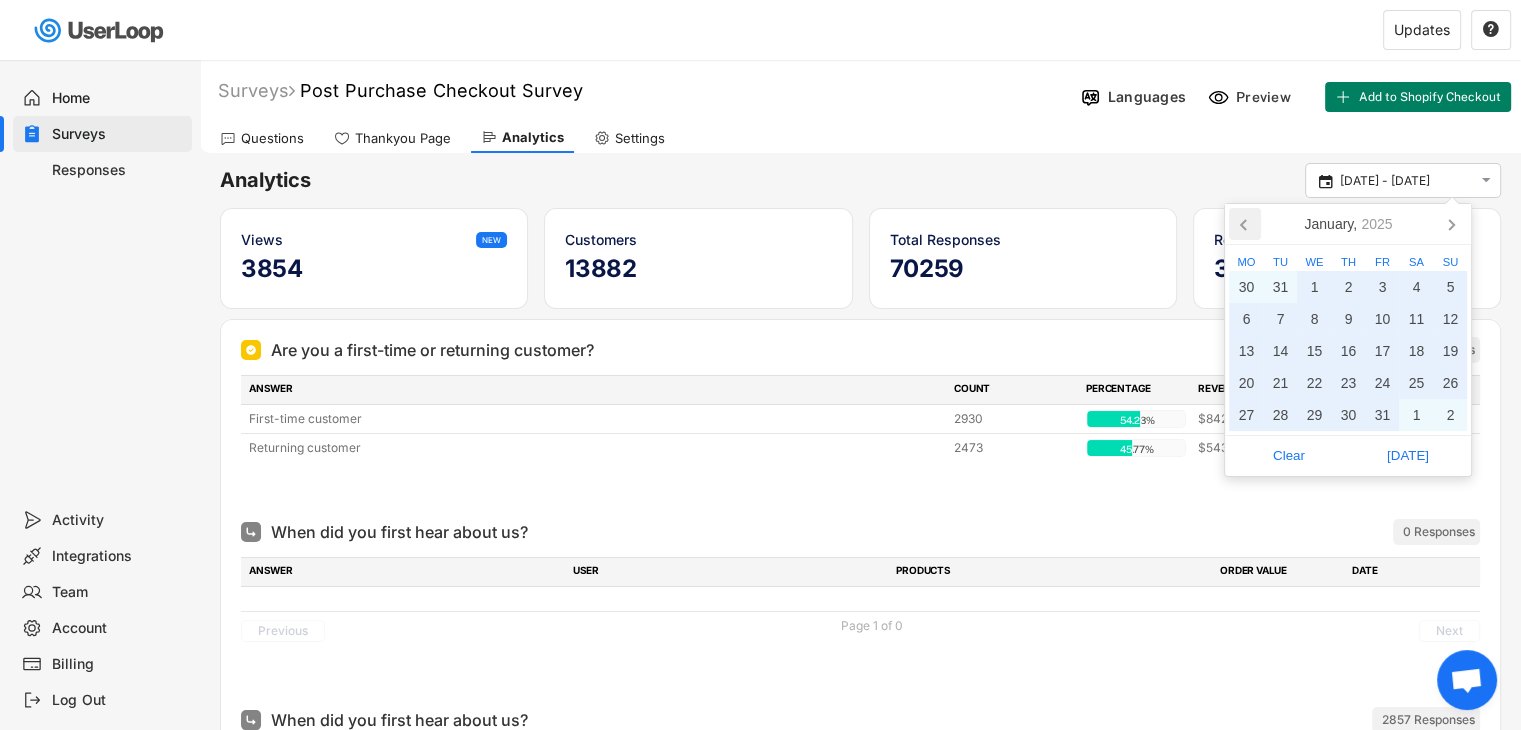 click 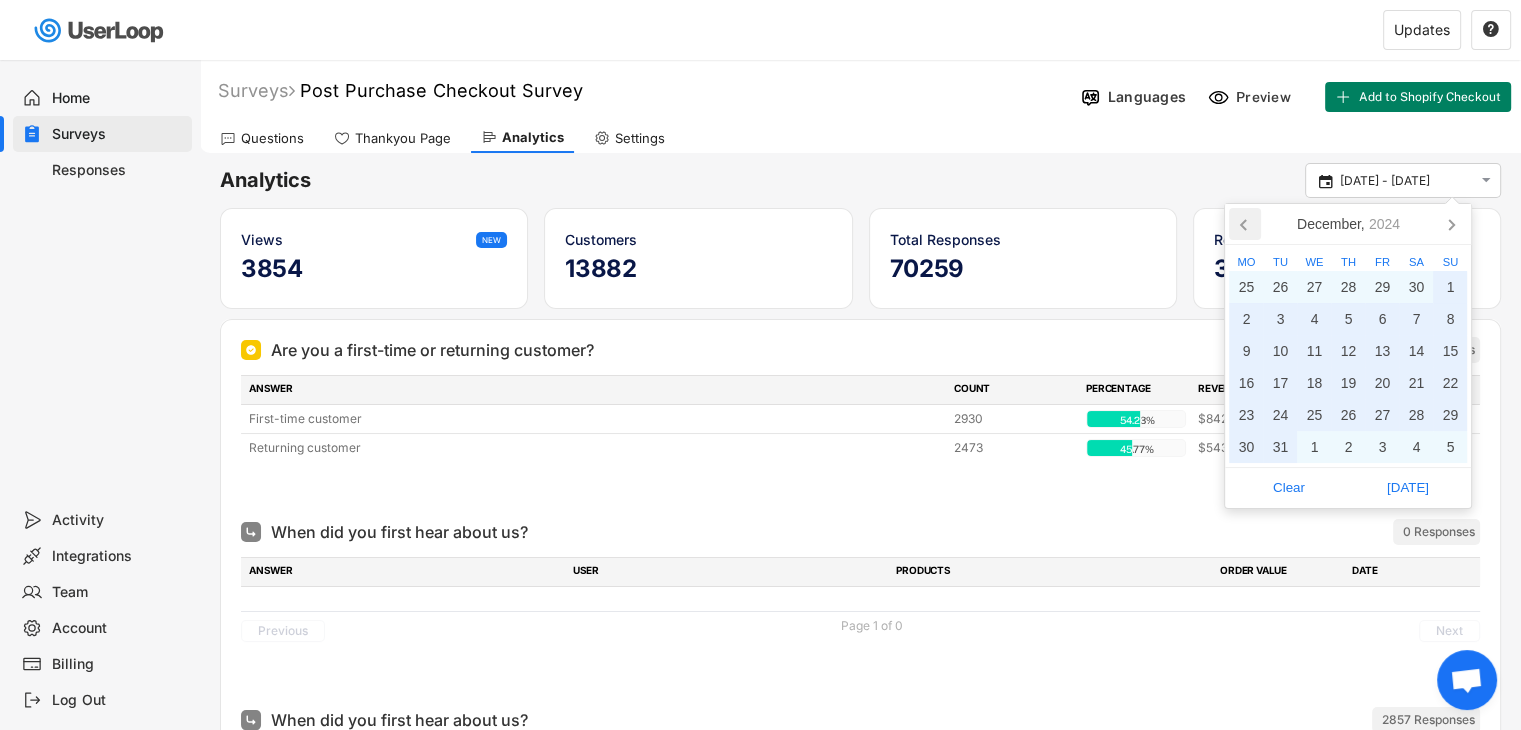 click 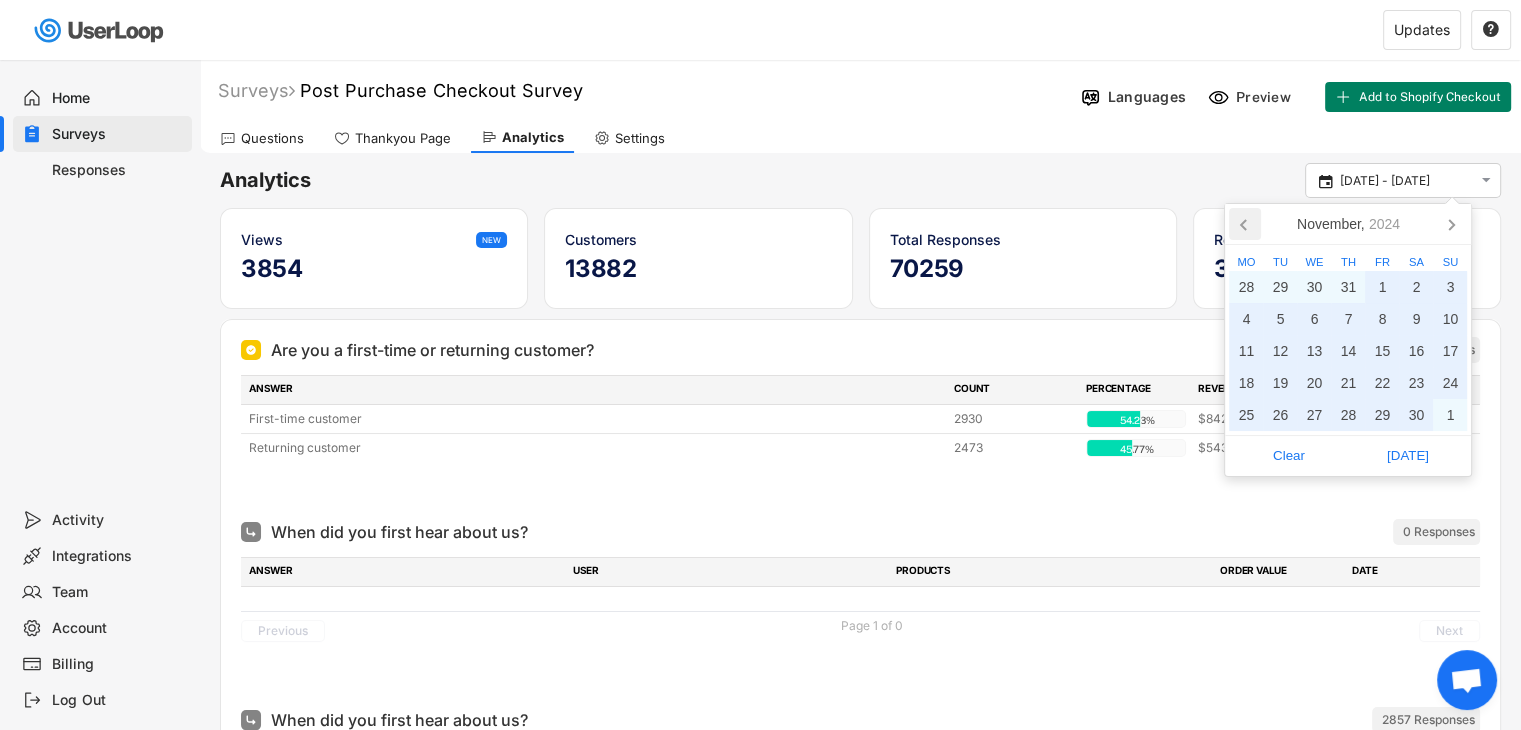 click 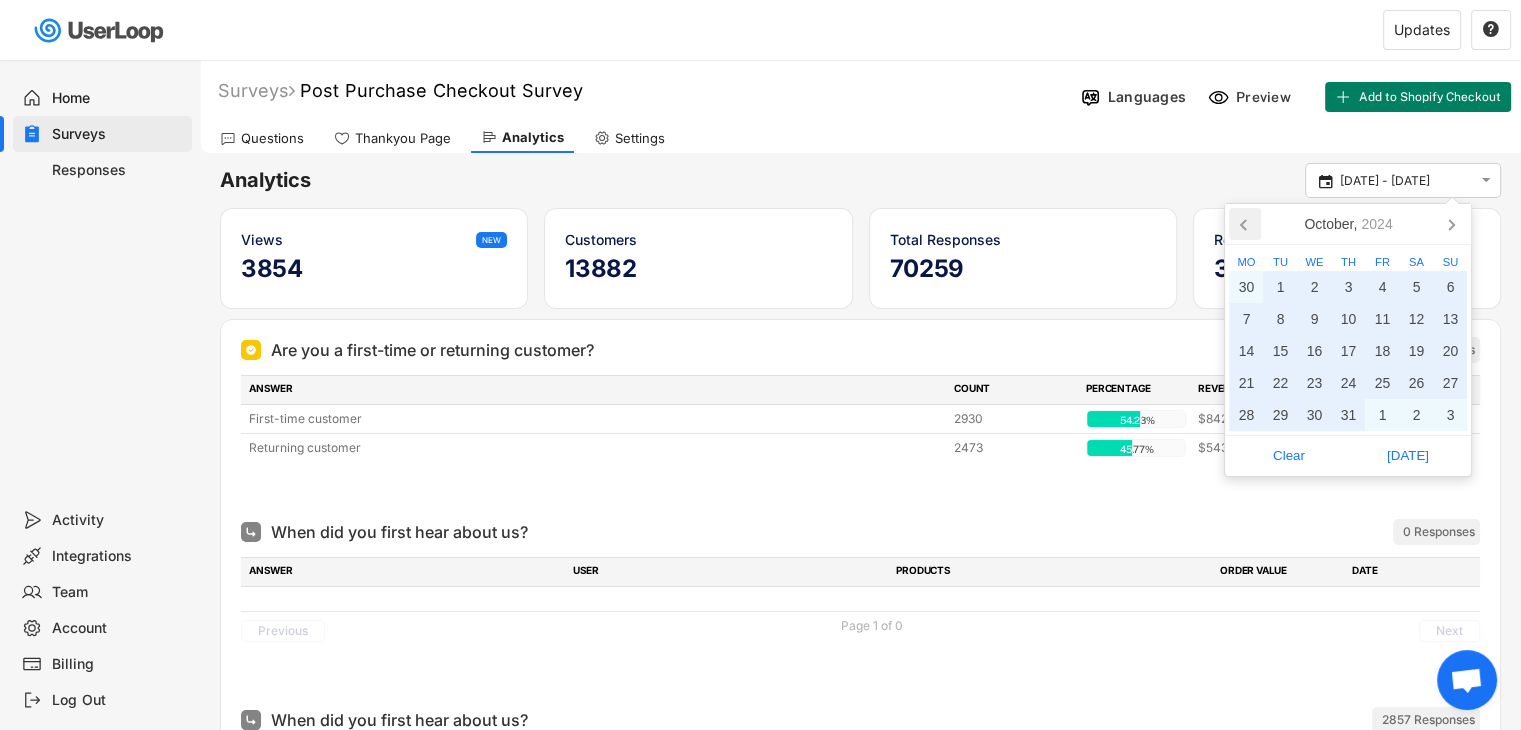 click 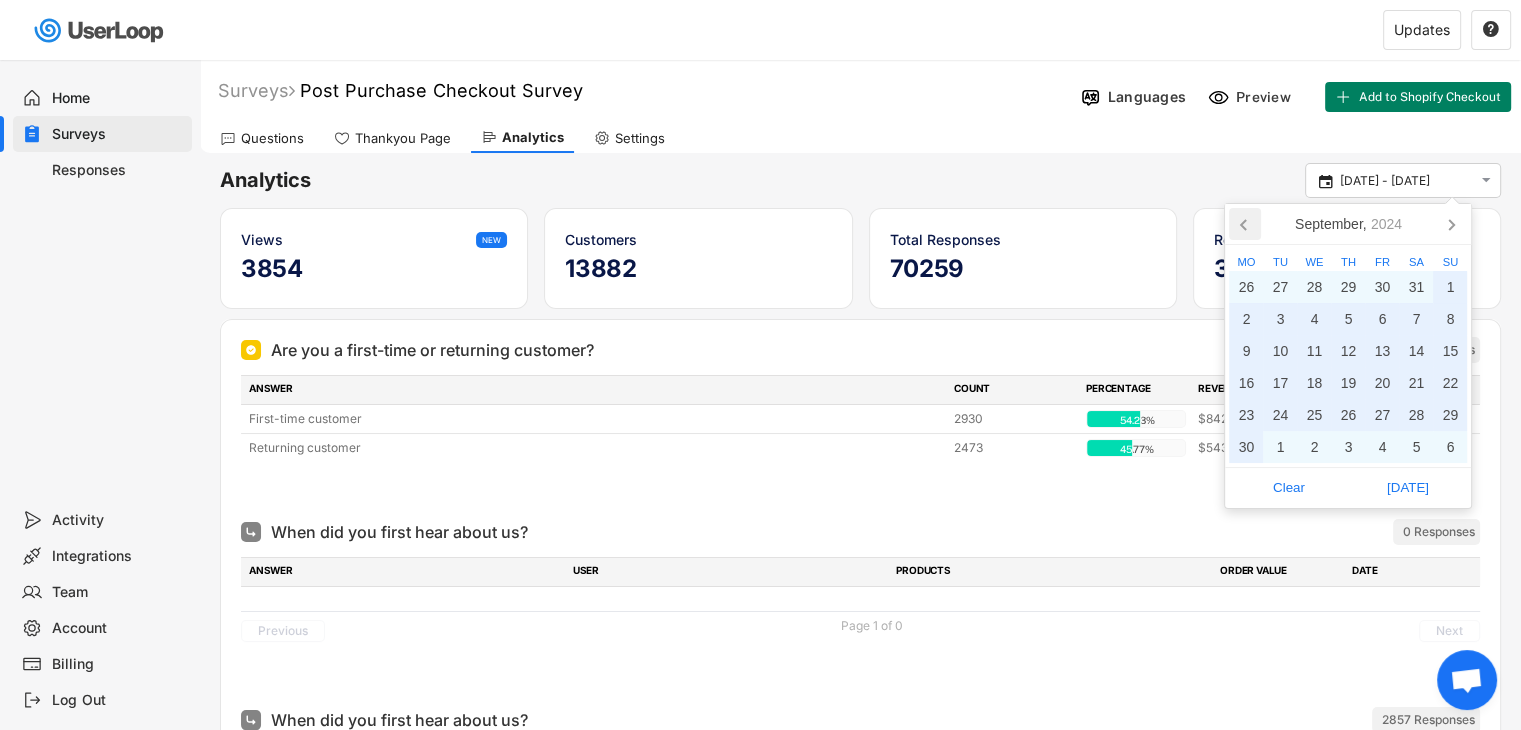 click 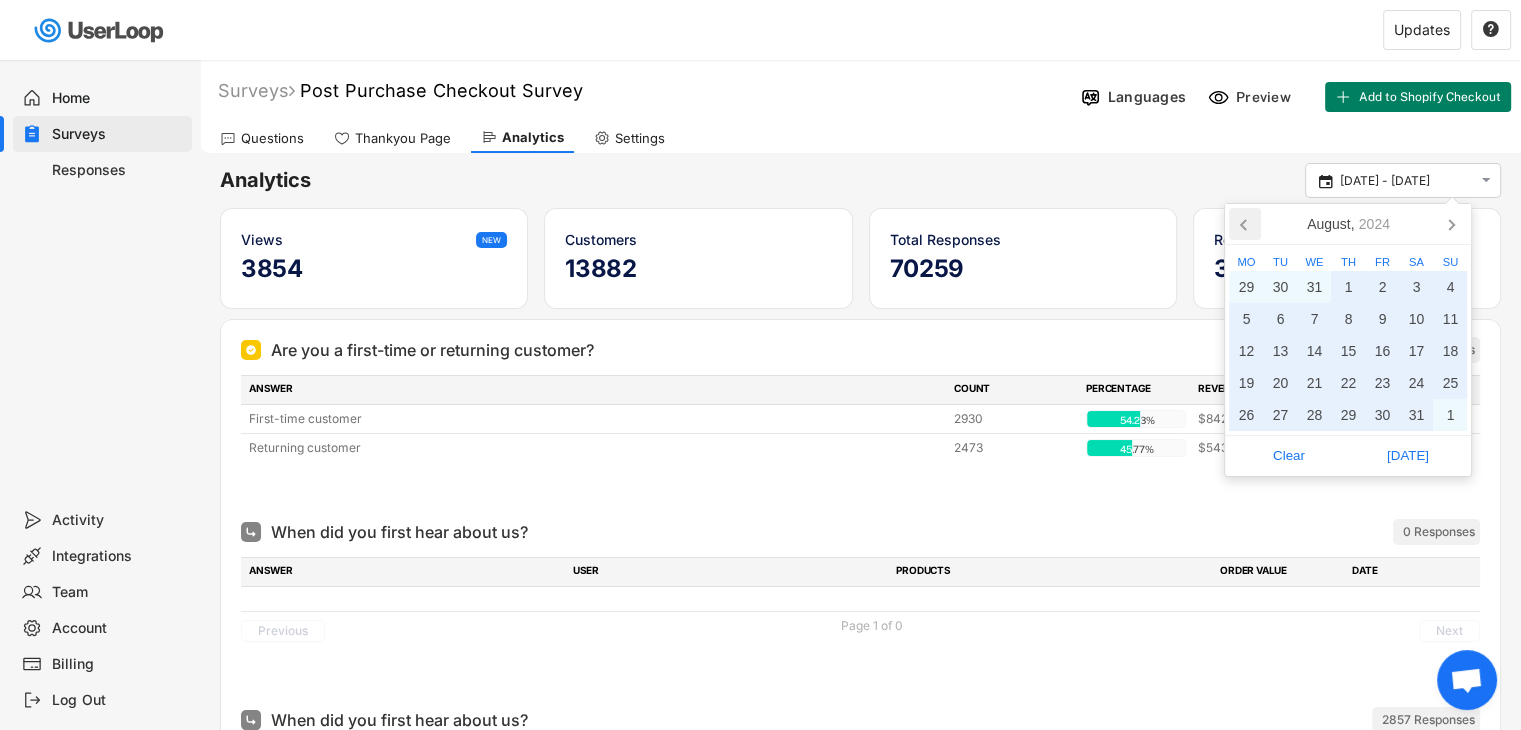 click 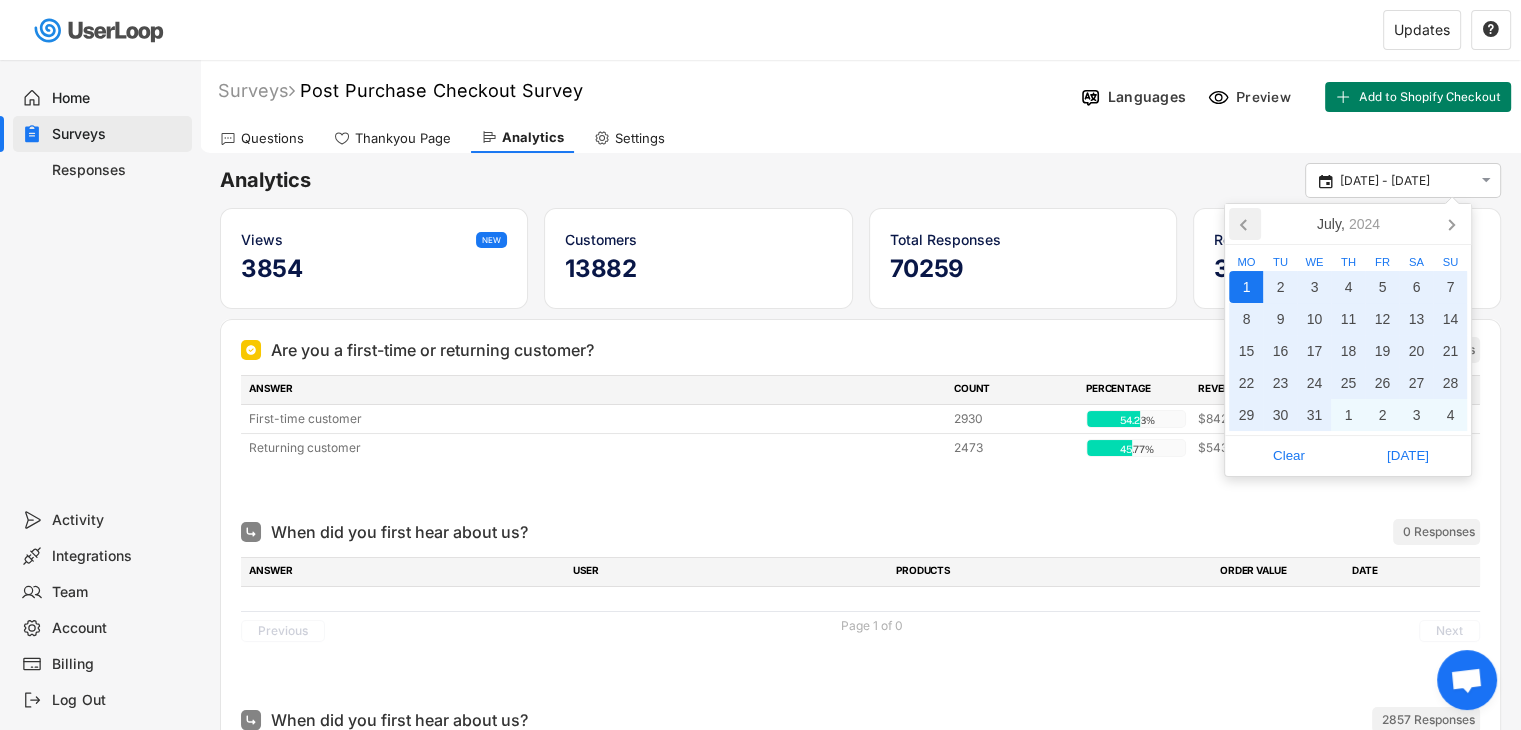 click 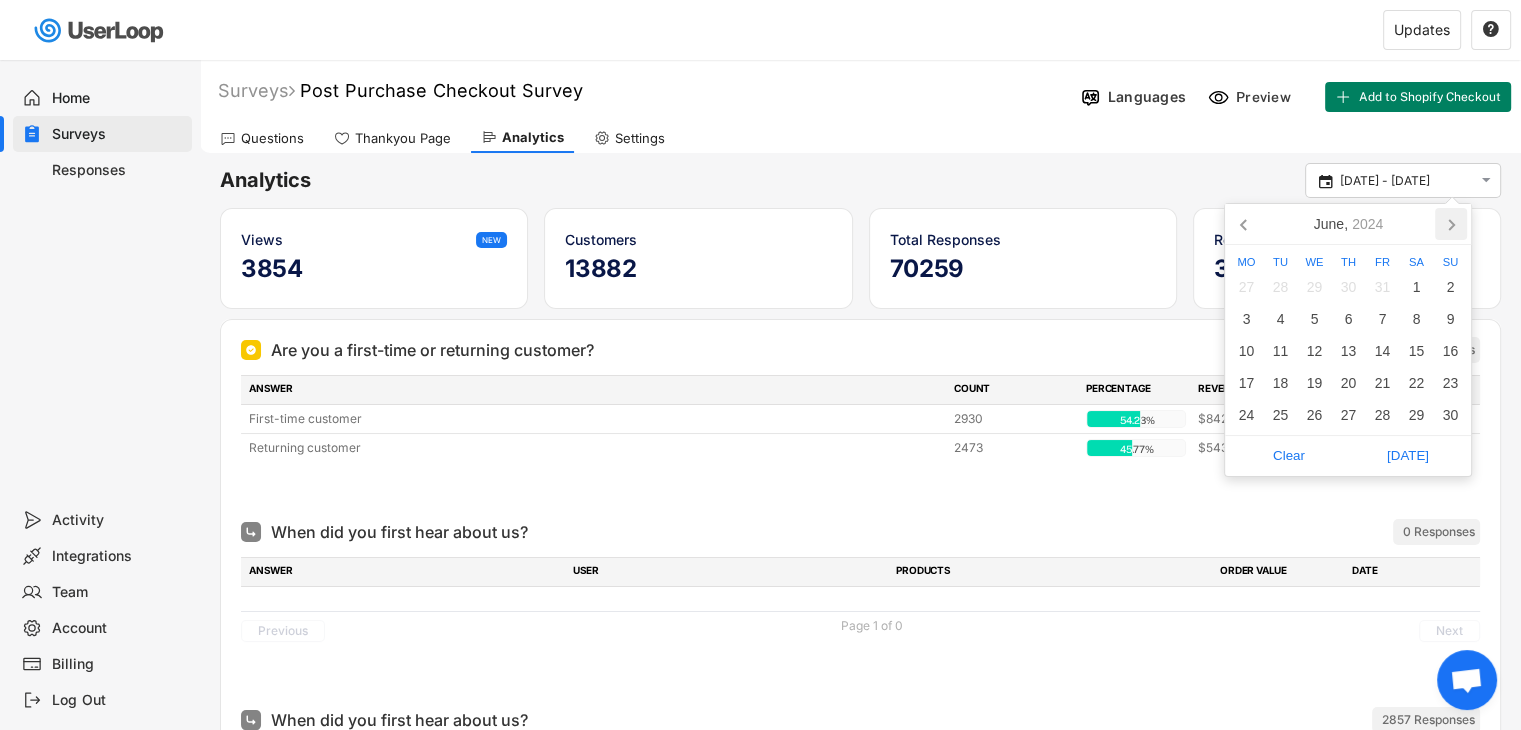 click 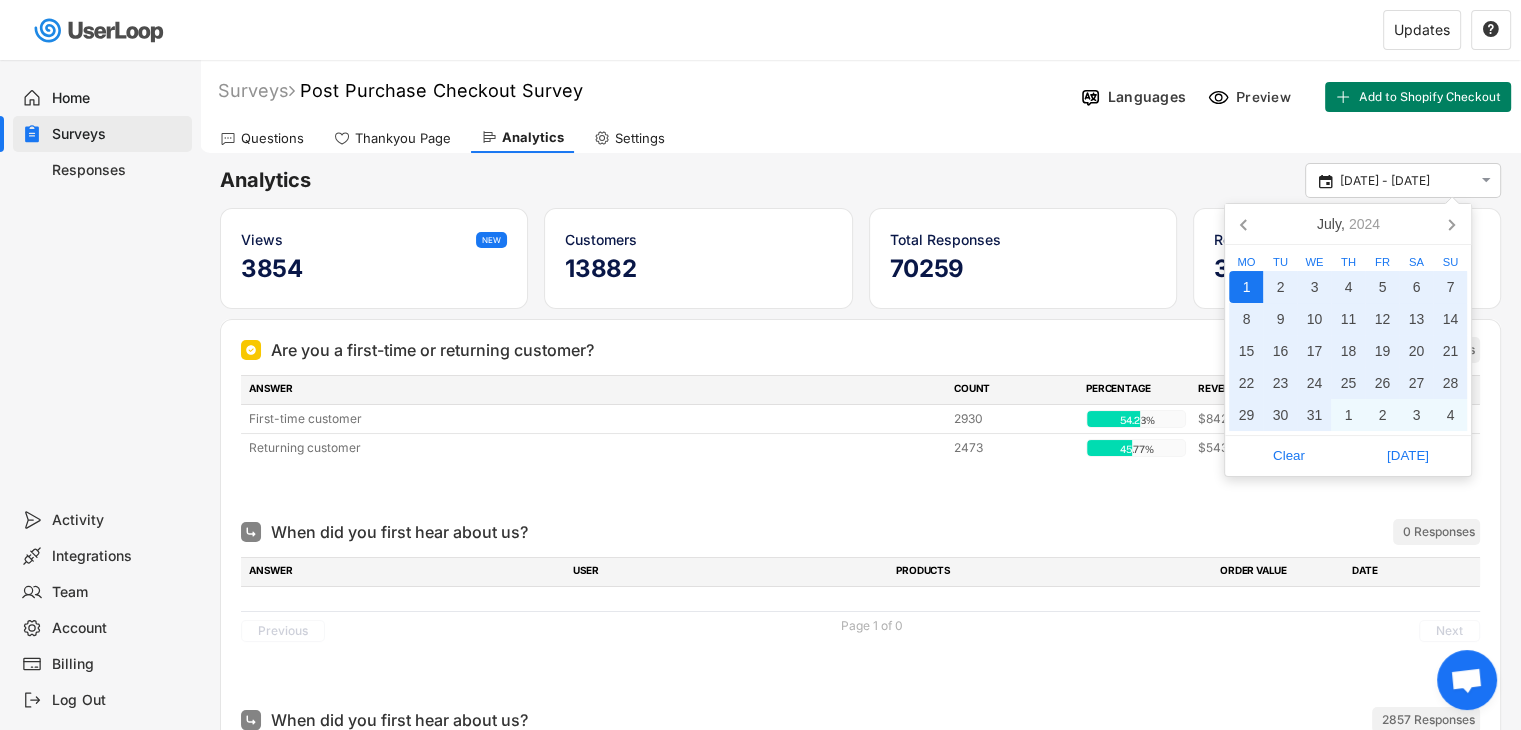 click on "1" at bounding box center (1246, 287) 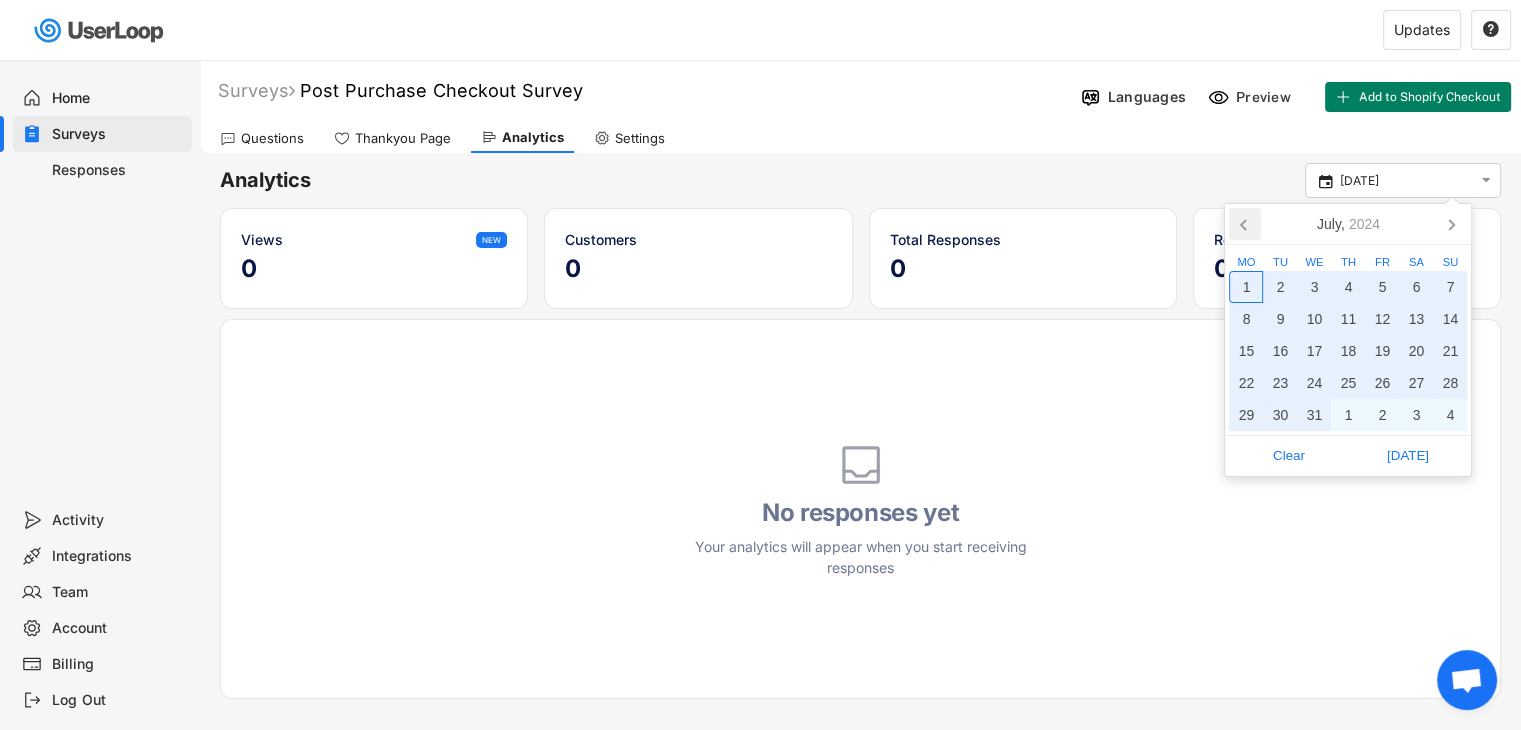 click 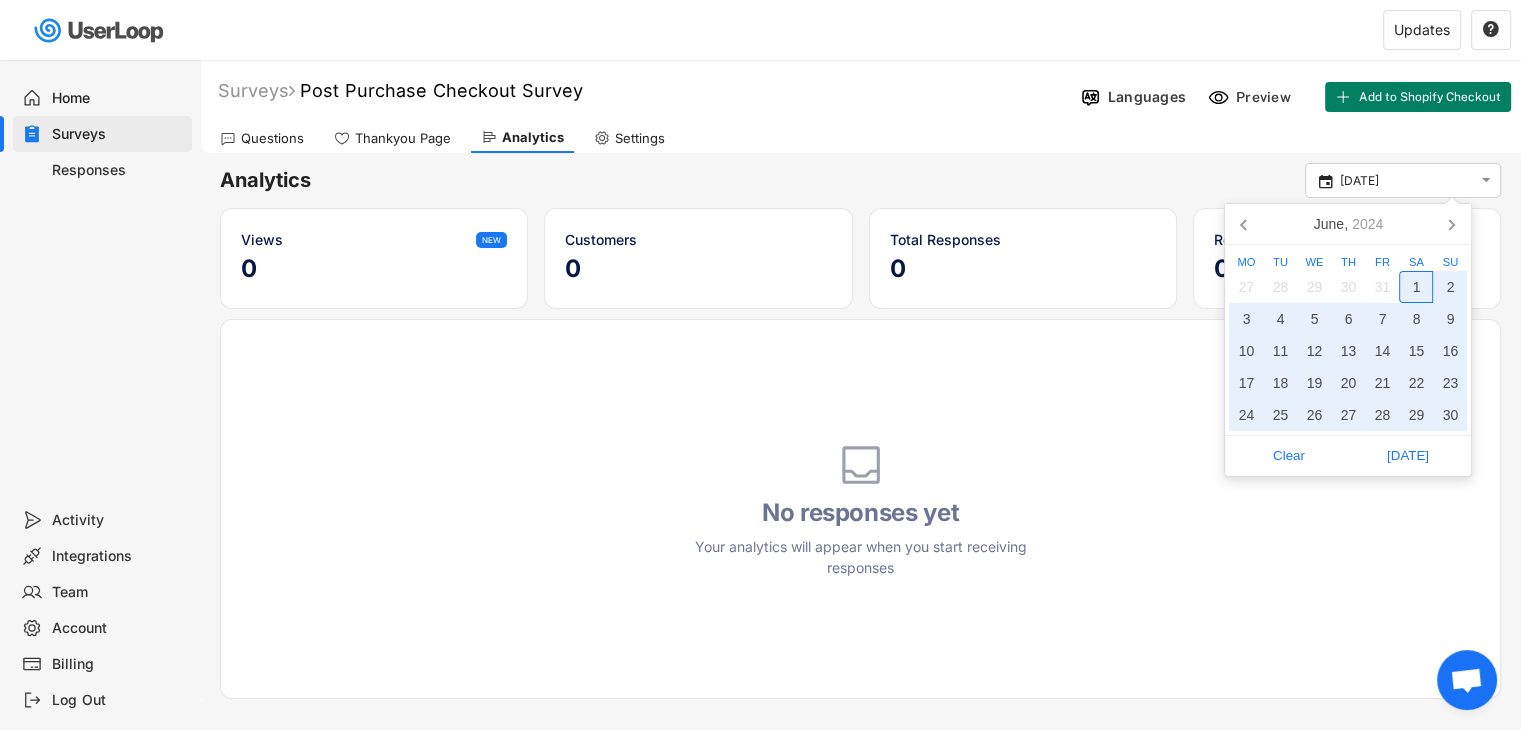 click on "1" at bounding box center [1416, 287] 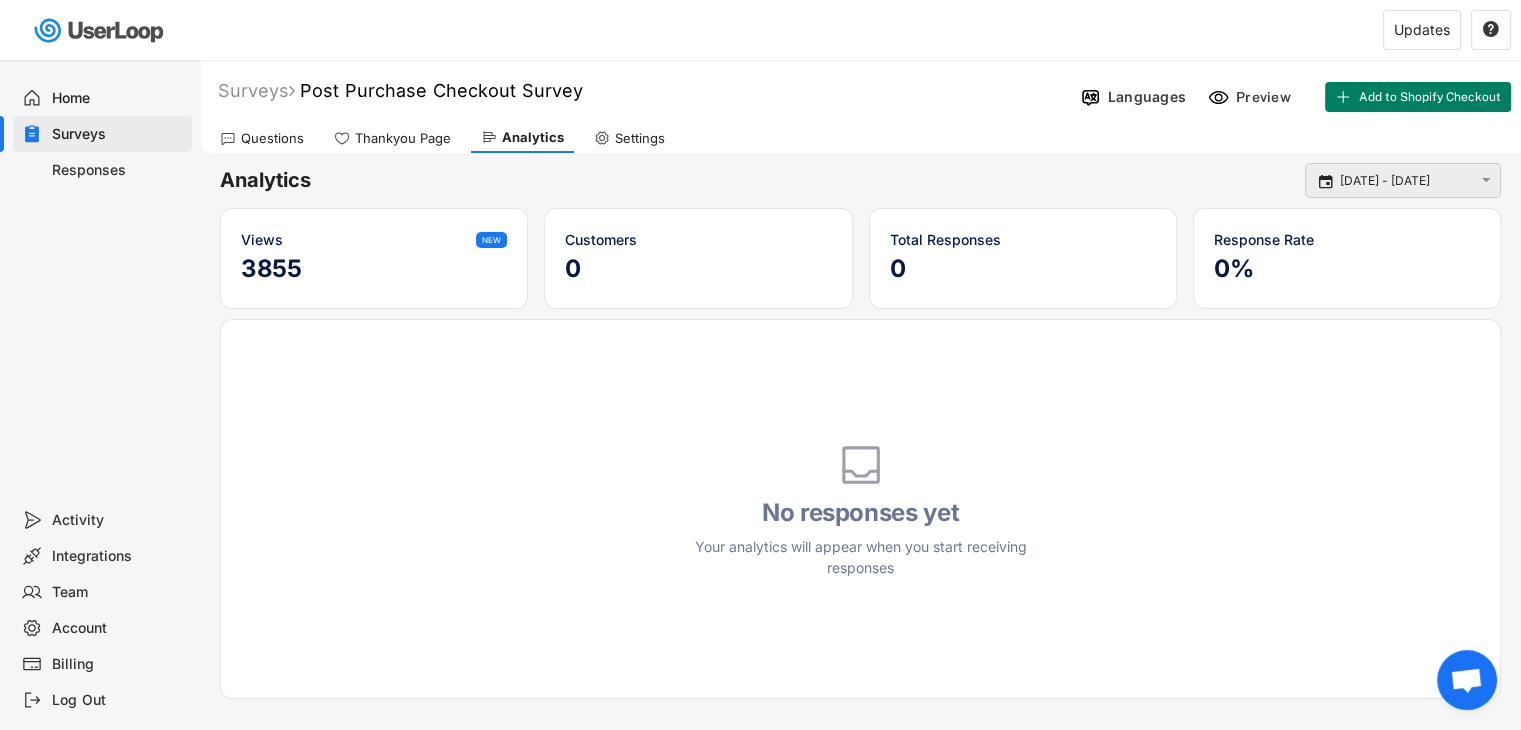 click on "
[DATE] - [DATE]
" at bounding box center [1403, 180] 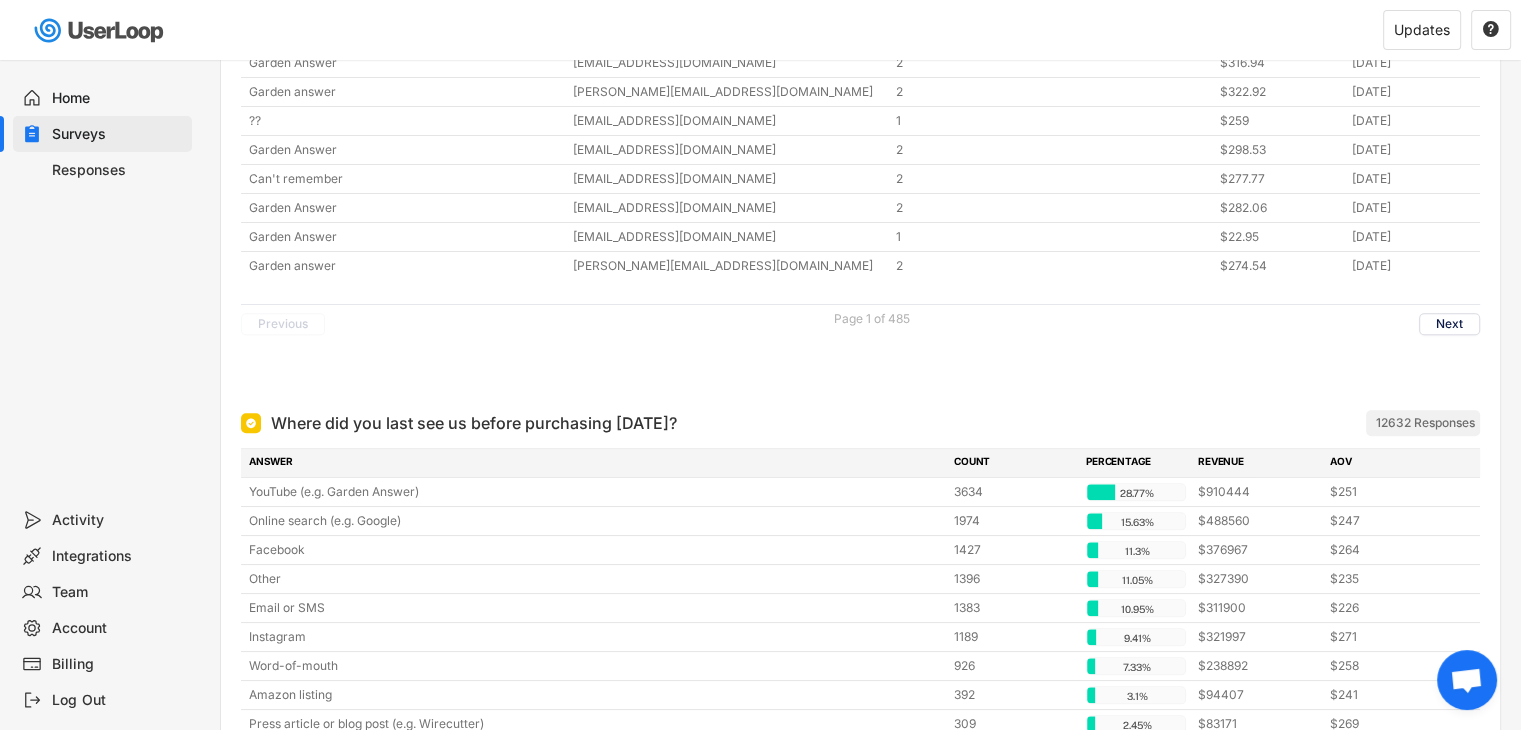 scroll, scrollTop: 2224, scrollLeft: 0, axis: vertical 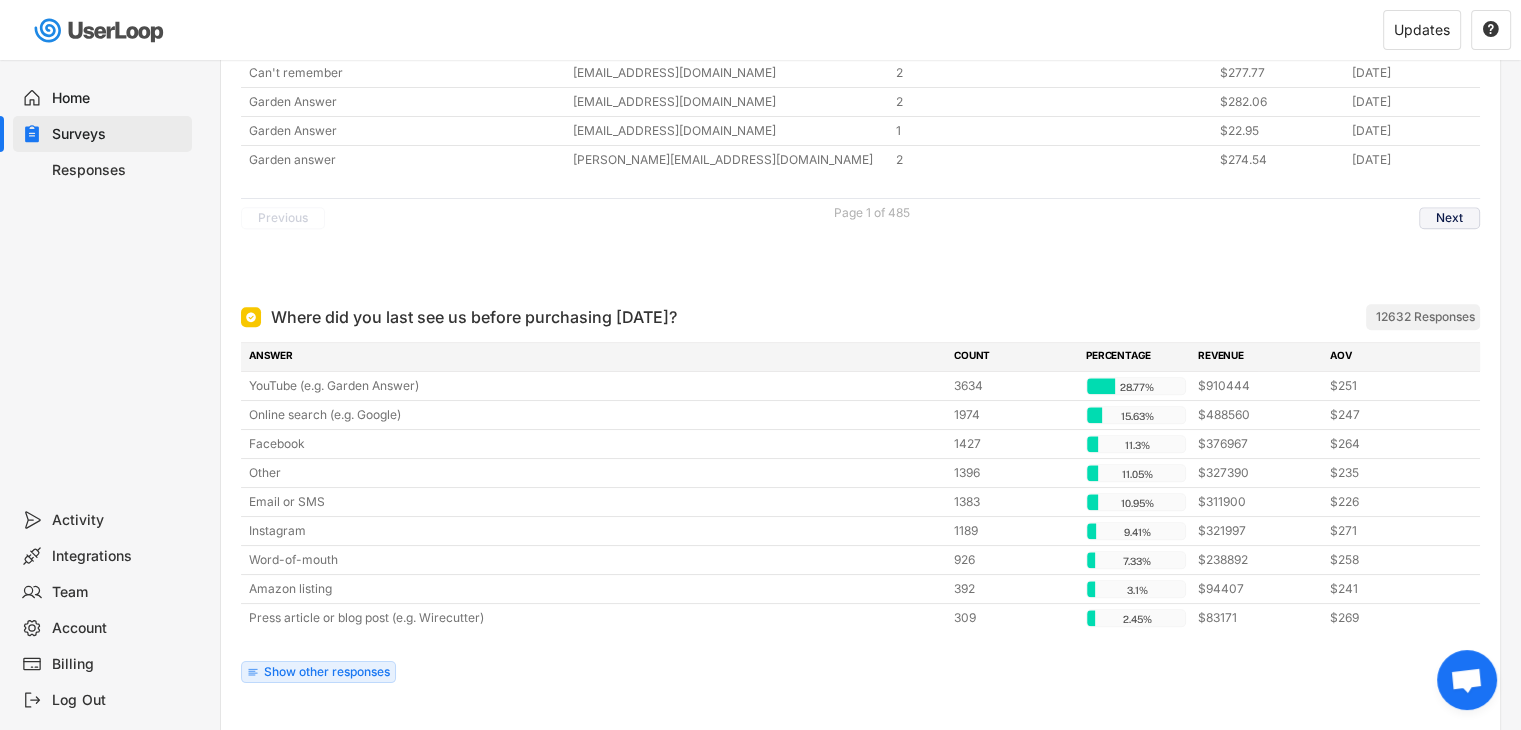 click on "Next" at bounding box center (1449, 218) 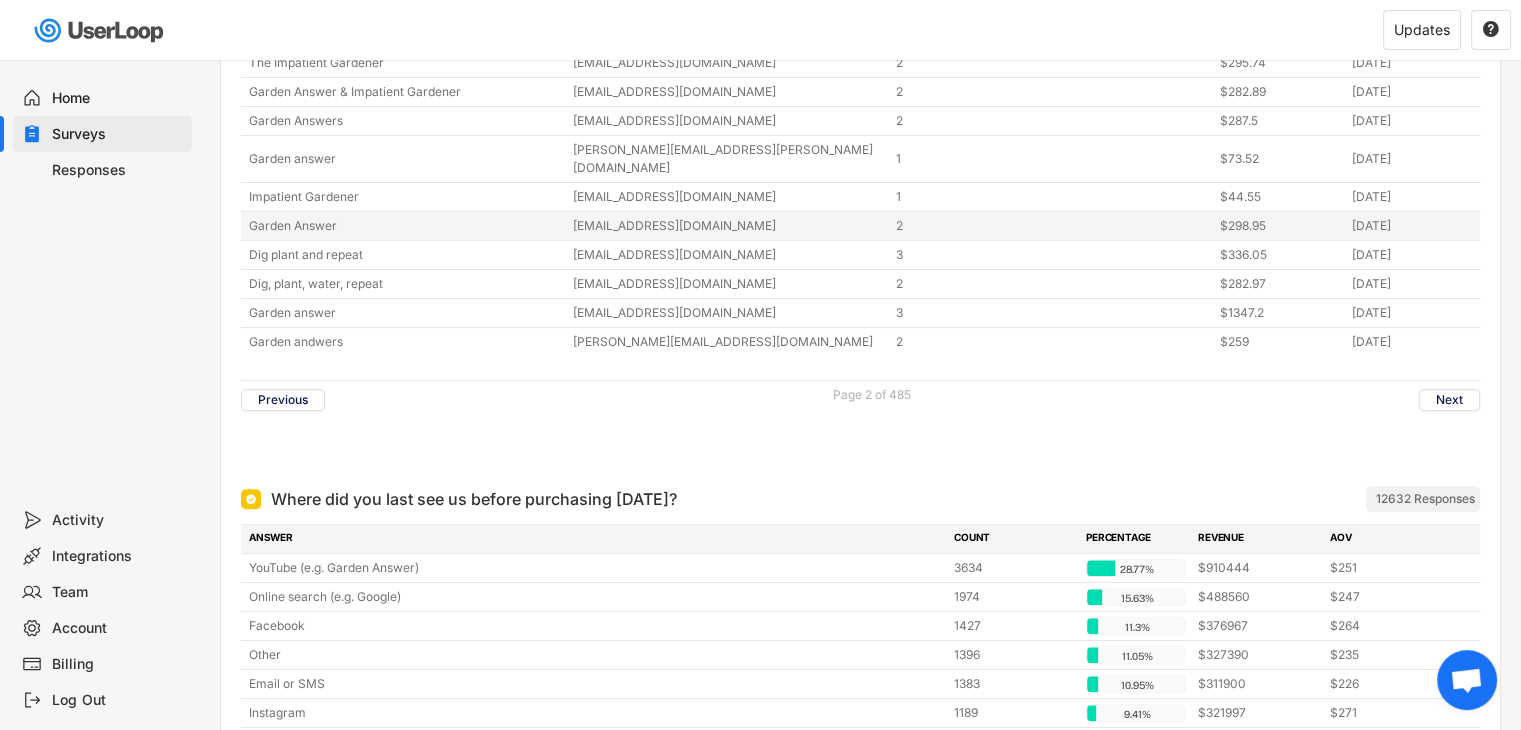 scroll, scrollTop: 2060, scrollLeft: 0, axis: vertical 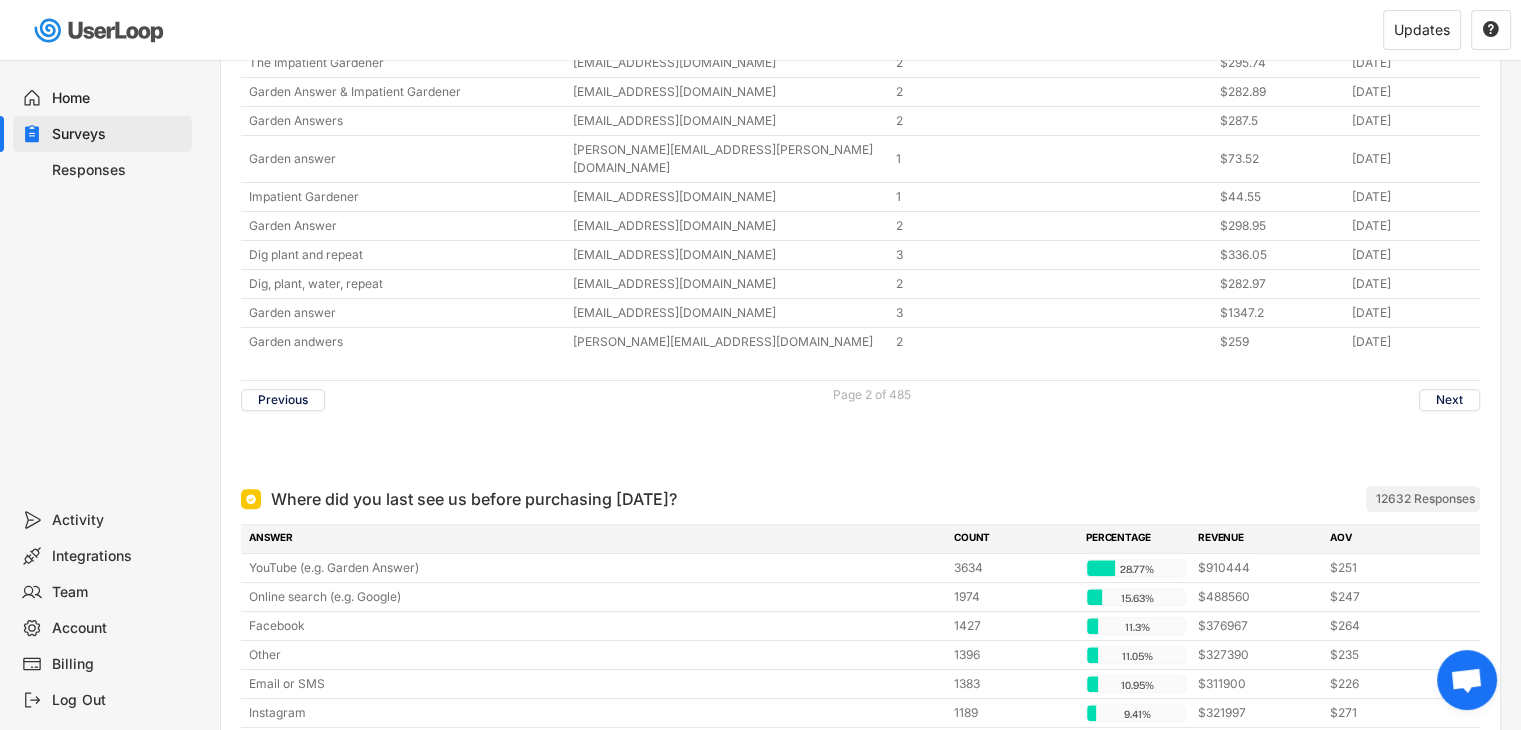 click on "Responses" at bounding box center (102, 170) 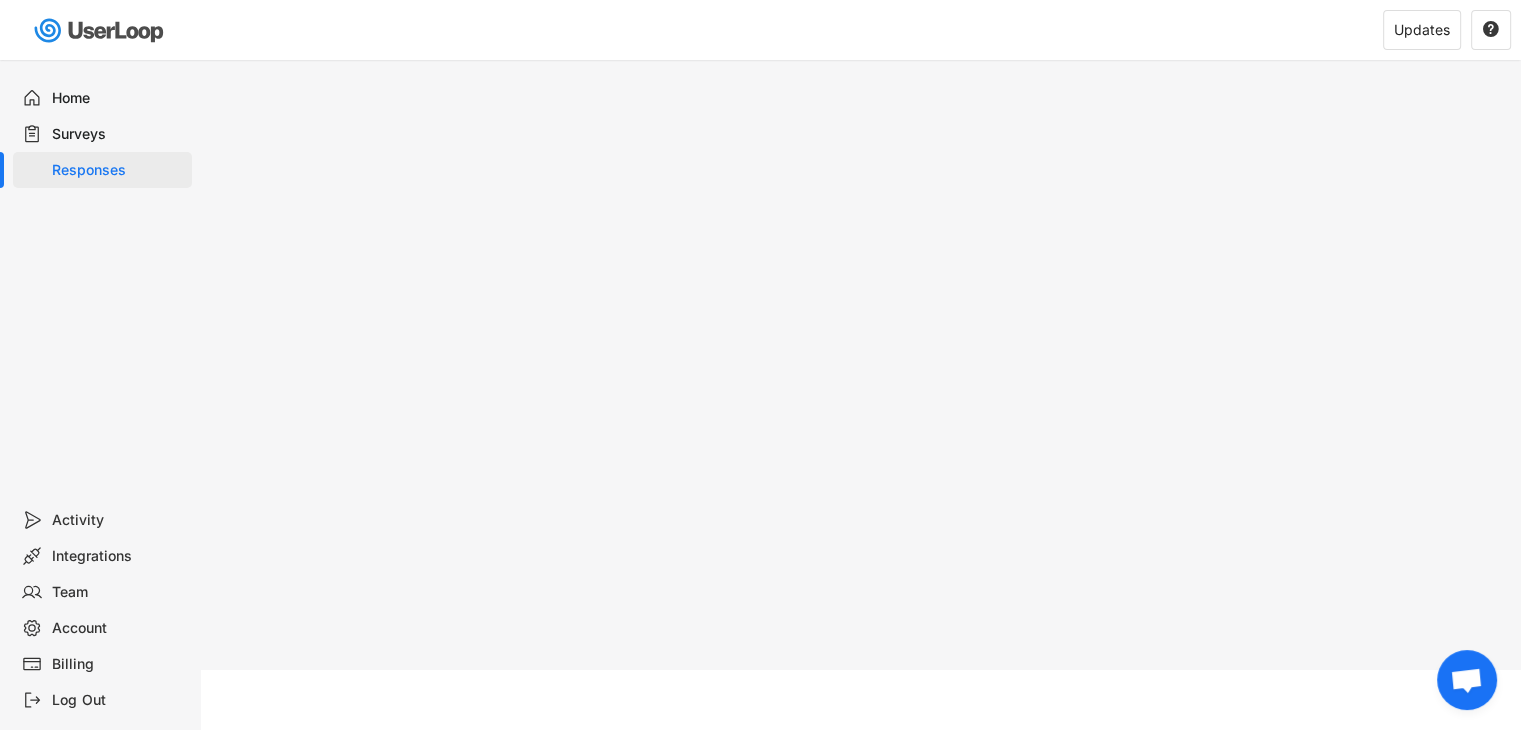 scroll, scrollTop: 0, scrollLeft: 0, axis: both 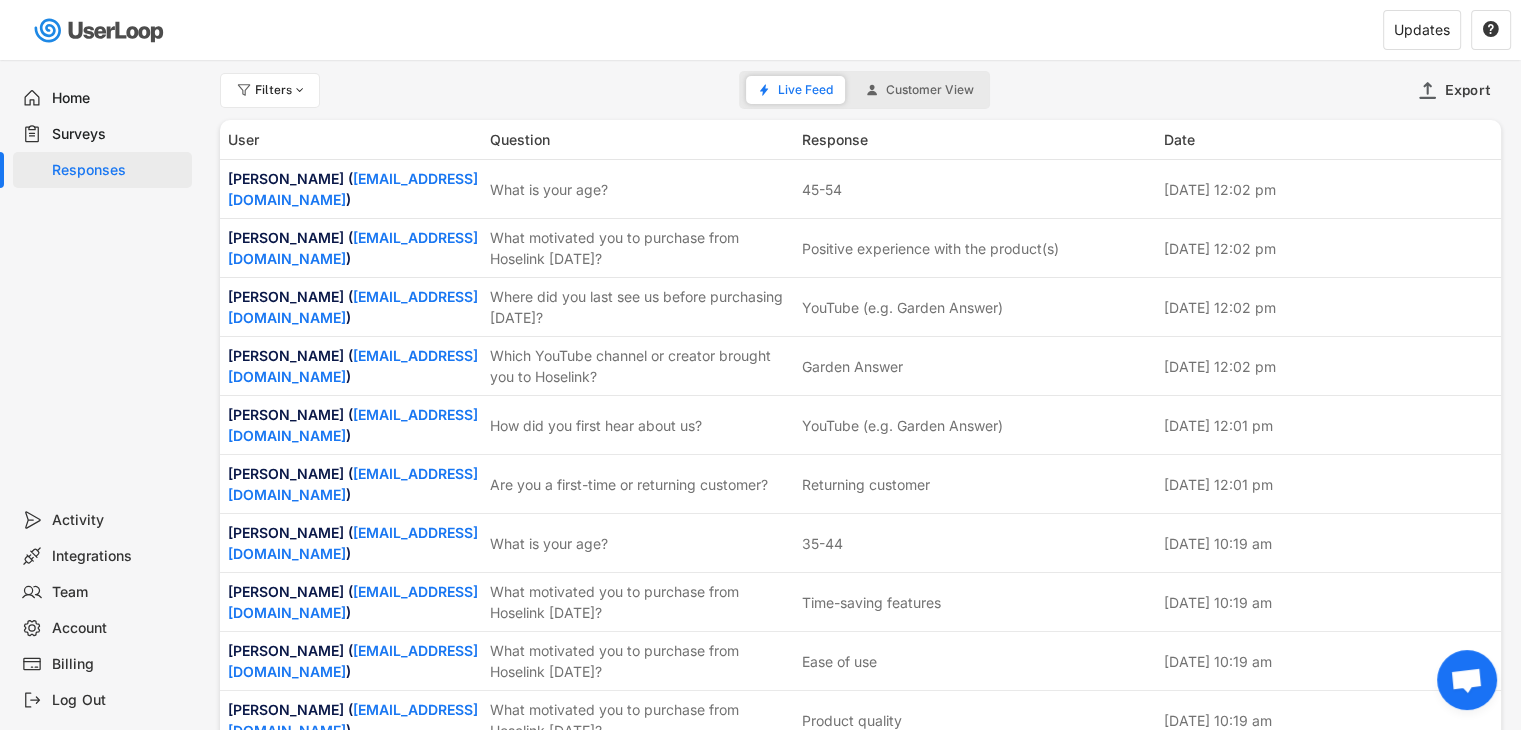 click on "Responses" at bounding box center (118, 170) 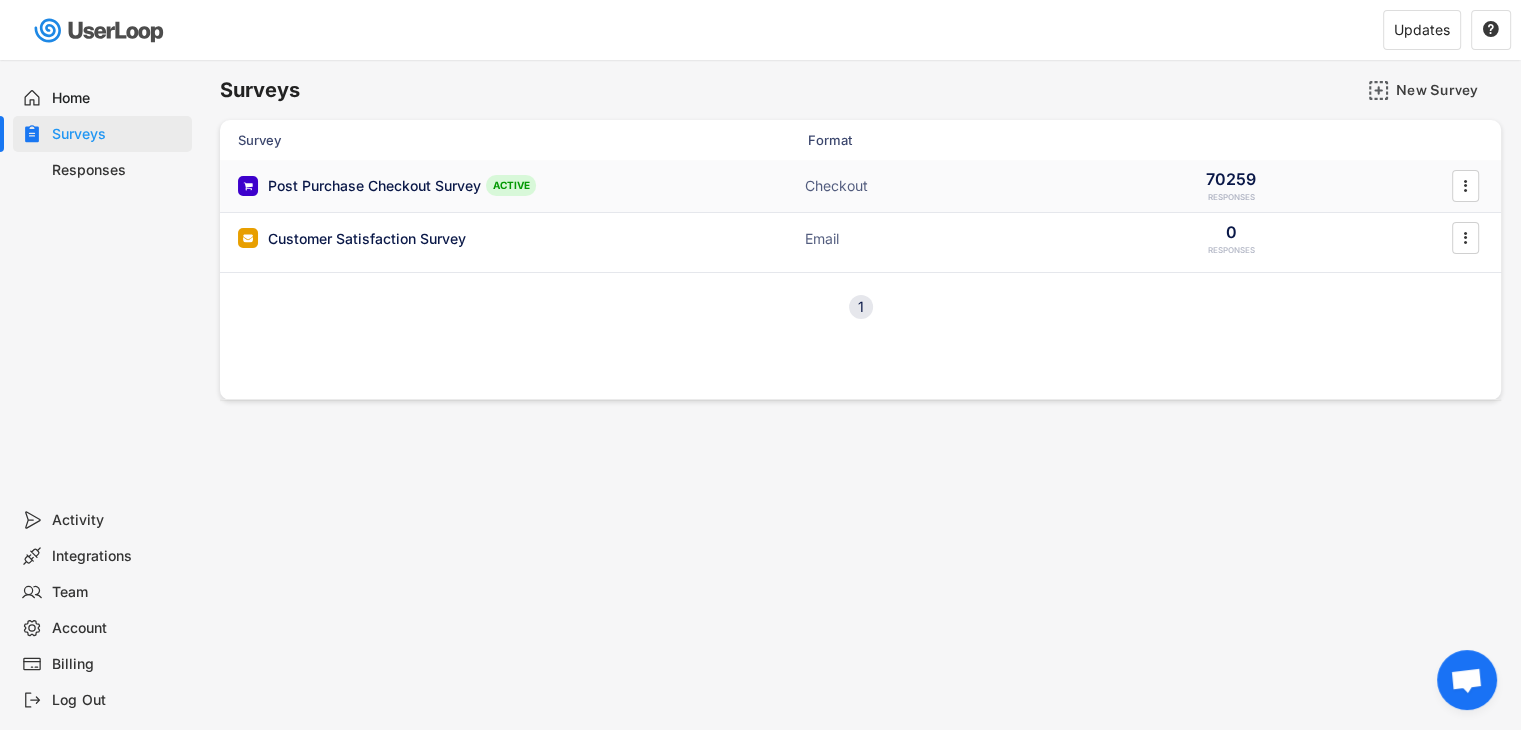 click on "Post Purchase Checkout Survey" at bounding box center [374, 186] 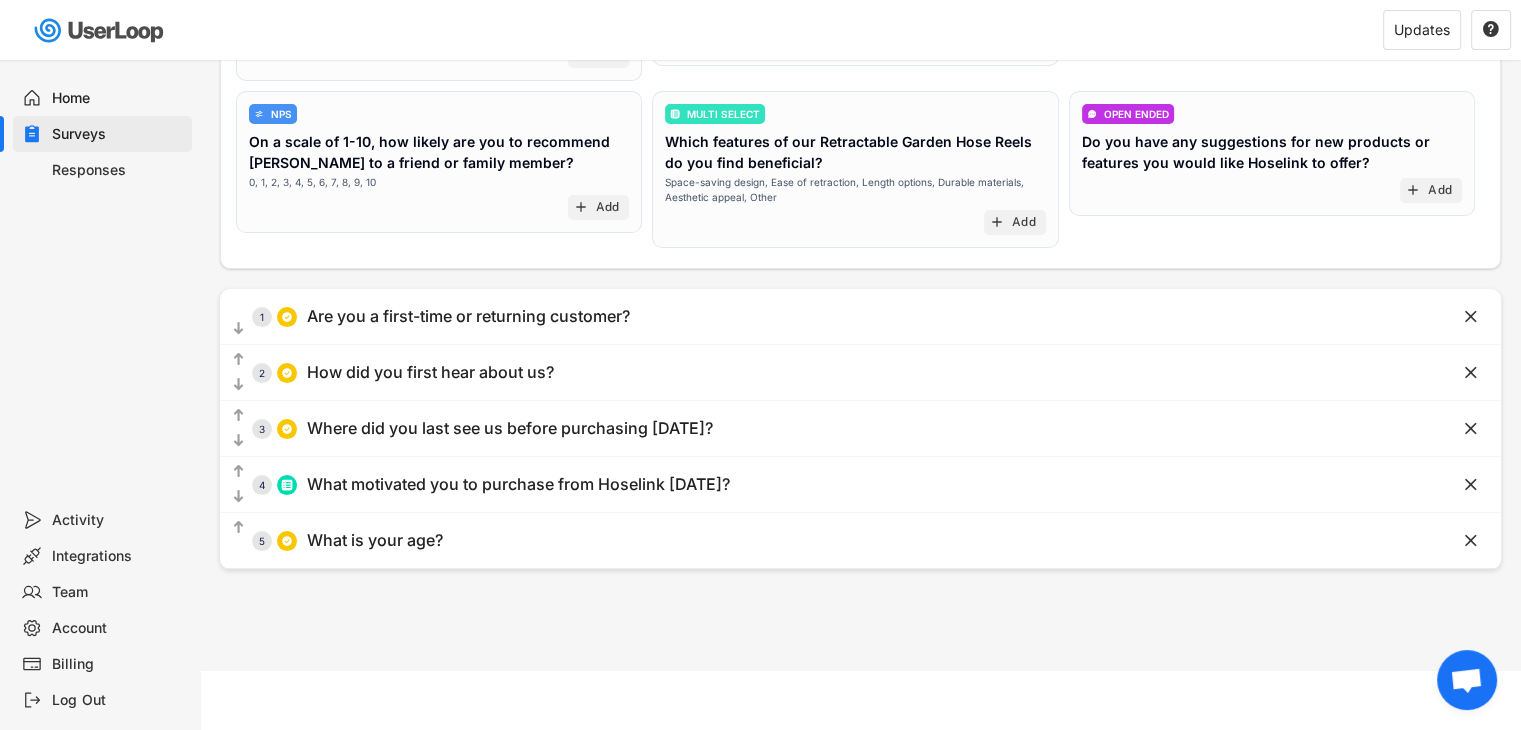 scroll, scrollTop: 354, scrollLeft: 0, axis: vertical 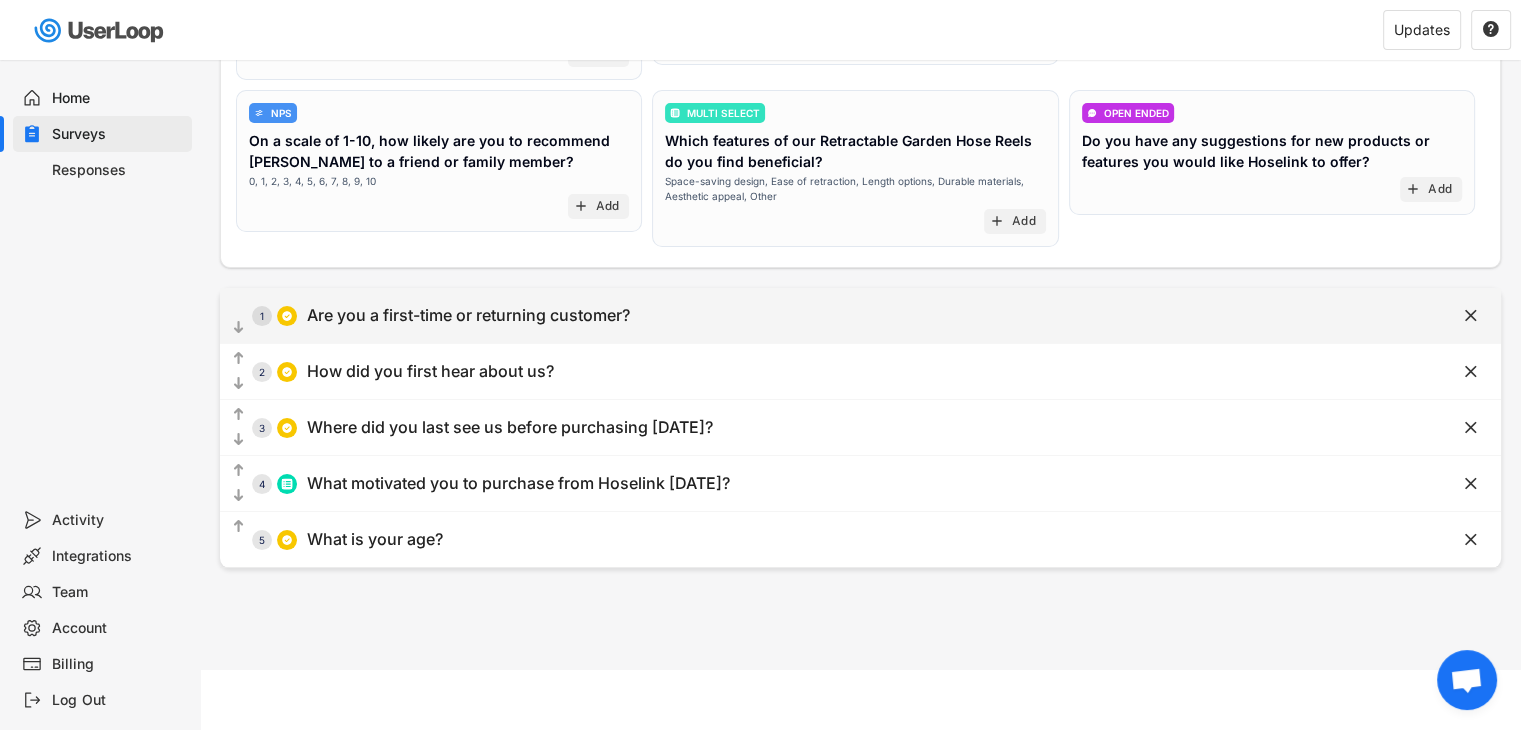 click on "

1 Are you a first-time or returning customer?" at bounding box center [810, 315] 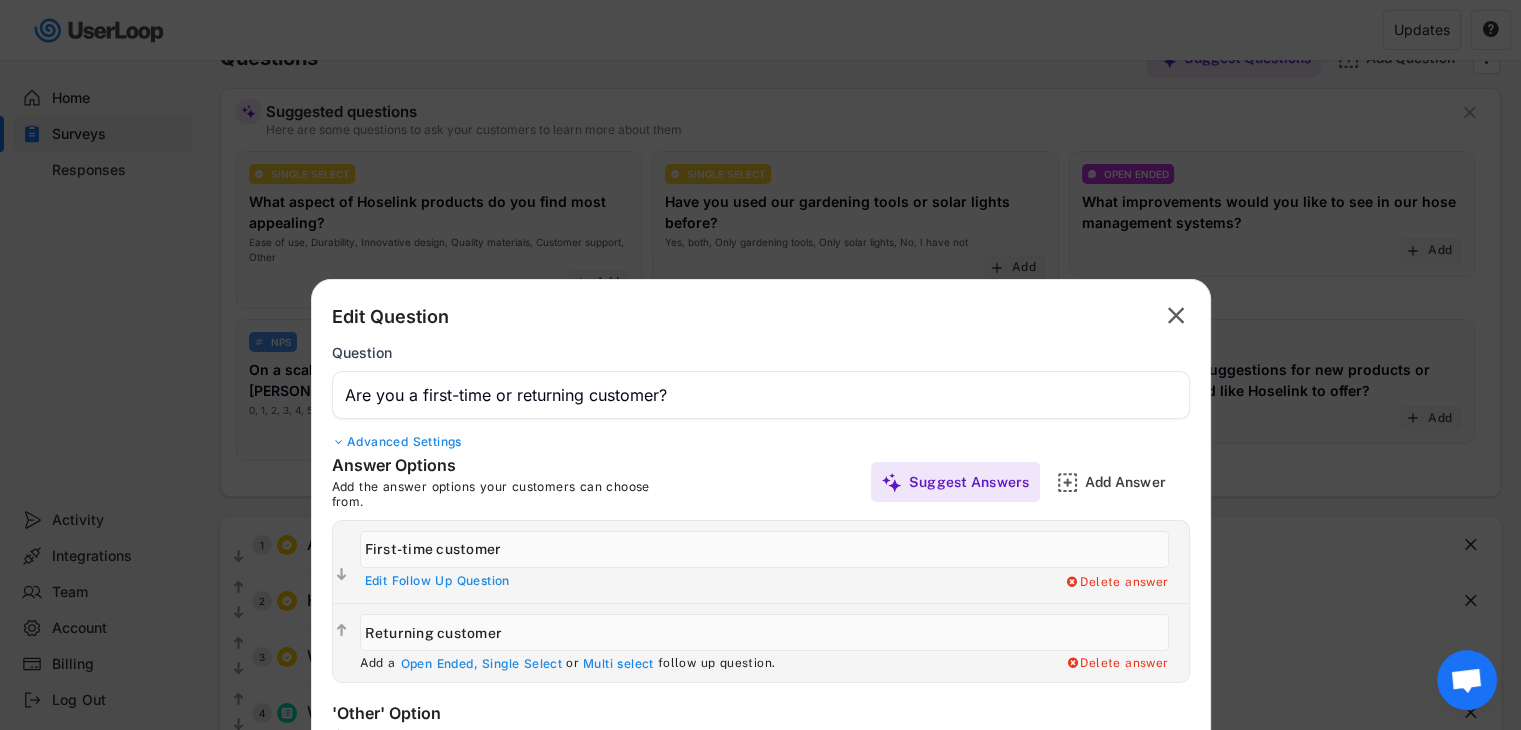 scroll, scrollTop: 0, scrollLeft: 0, axis: both 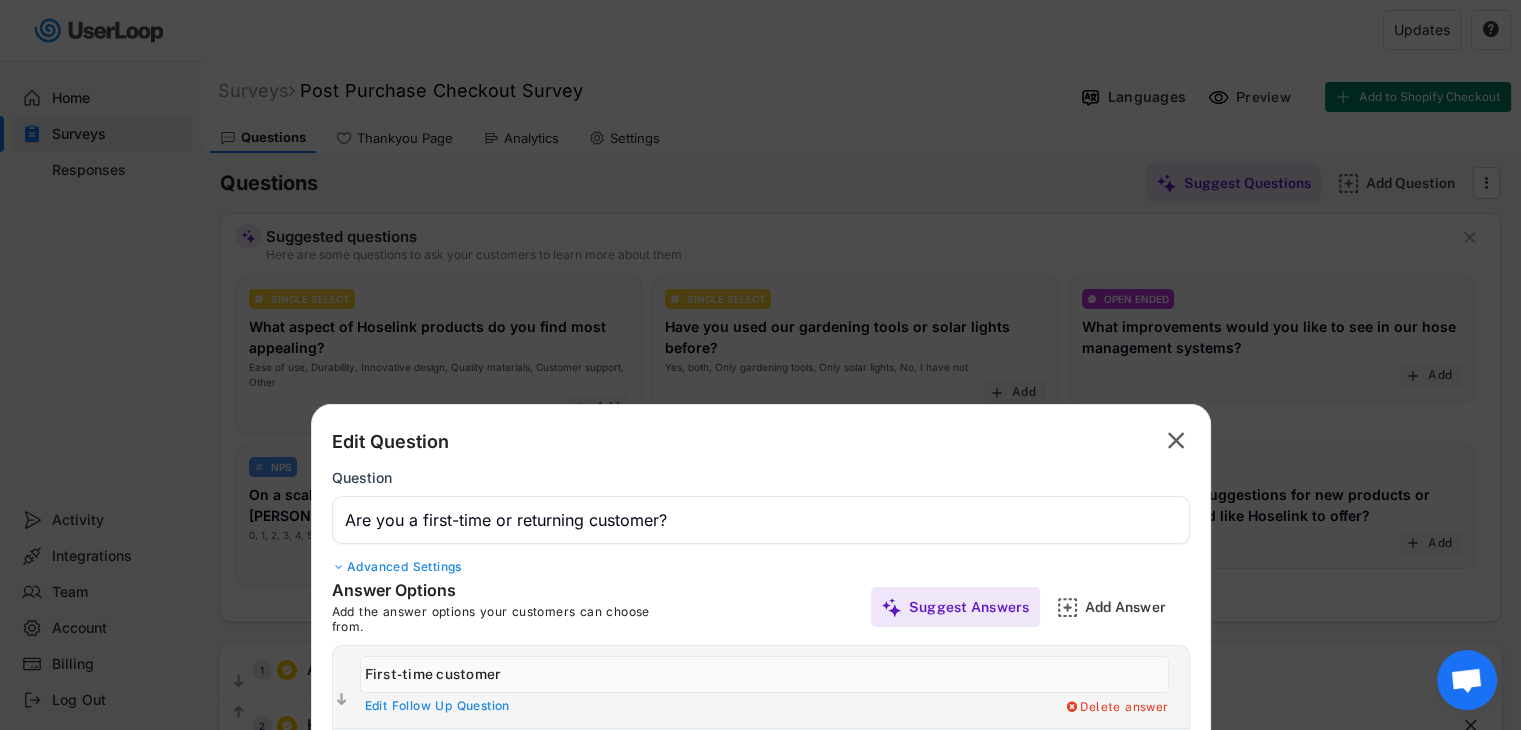 click on "" 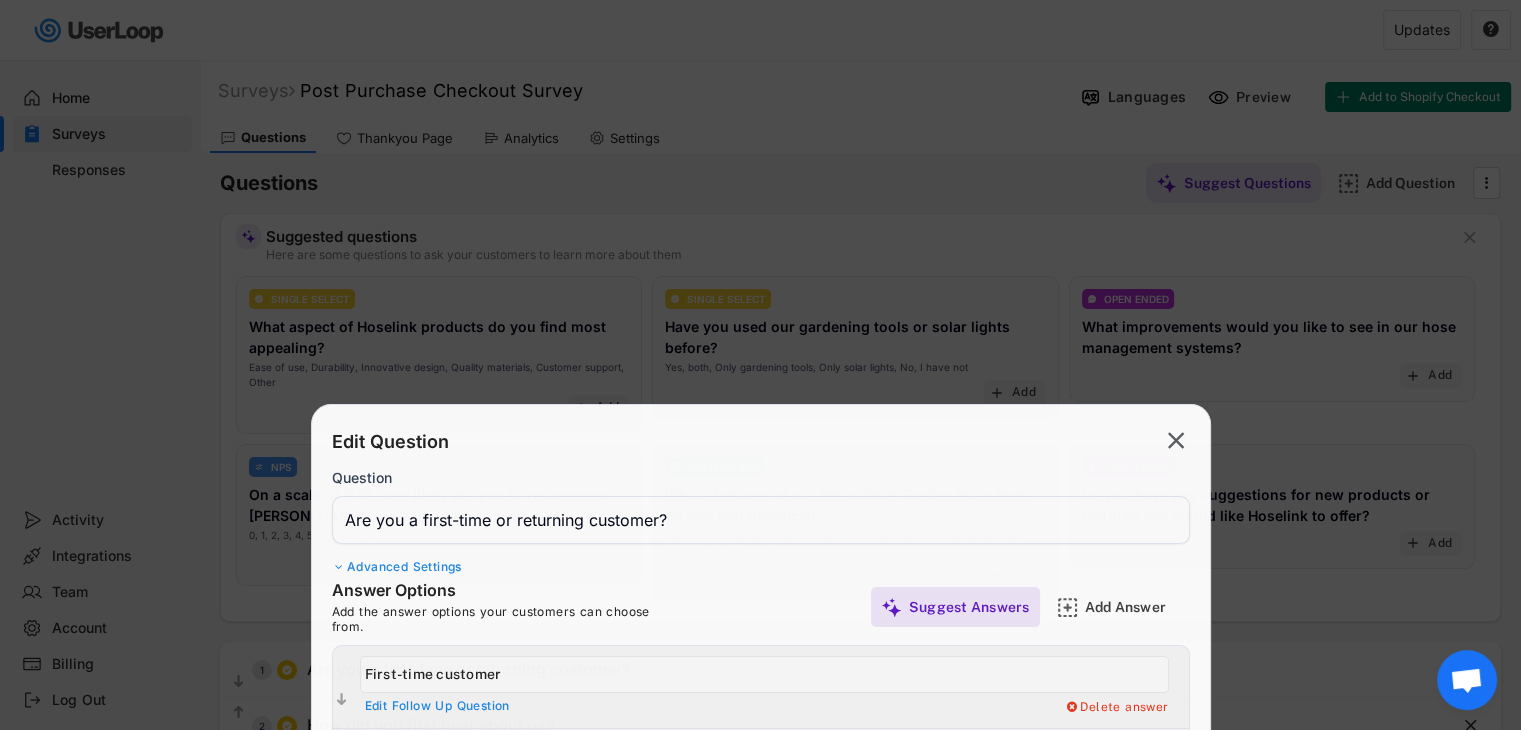 type 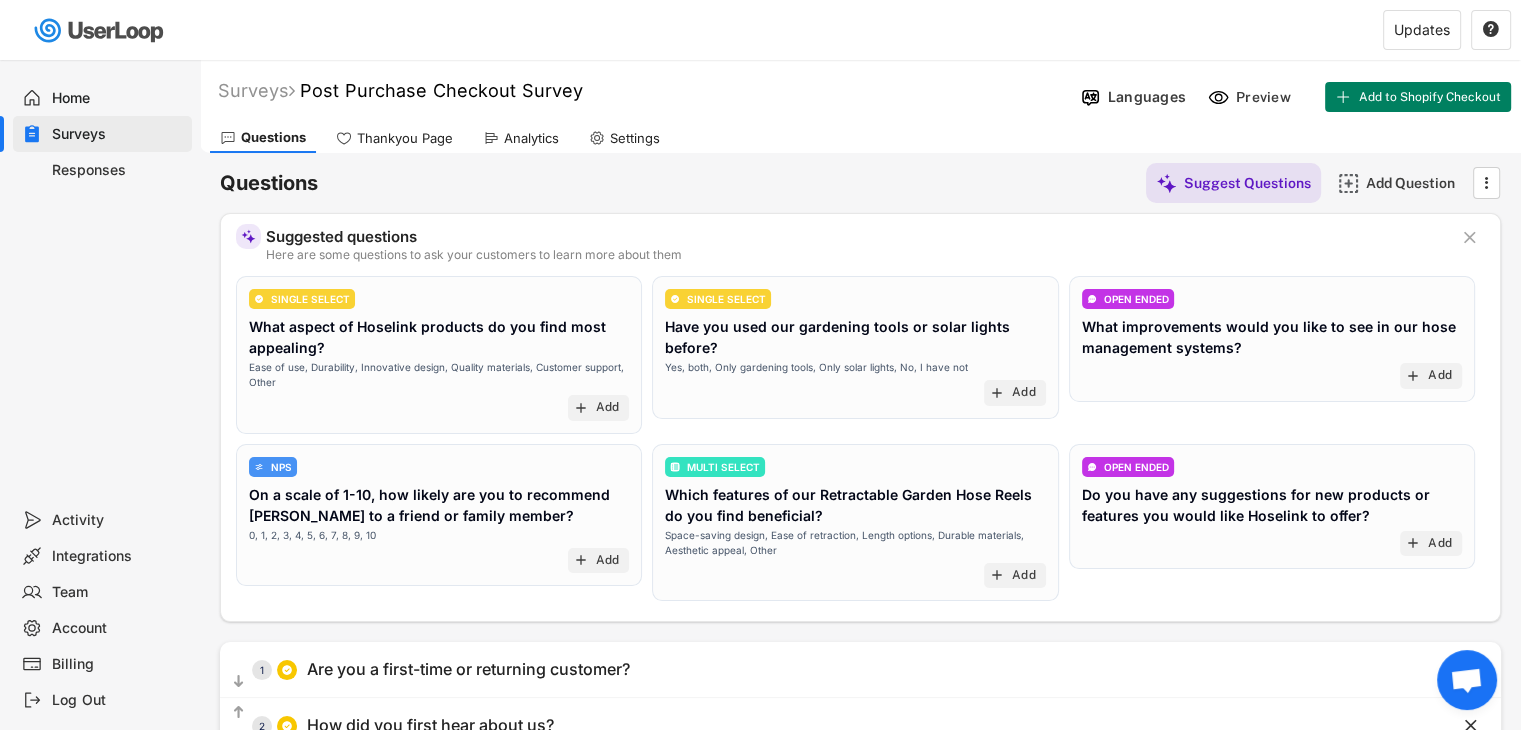 click 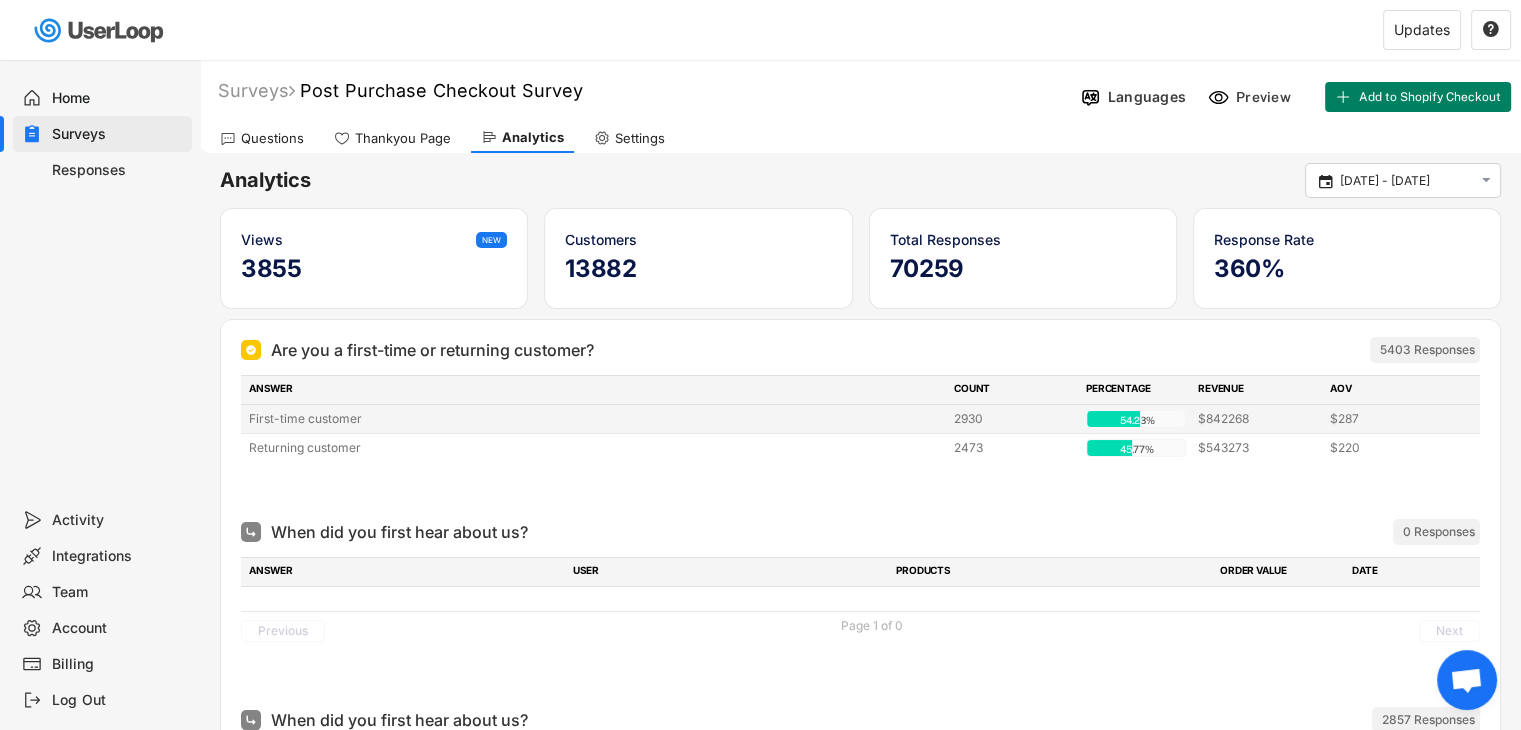 click on "$287" at bounding box center [1390, 419] 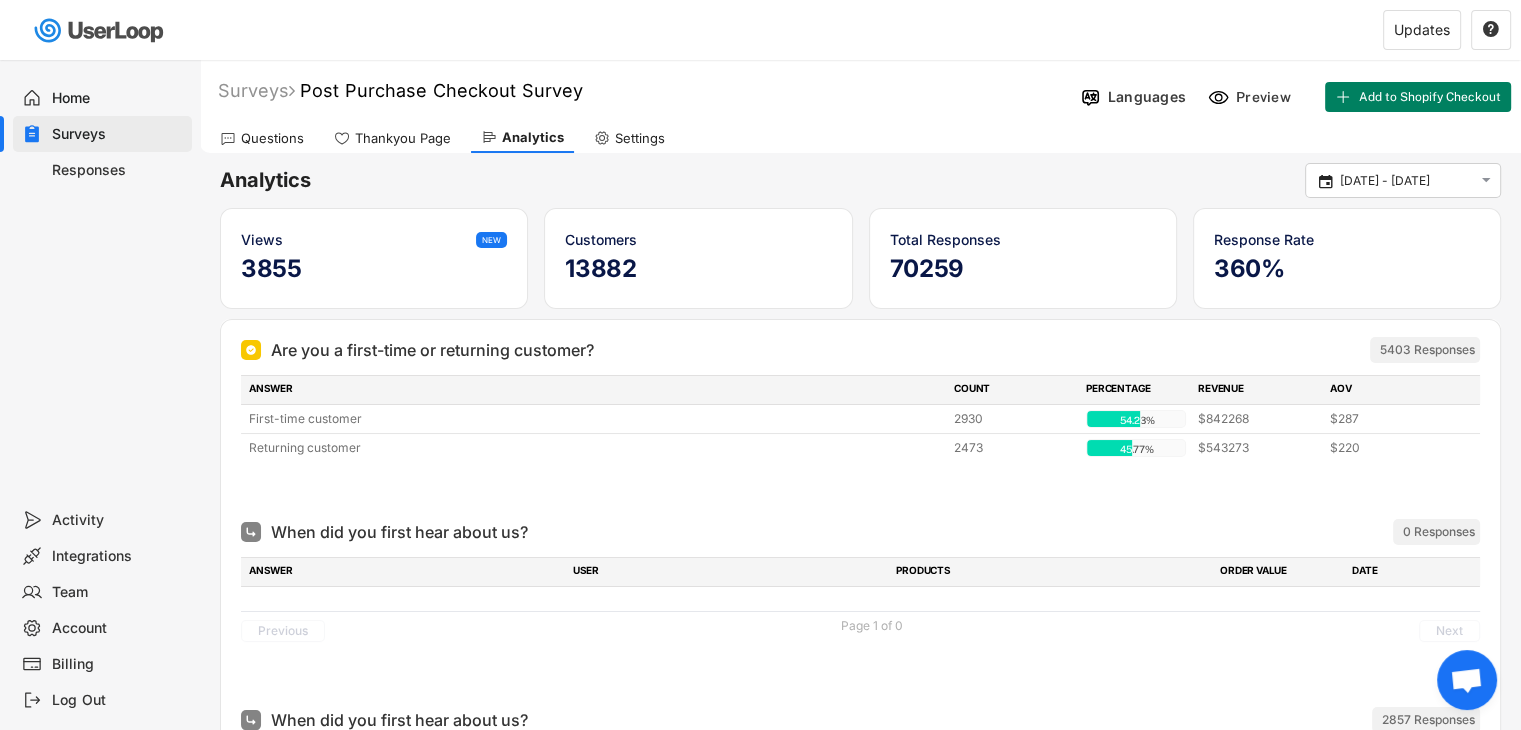 click on "Analytics

[DATE] - [DATE]

Views NEW 3855 Customers 13882 Total Responses 70259 Response Rate 360% No responses yet
Your analytics will appear when you start receiving responses Are you a first-time or returning customer?  5403 Responses ANSWER COUNT PERCENTAGE REVENUE AOV First-time customer 2930 54.23% 54.23% $842268 $287 Returning customer 2473 45.77% 45.77% $543273 $220 When did you first hear about us?  0 Responses ANSWER USER PRODUCTS ORDER VALUE DATE Previous Page 1 of 0 Next When did you first hear about us?  ARCHIVED 2857 Responses ANSWER COUNT PERCENTAGE REVENUE AOV Over [DATE] 992 34.72% 34.72% $285905 $288 Over a month ago 453 15.86% 15.86% $134112 $296 [DATE] 394 13.79% 13.79% $102536 $260 Over a week ago 375 13.13% 13.13% $108243 $289 Over [DATE] 313 10.96% 10.96% $92613 $296 In the last few days 182 6.37% 6.37% $53665 $295 [DATE] 148 5.18% 5.18% $45477 $307 How did you first hear about us?  ARCHIVED 14606 Responses ANSWER COUNT 2" 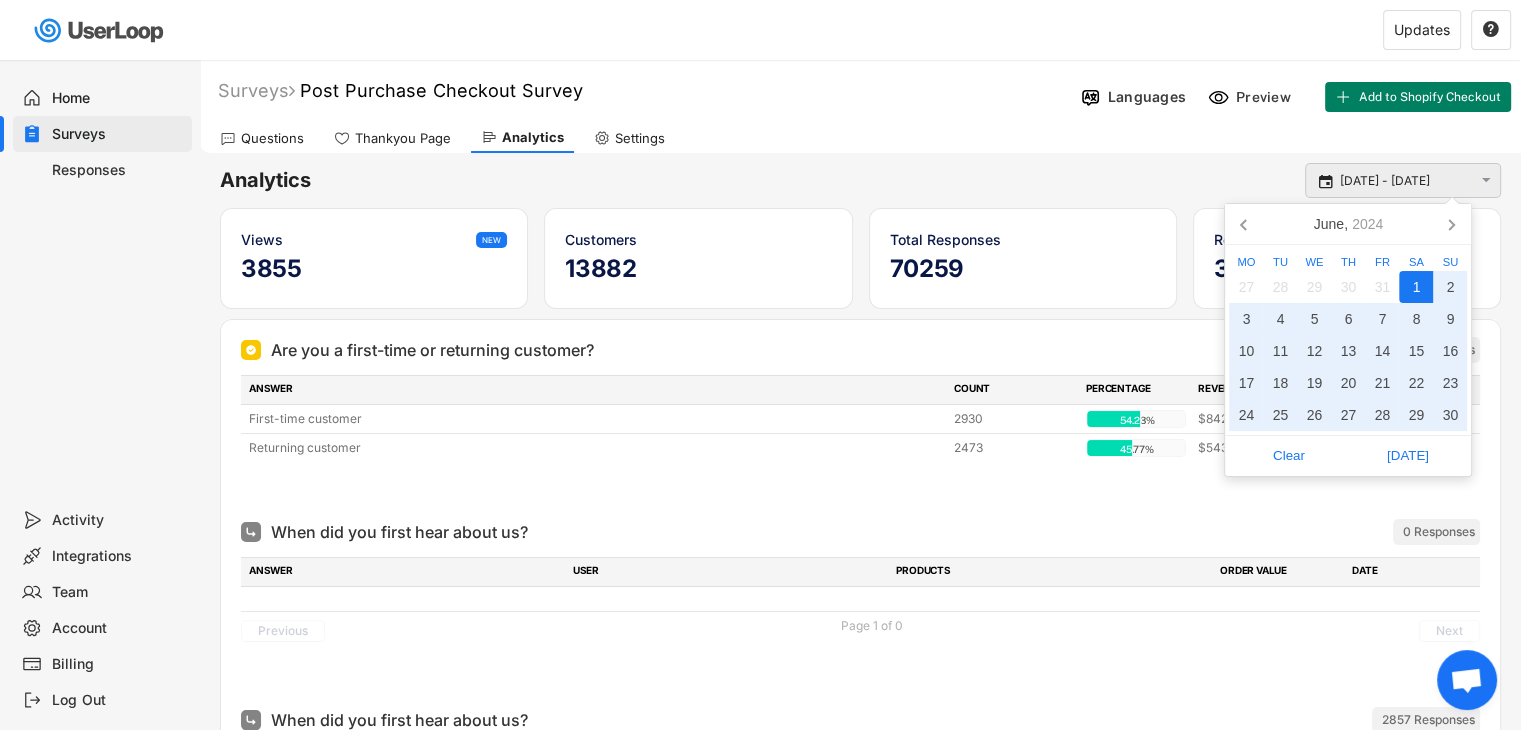 click on "[DATE] - [DATE]" at bounding box center (1406, 181) 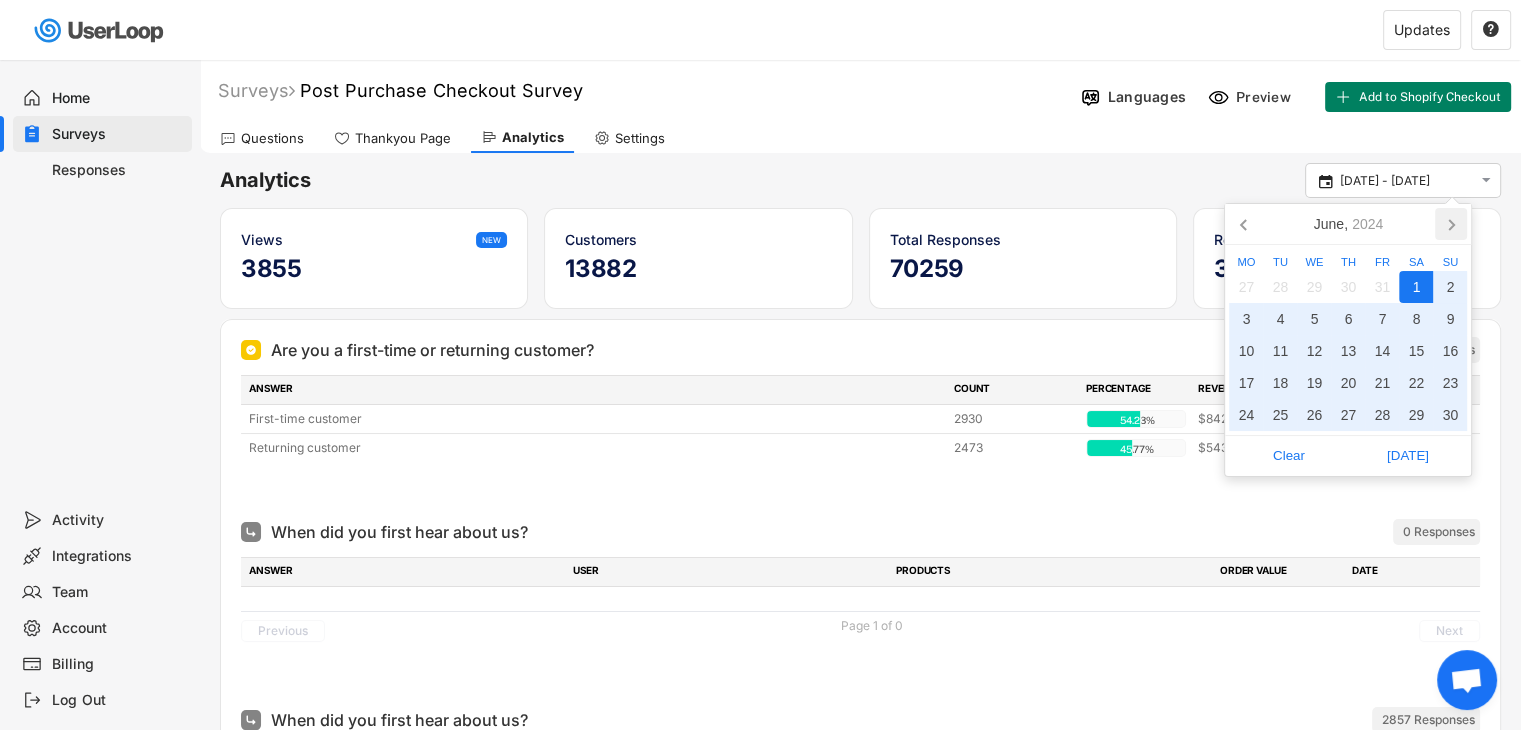 click 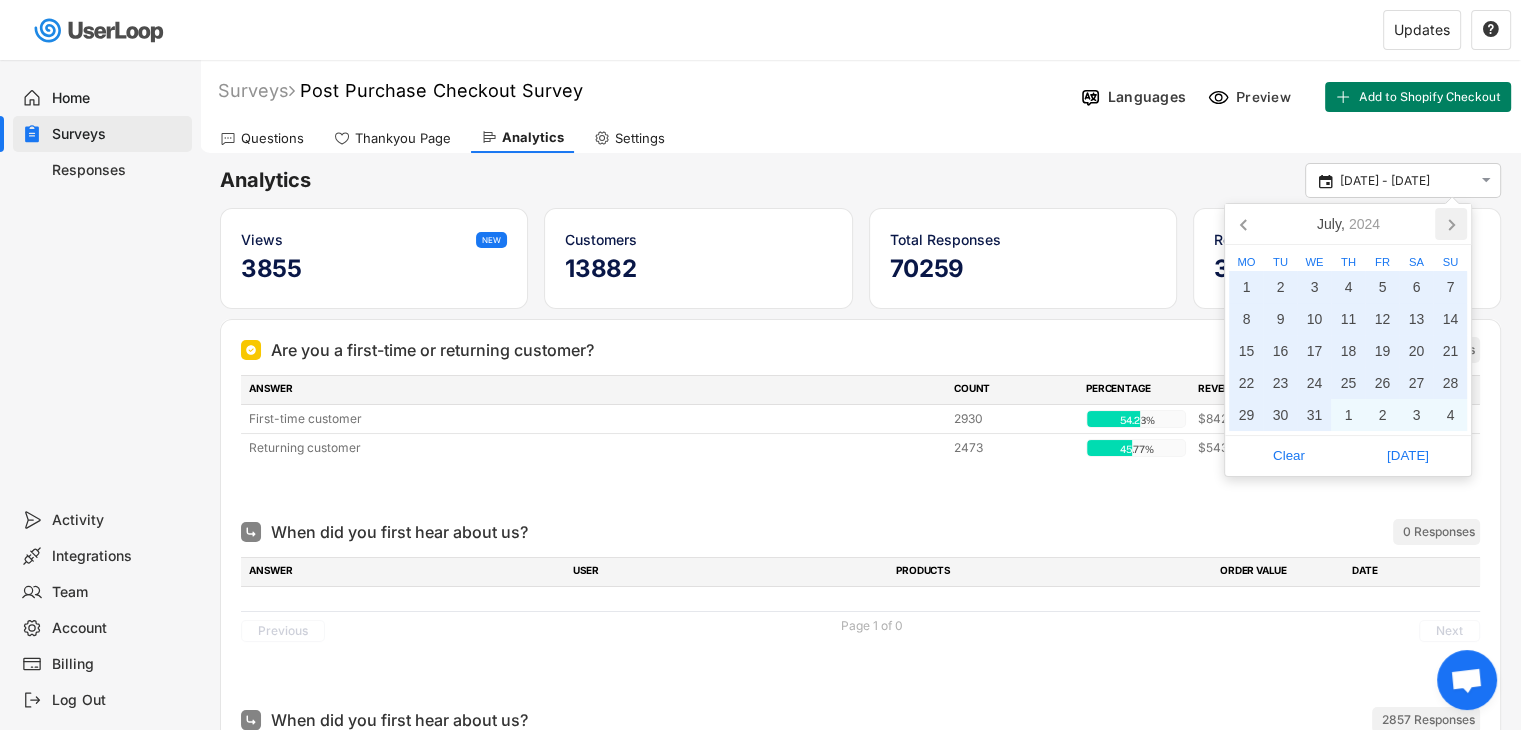click 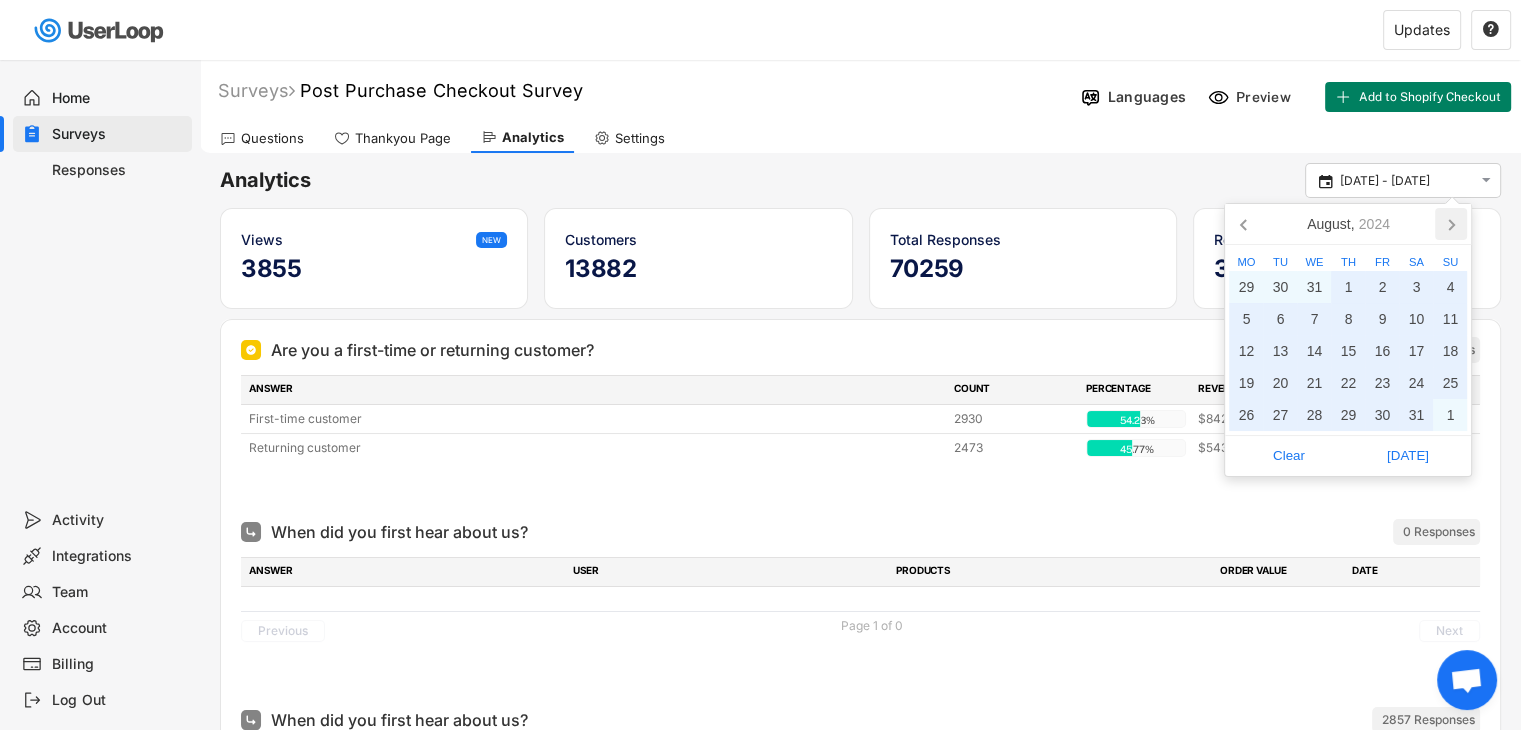 click 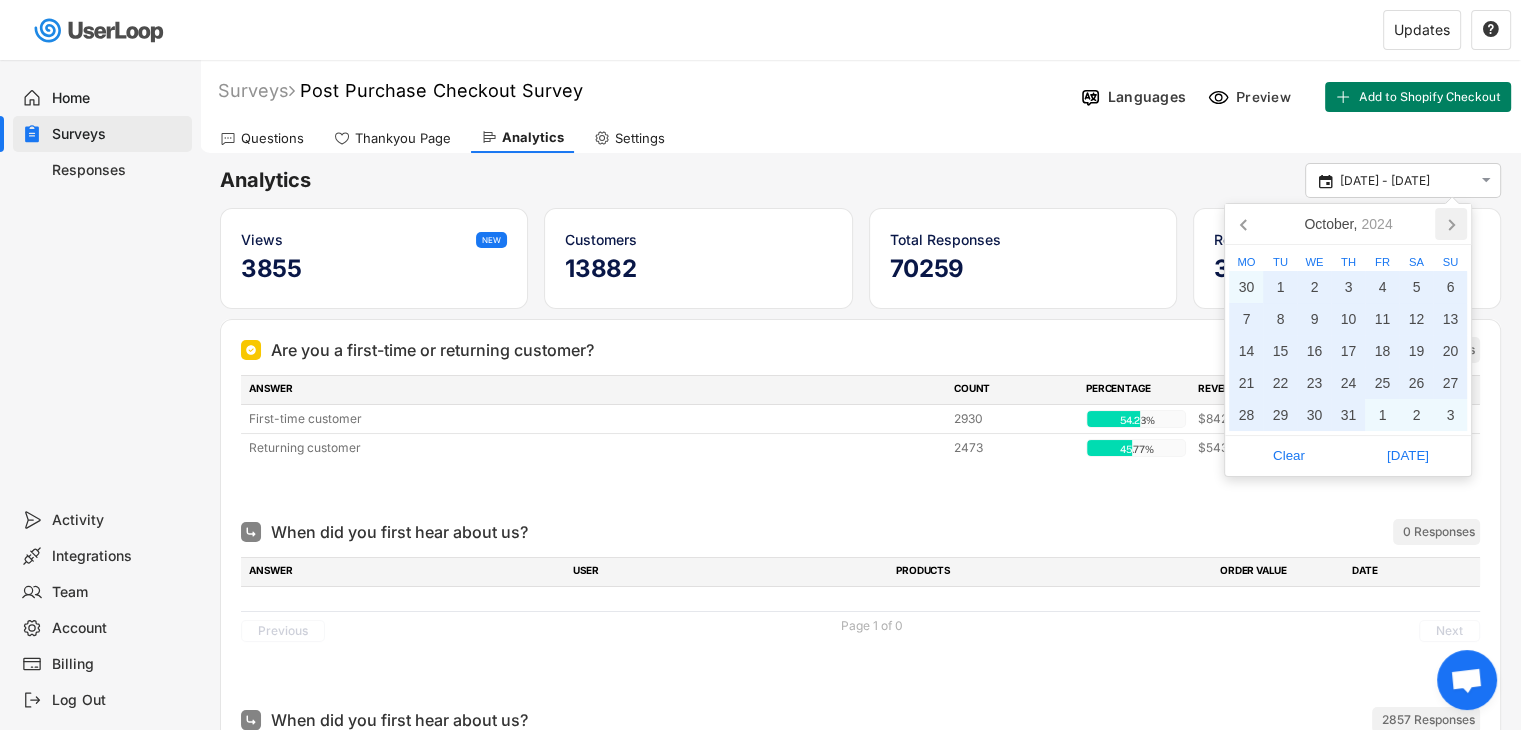 click 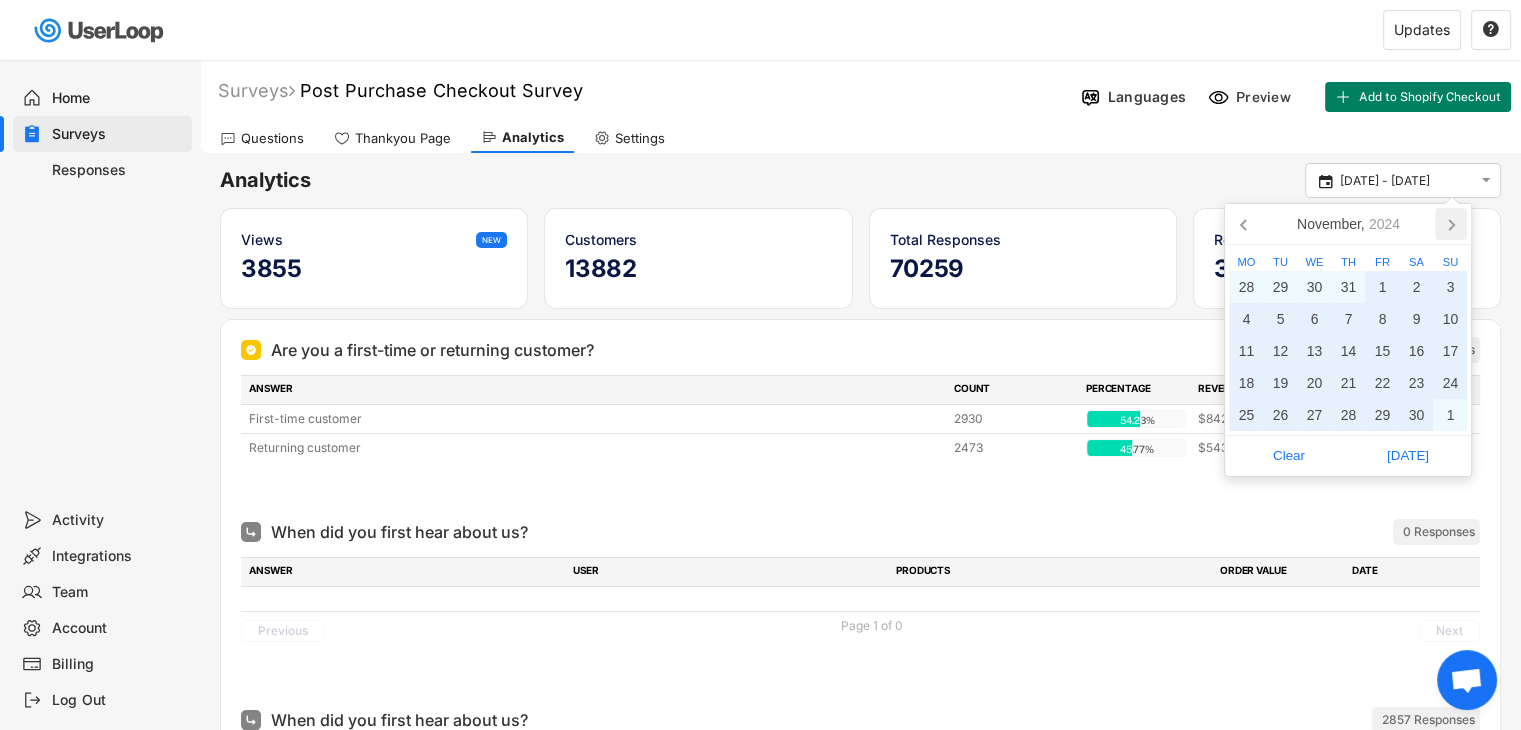 click 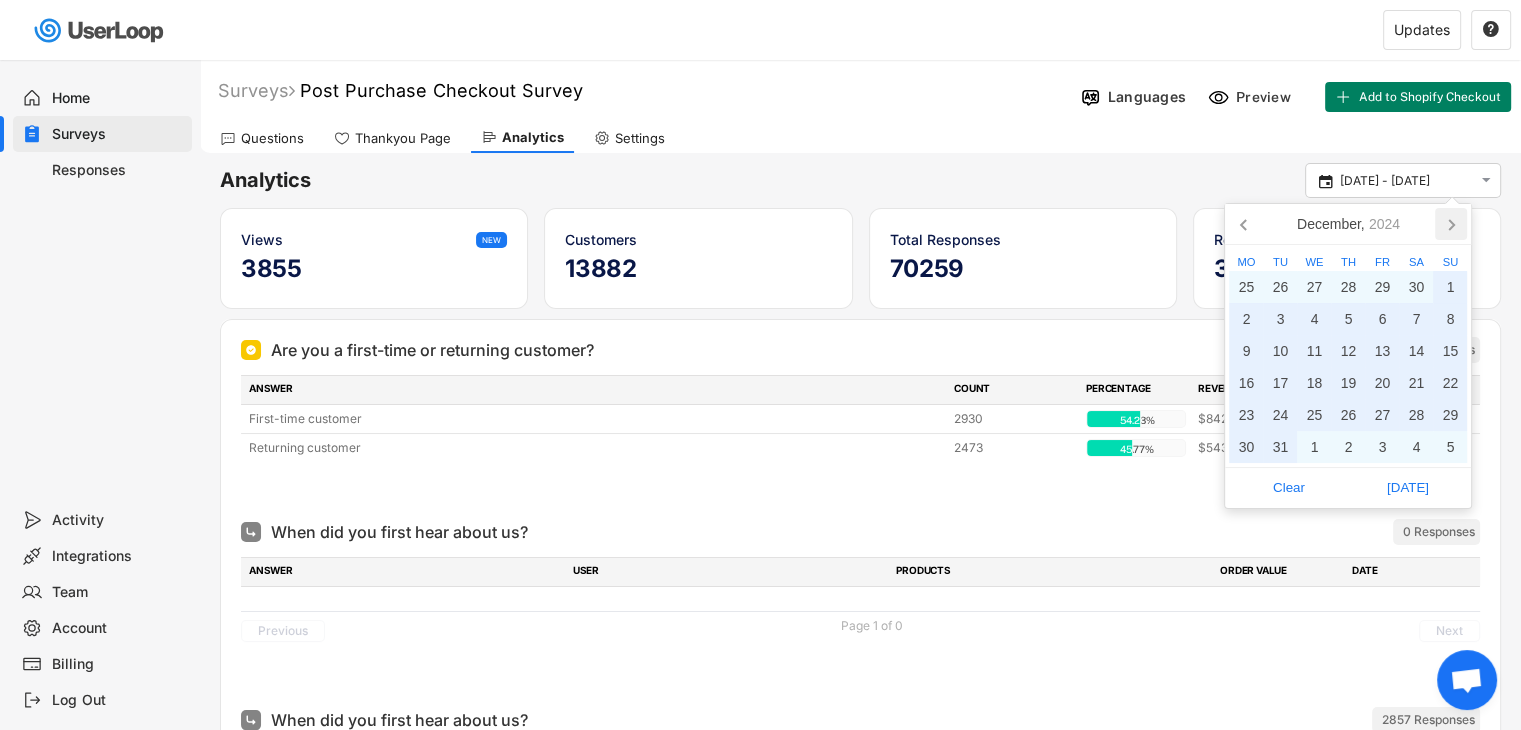 click 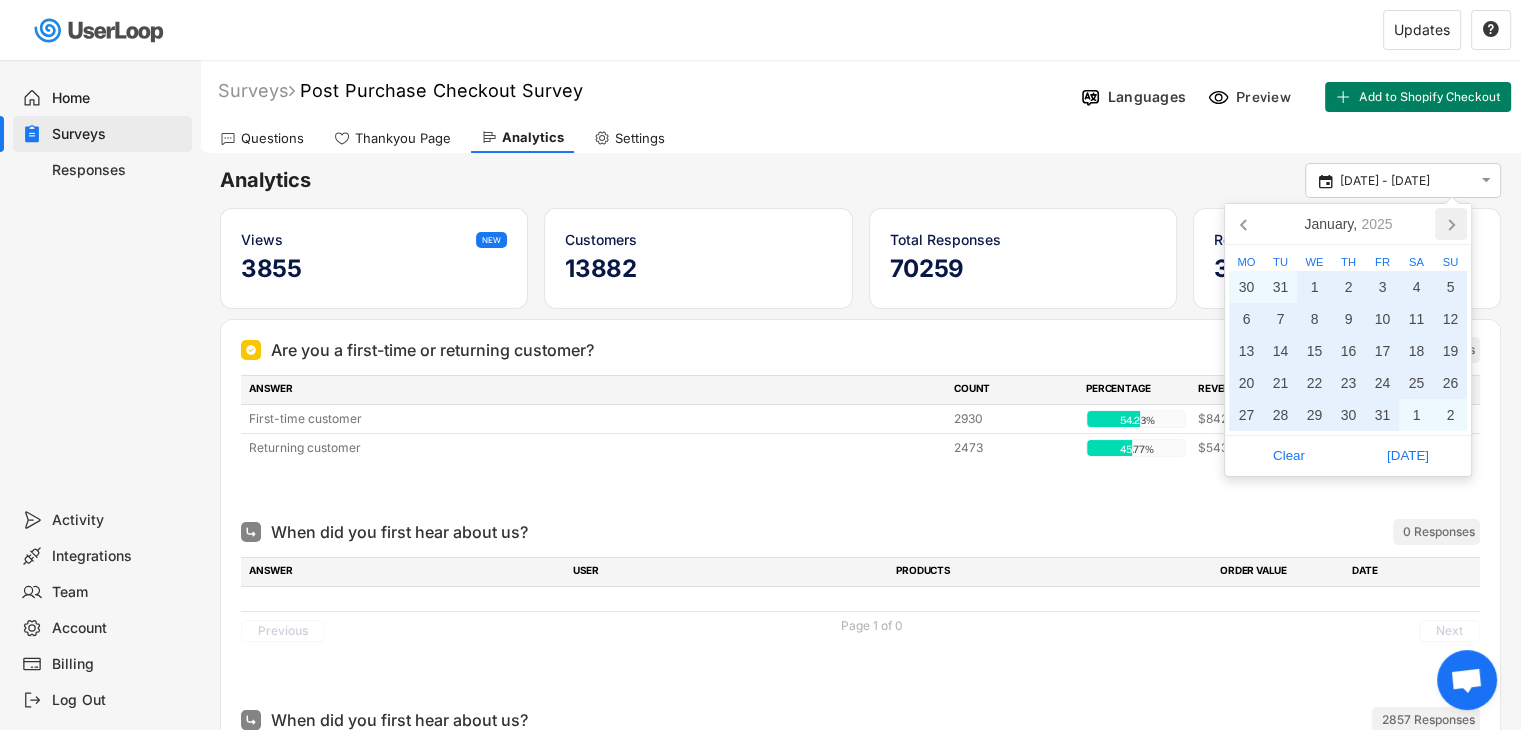 click 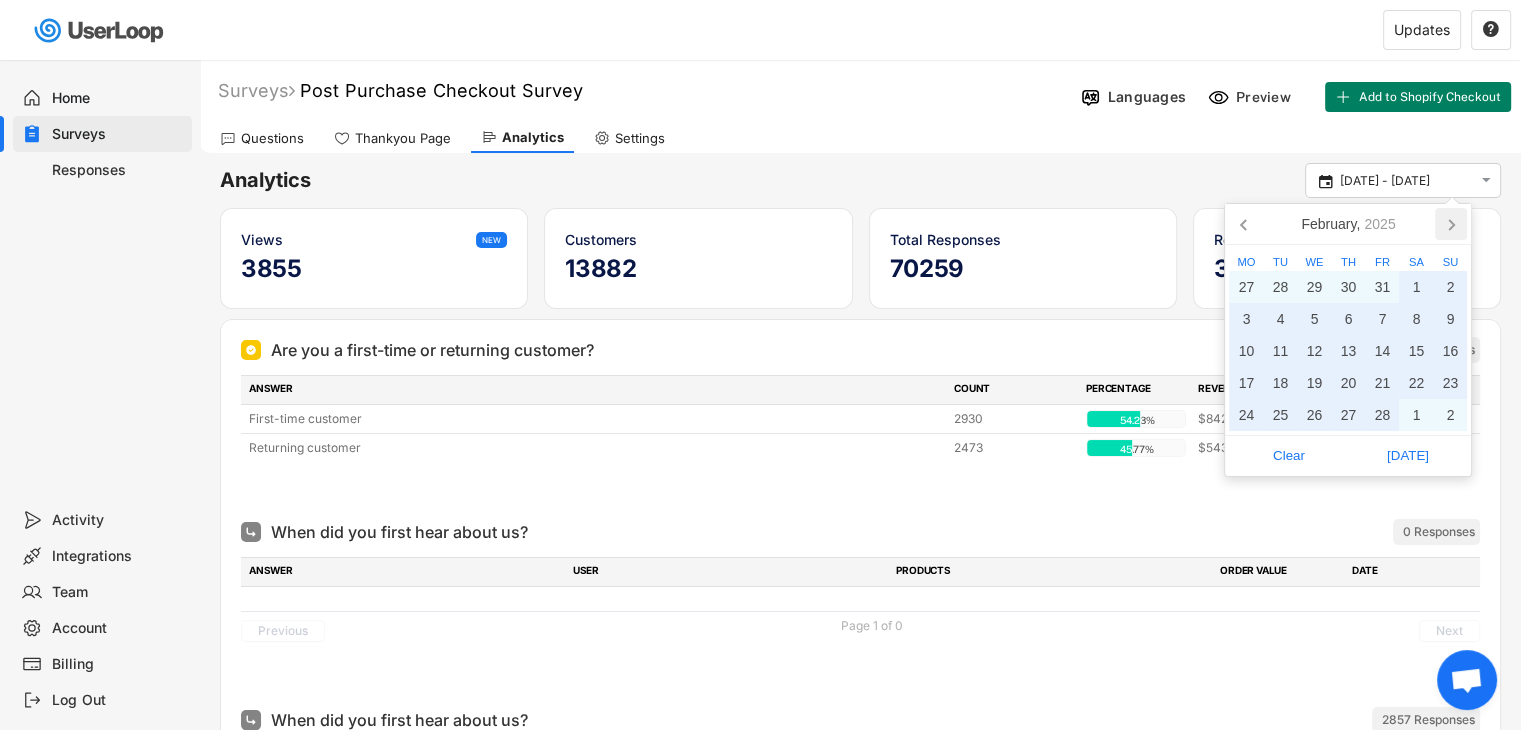 click 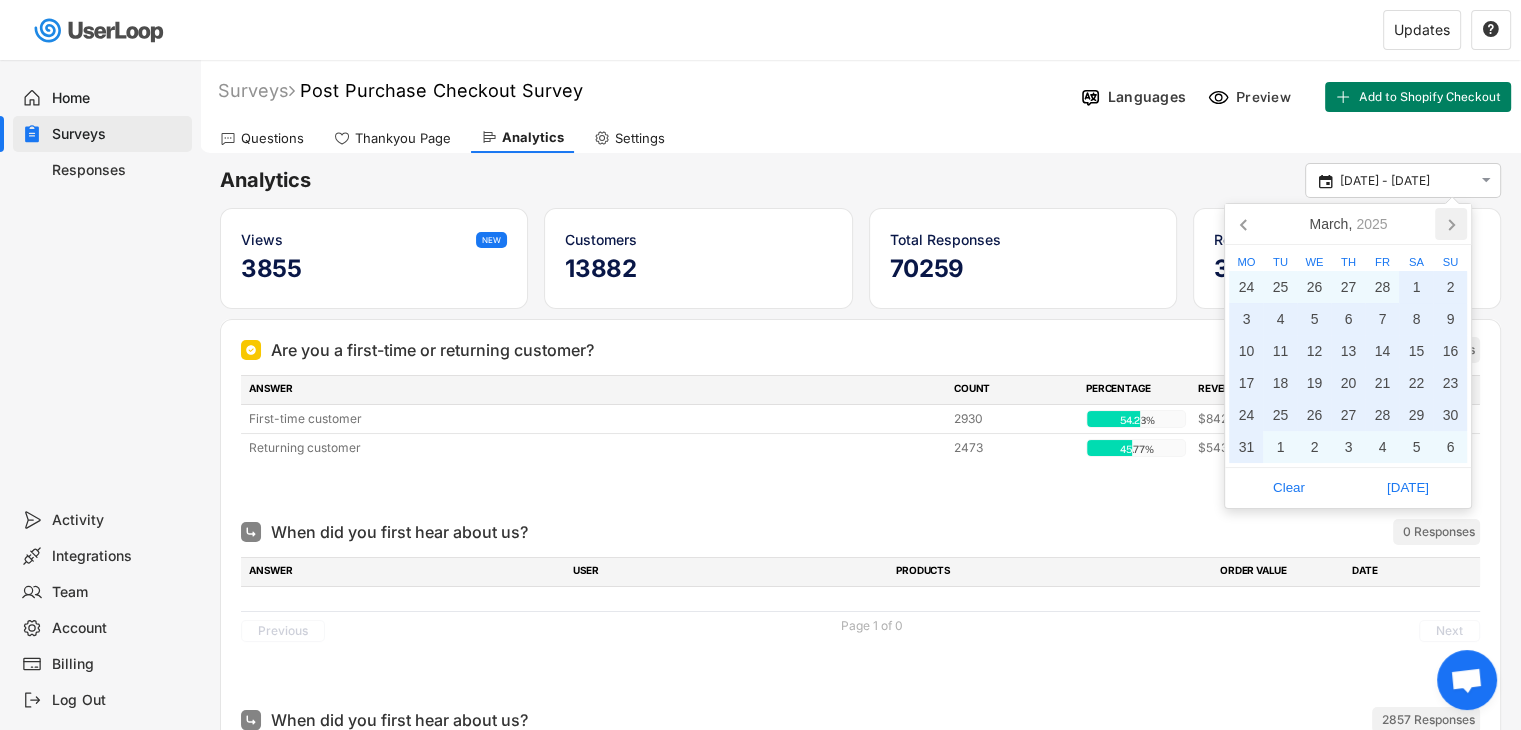 click 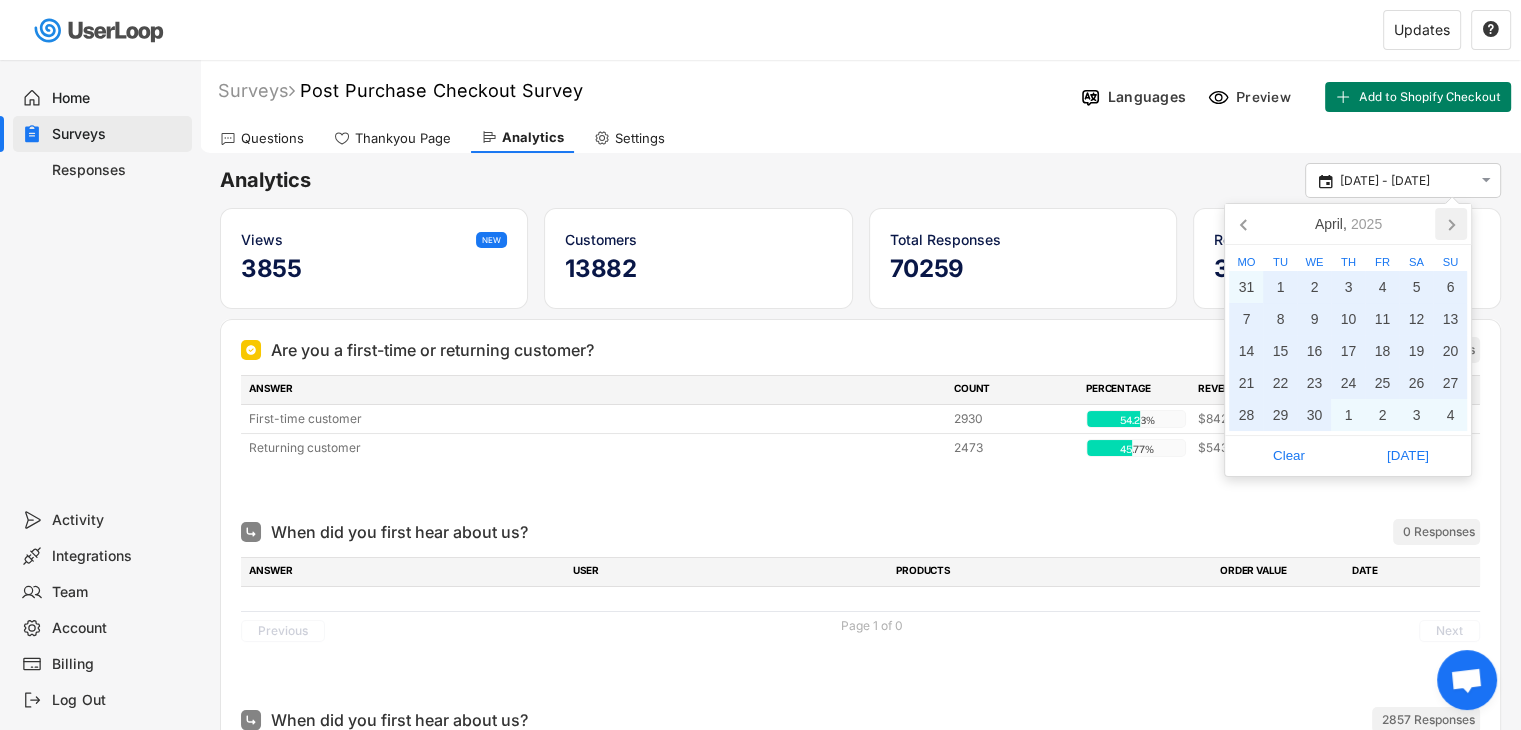 click 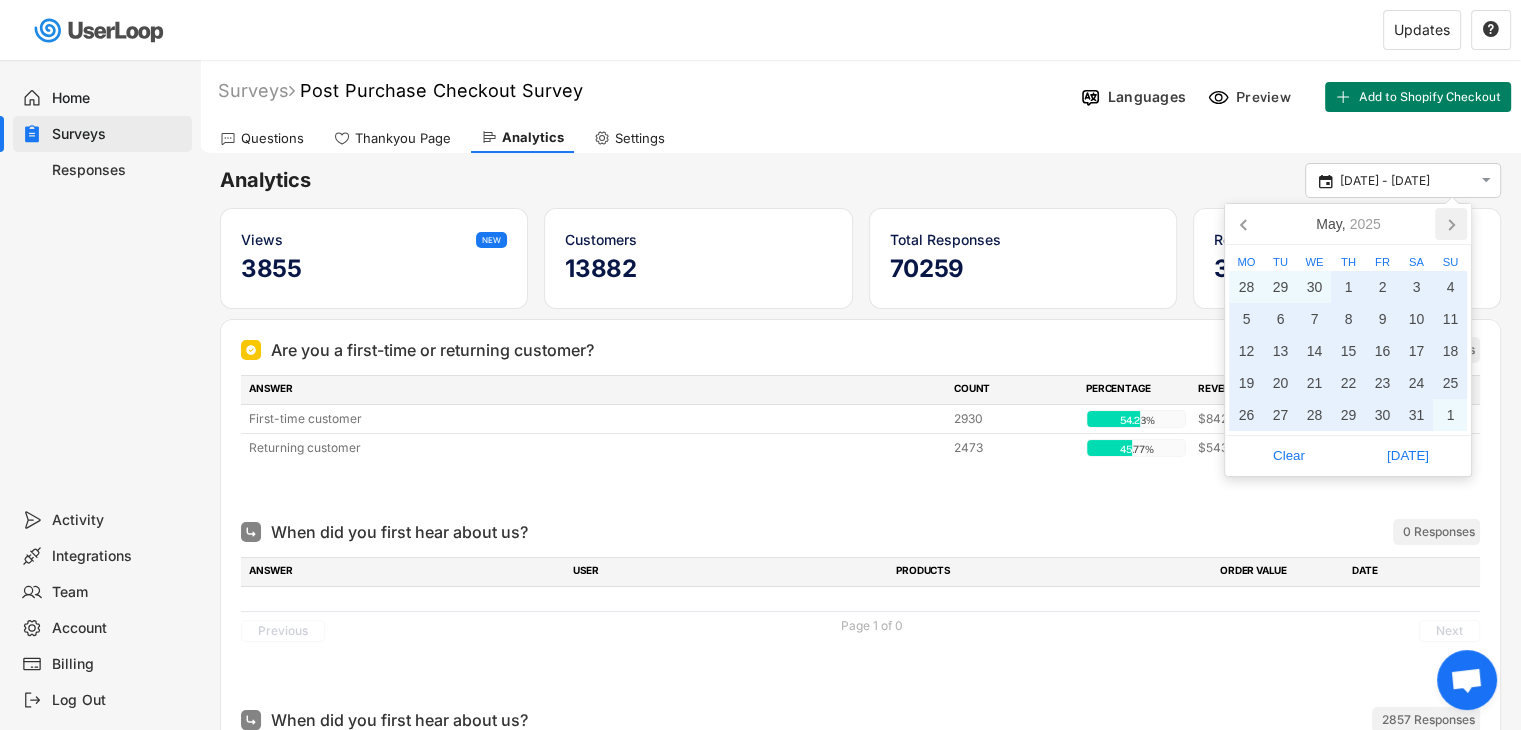 click 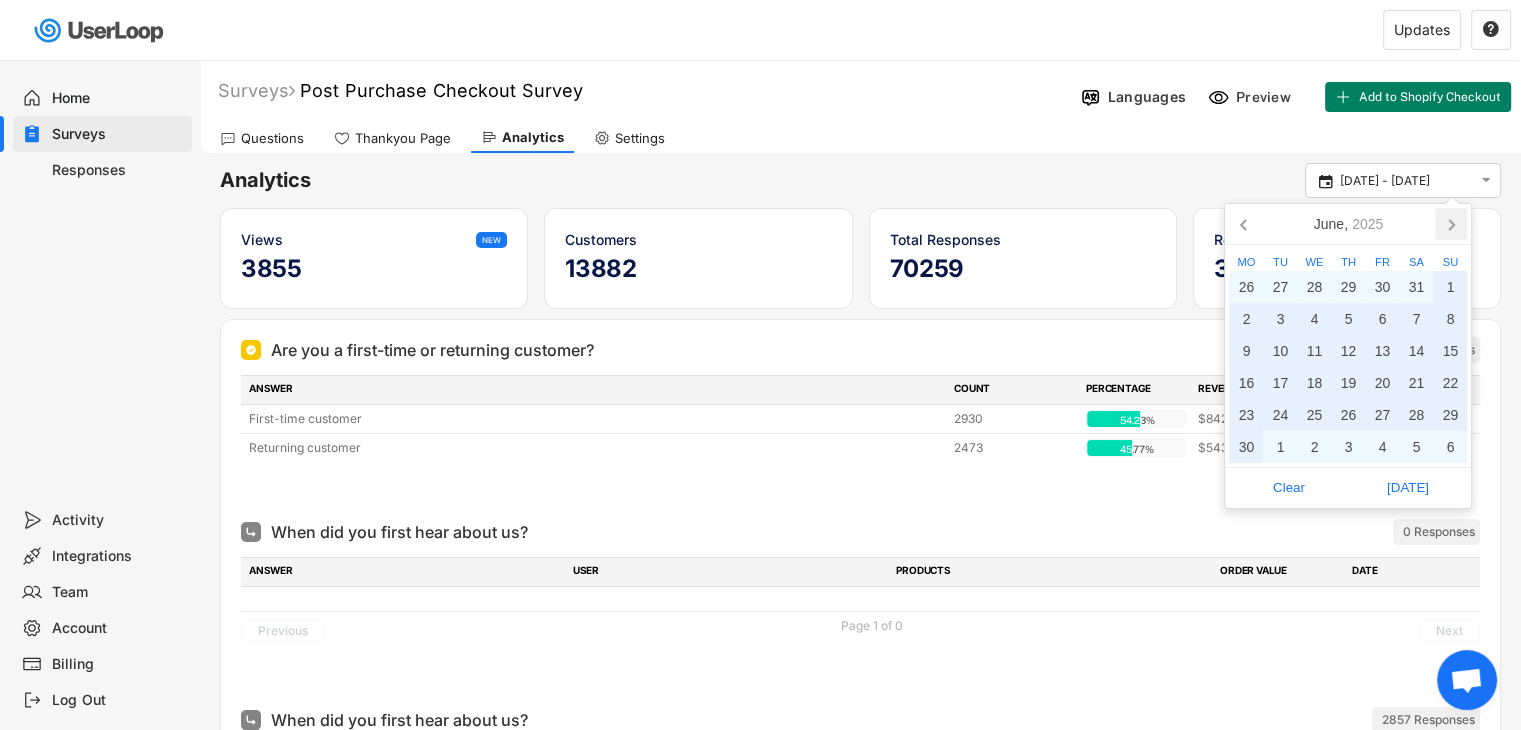 click 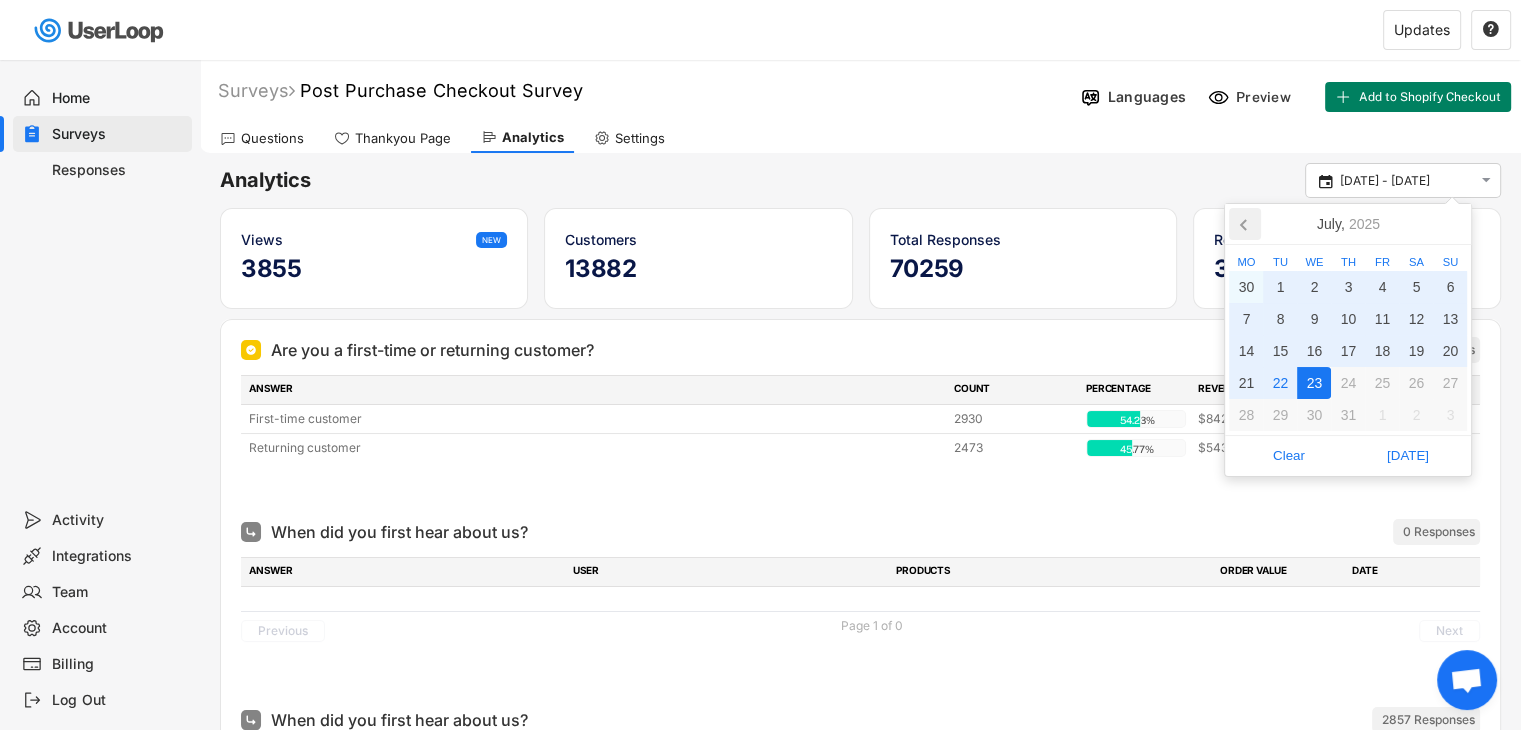 click 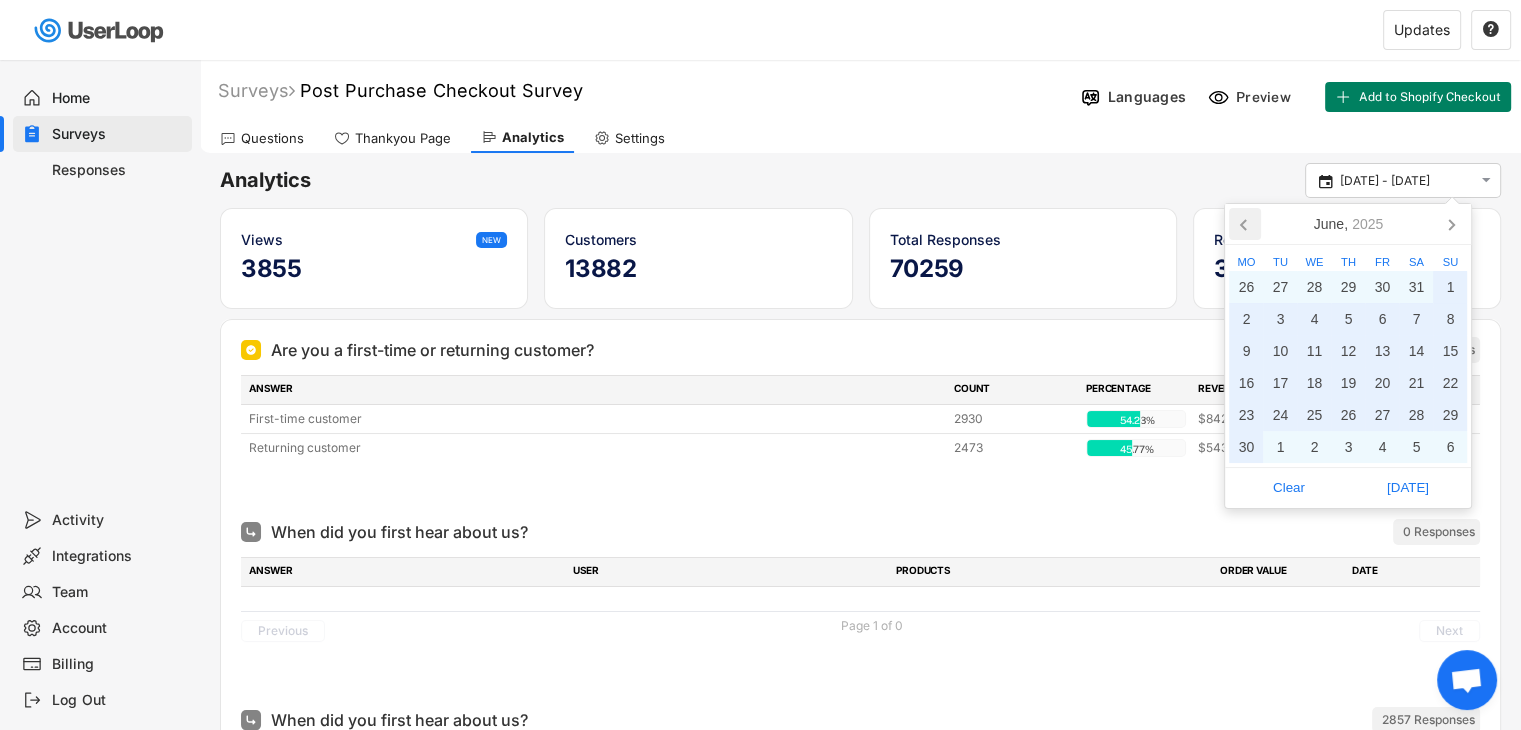 click 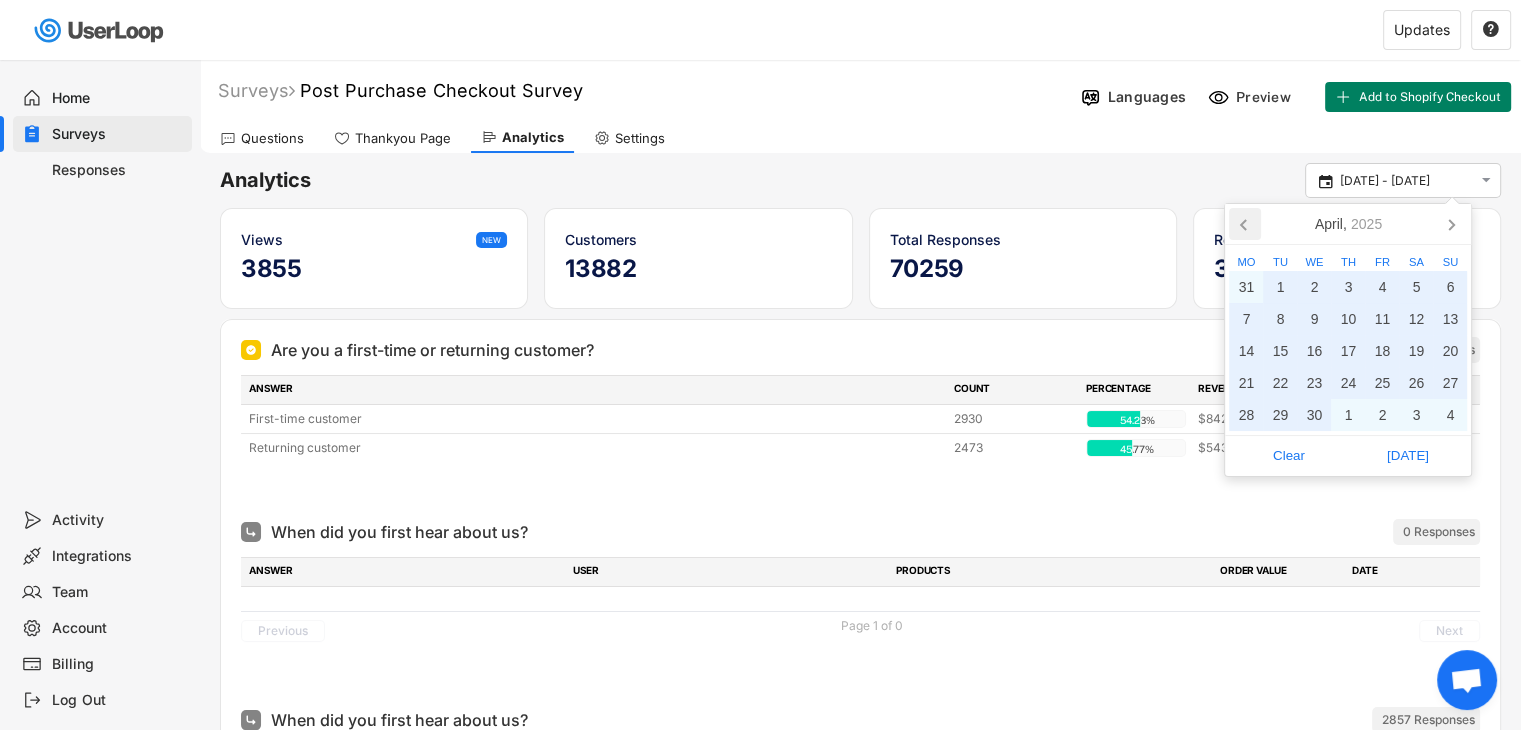 click 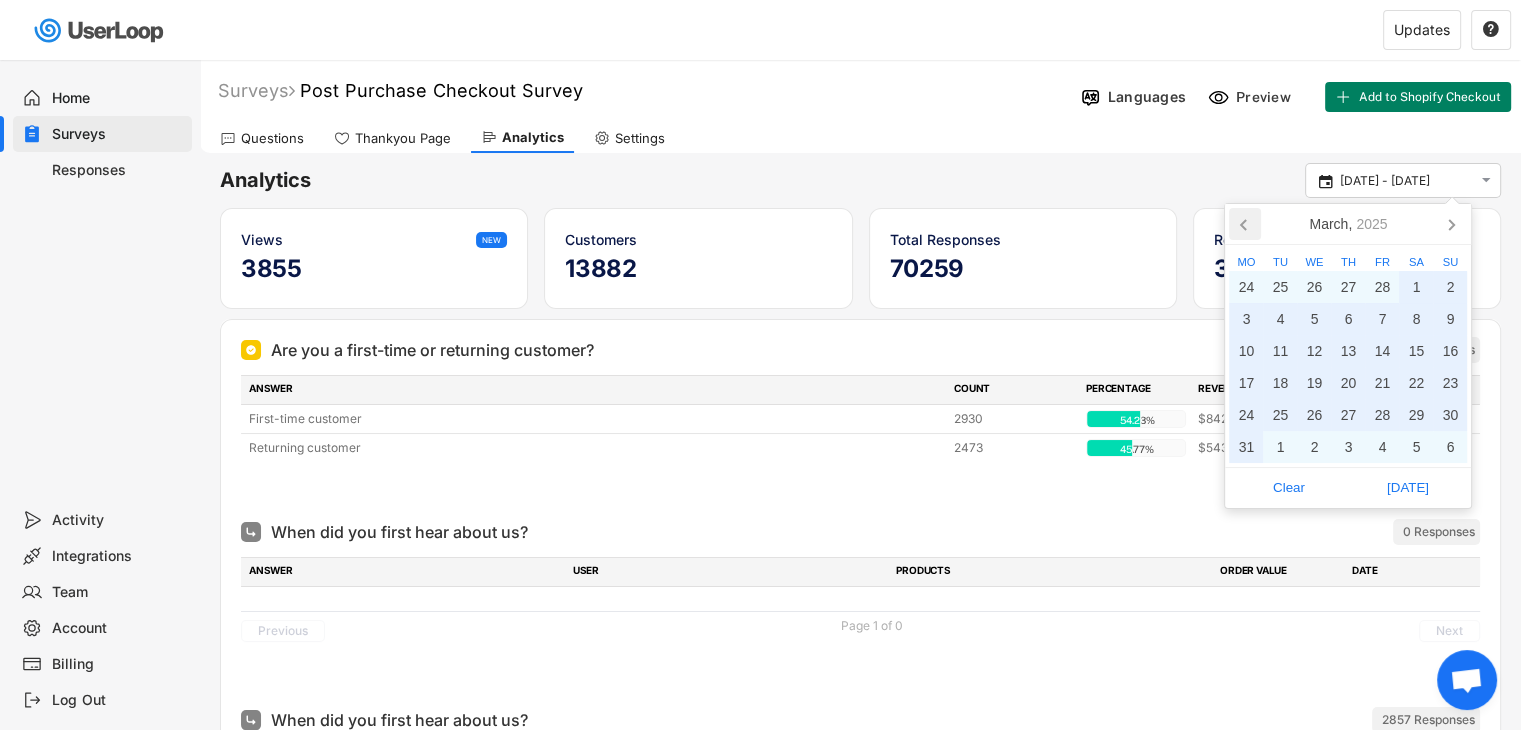 click 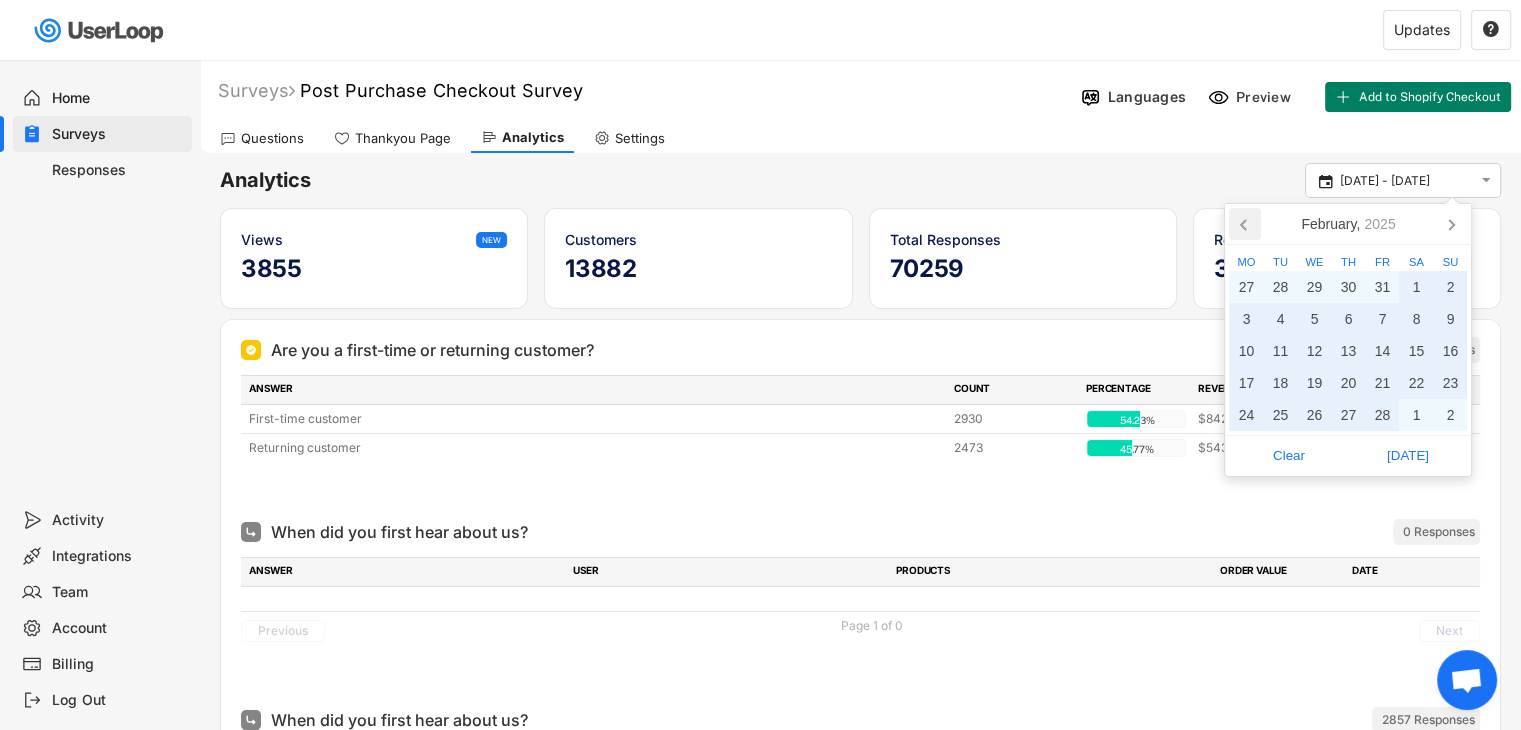 click 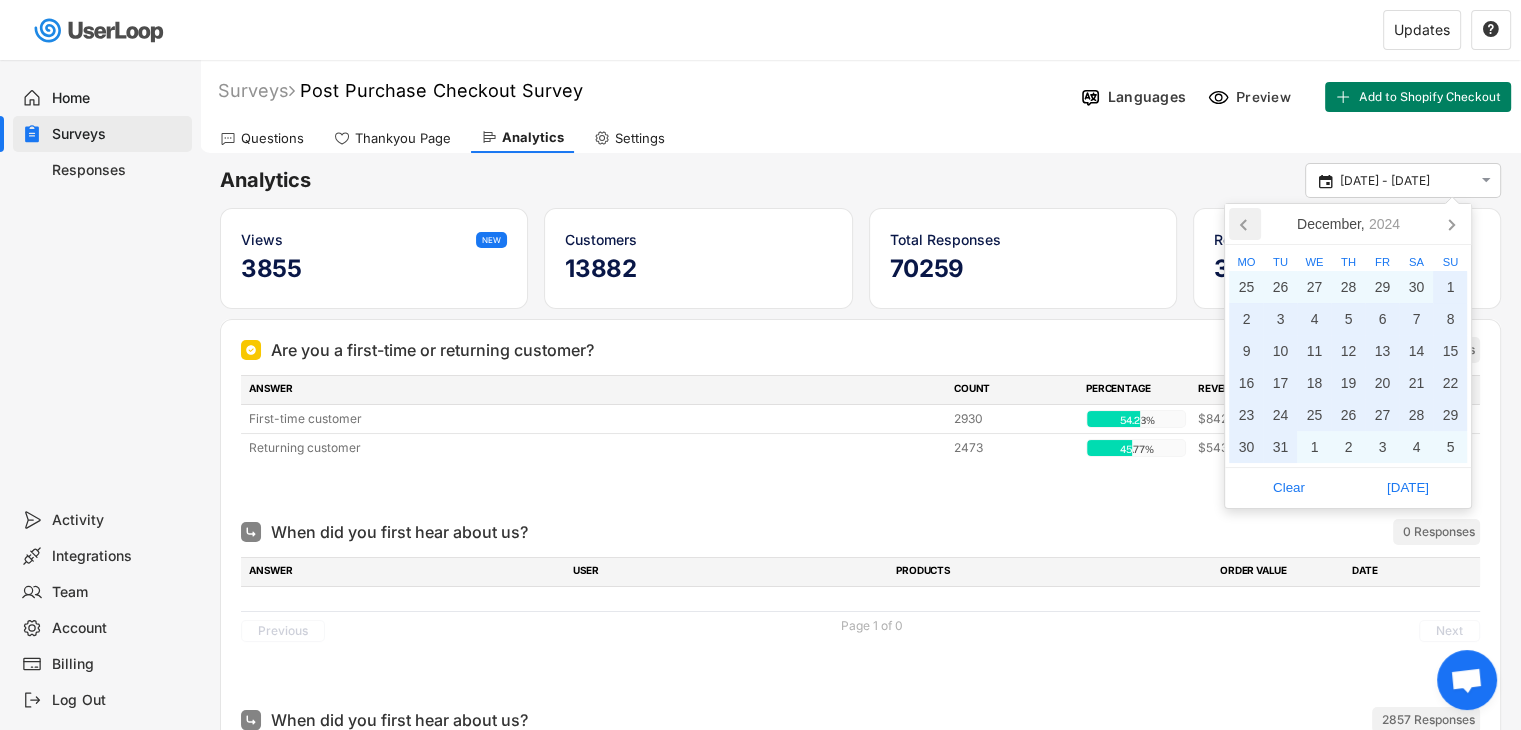 click 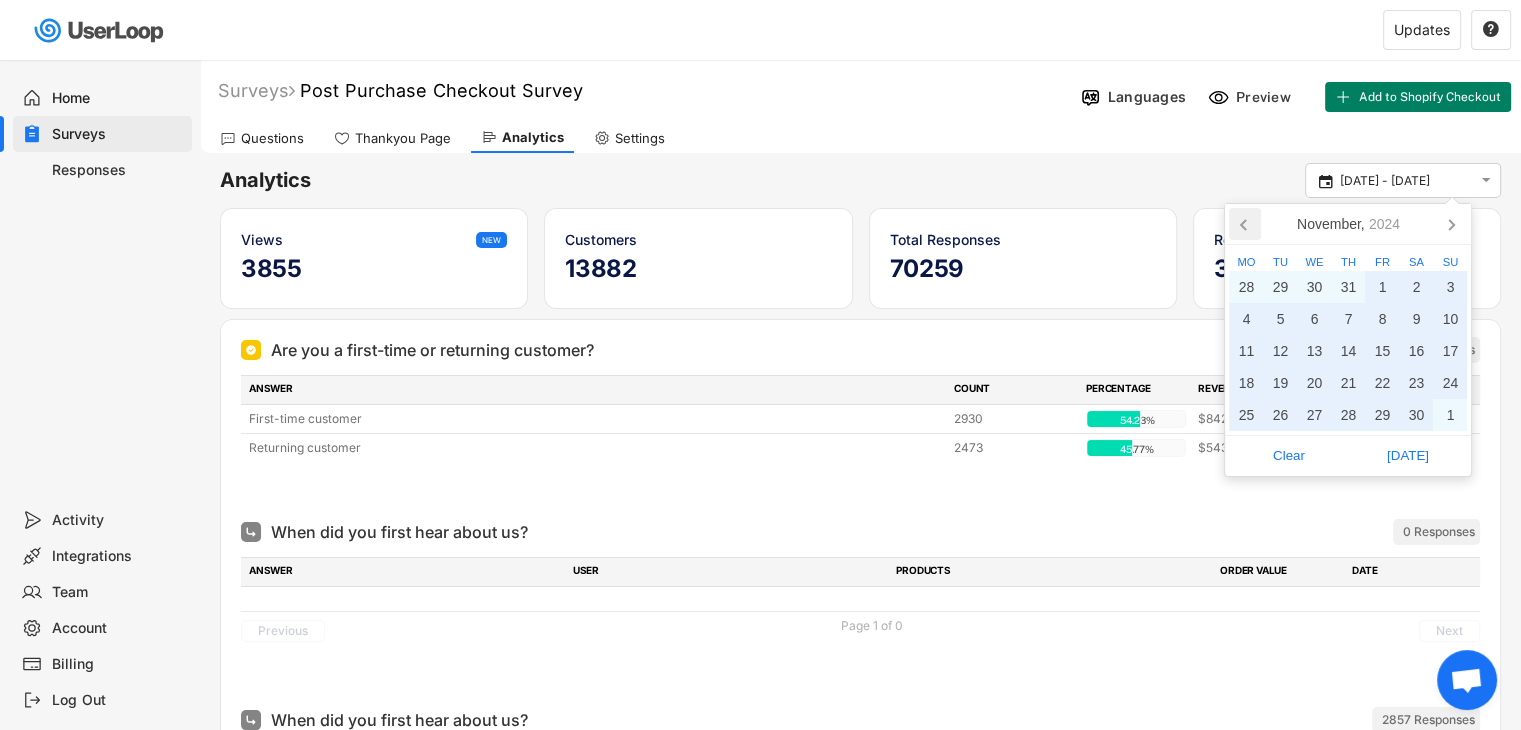 click 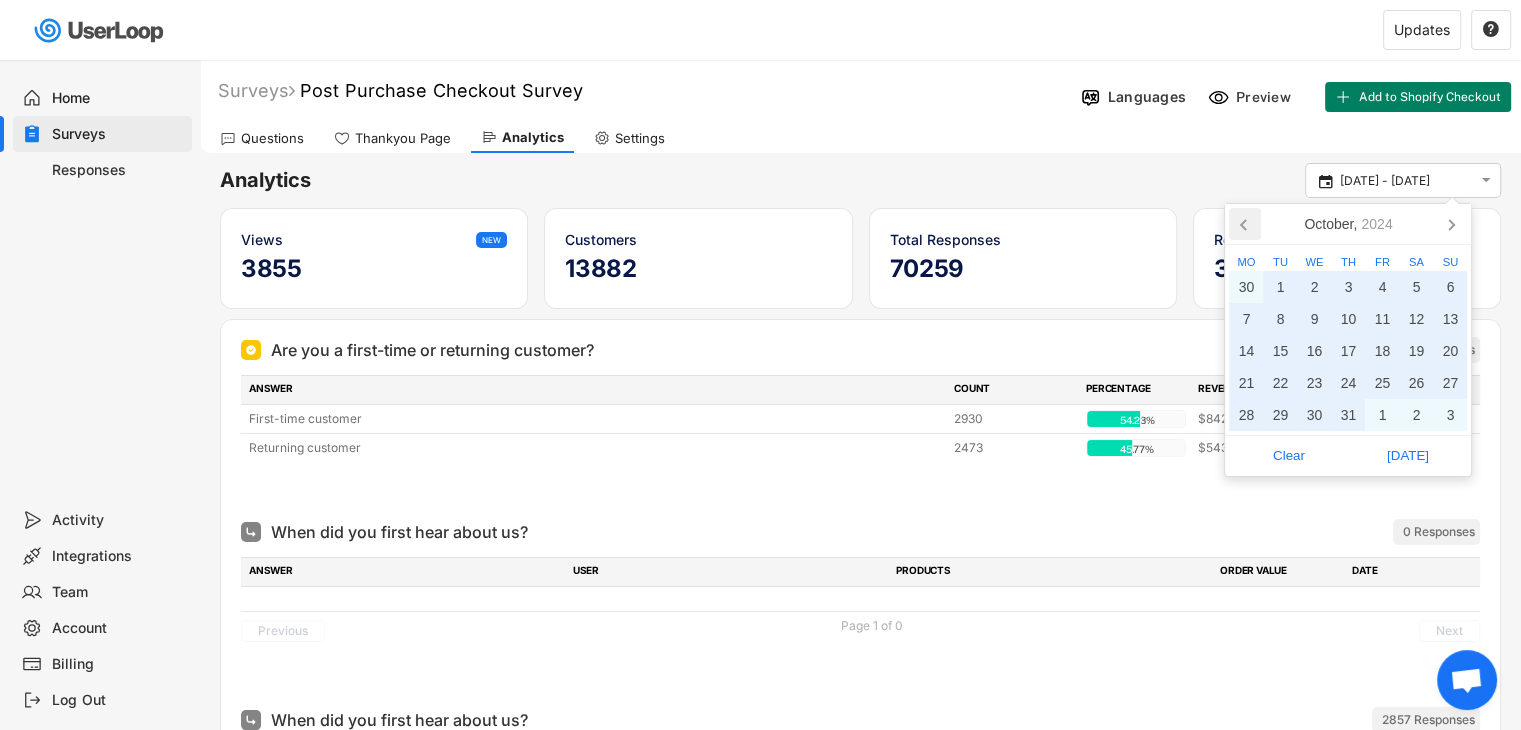 click 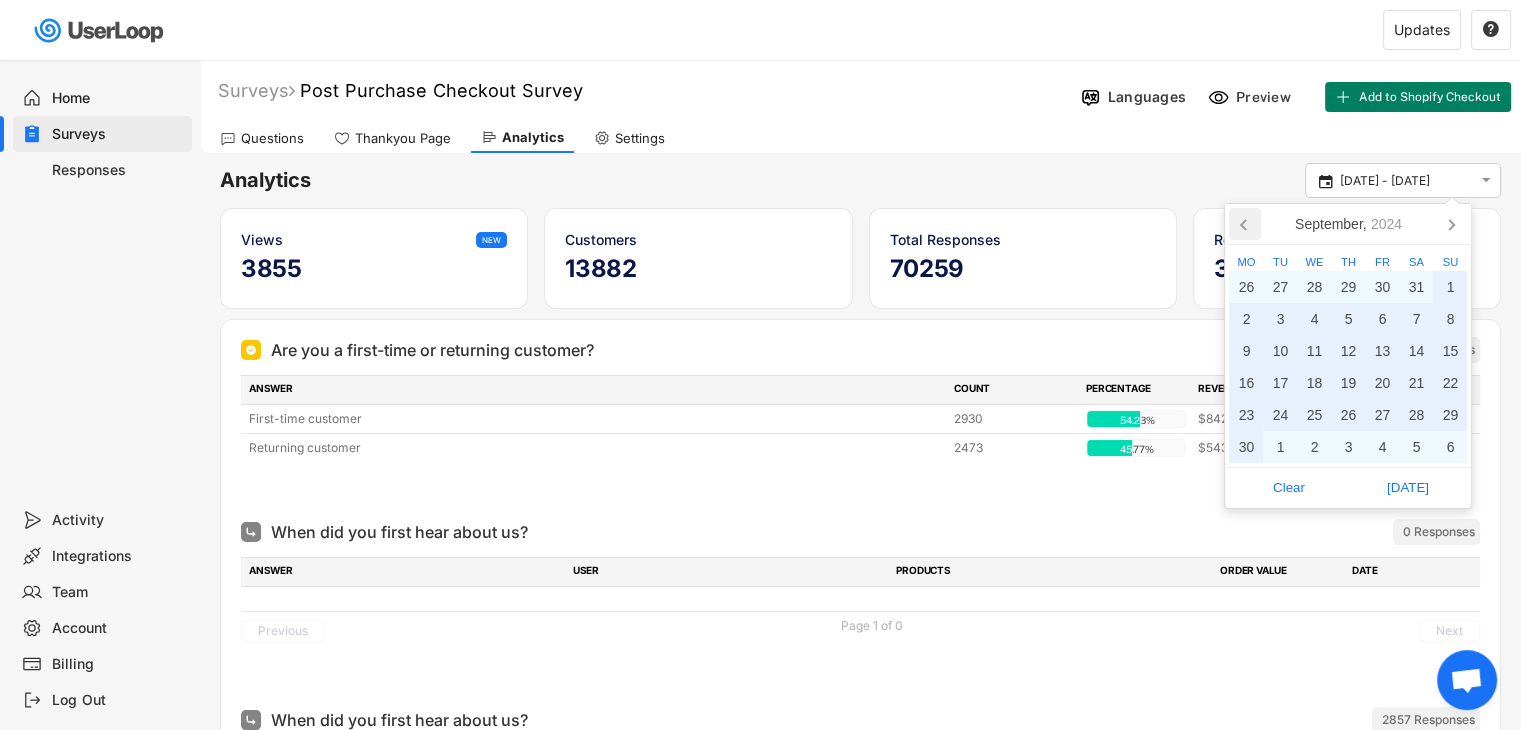 click 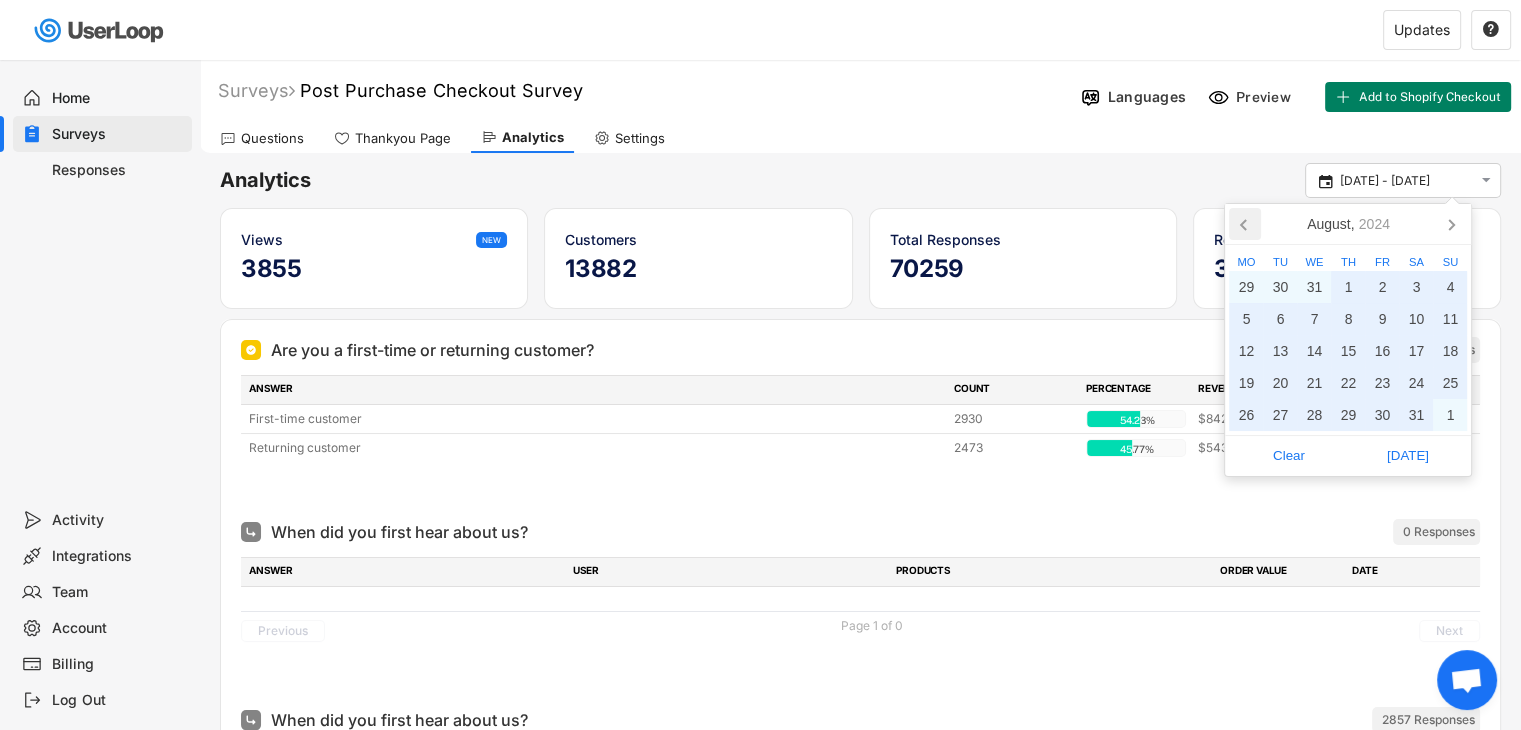 click 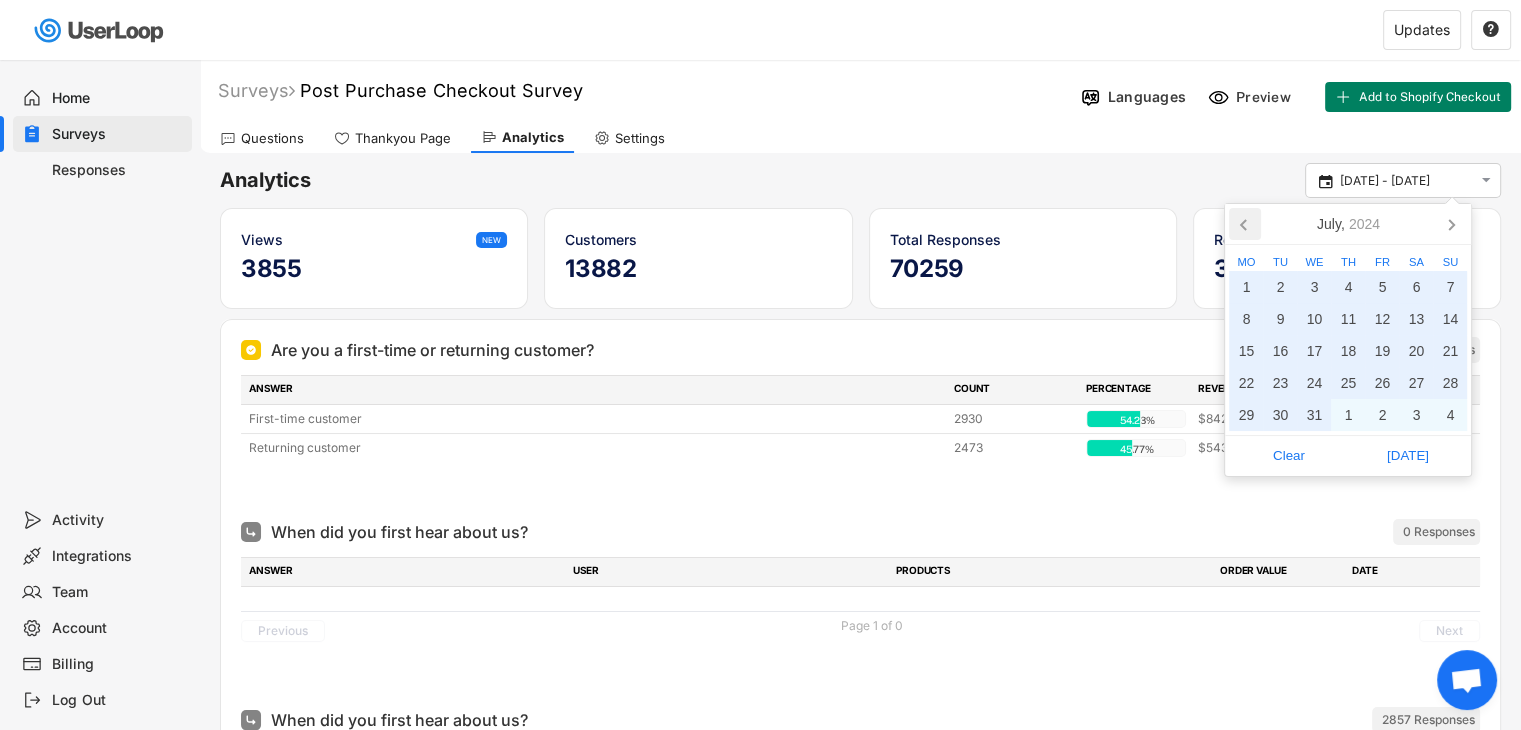click 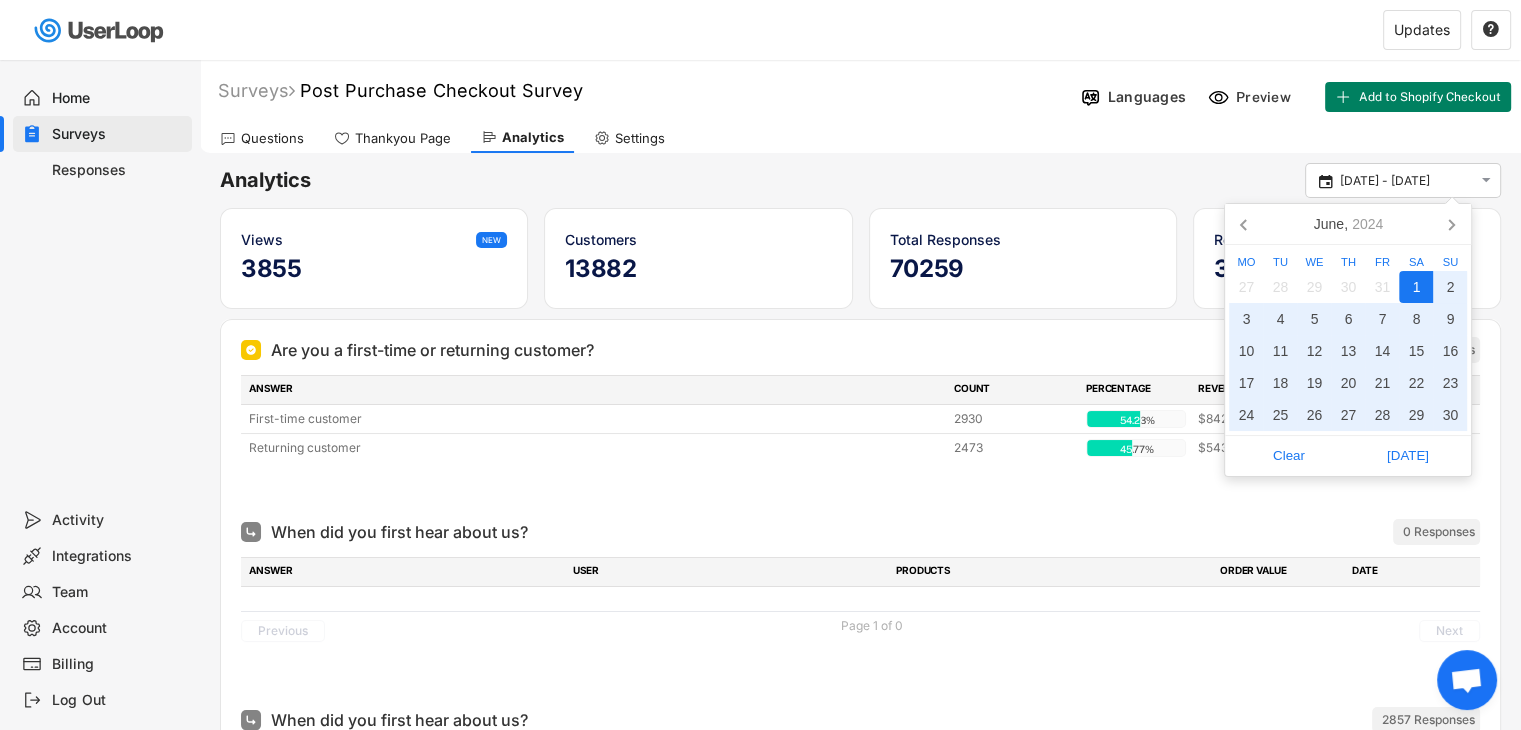 click on "Analytics" at bounding box center (762, 180) 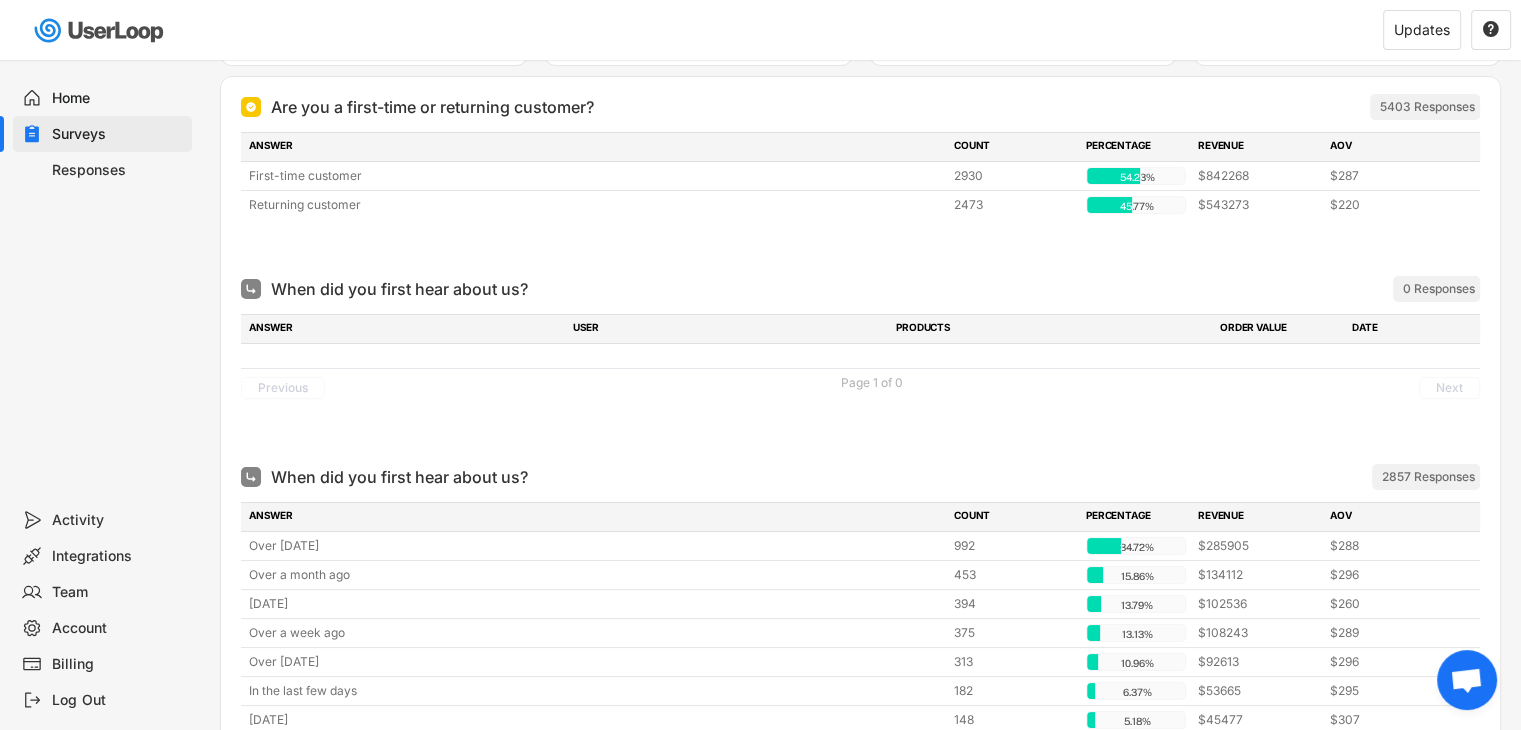 scroll, scrollTop: 244, scrollLeft: 0, axis: vertical 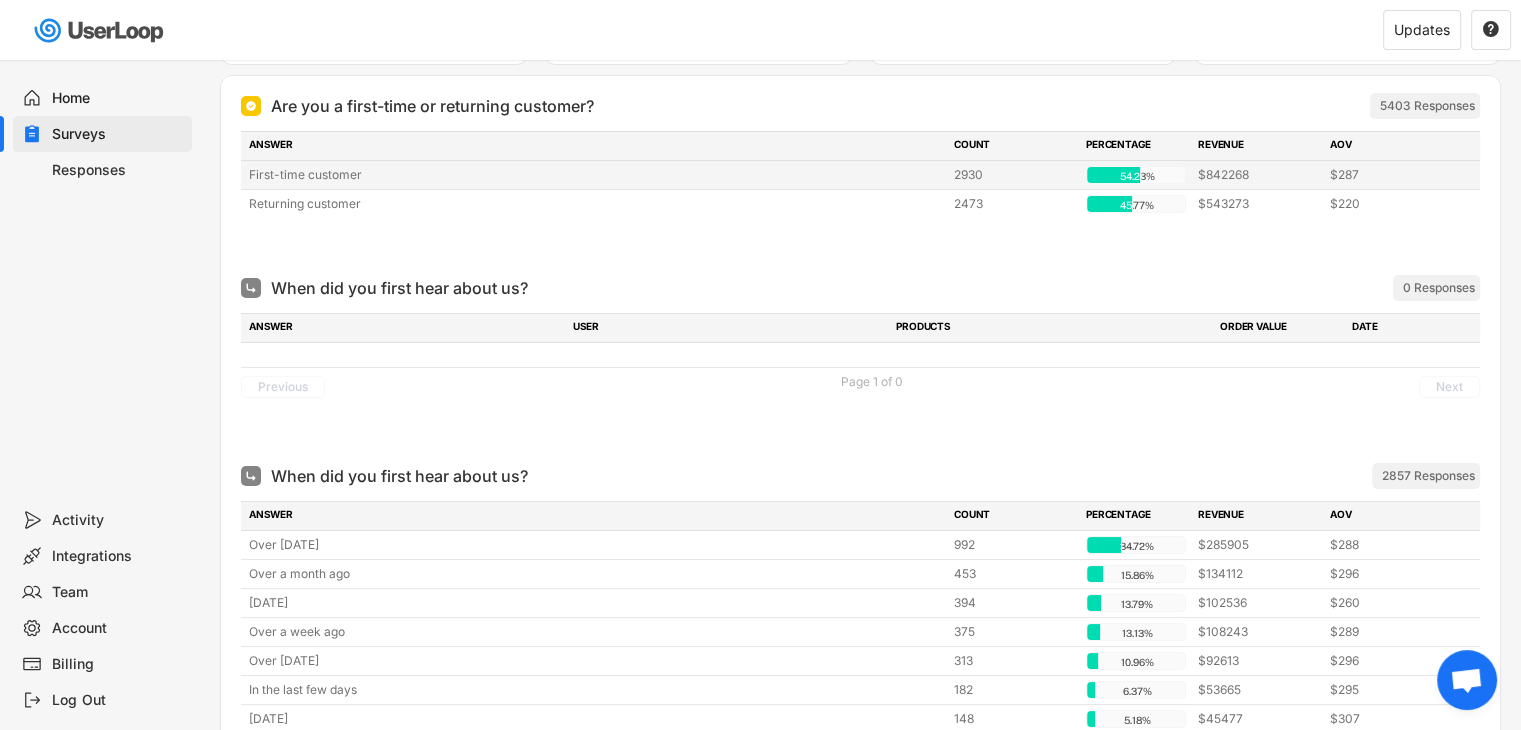 click on "First-time customer" at bounding box center (595, 175) 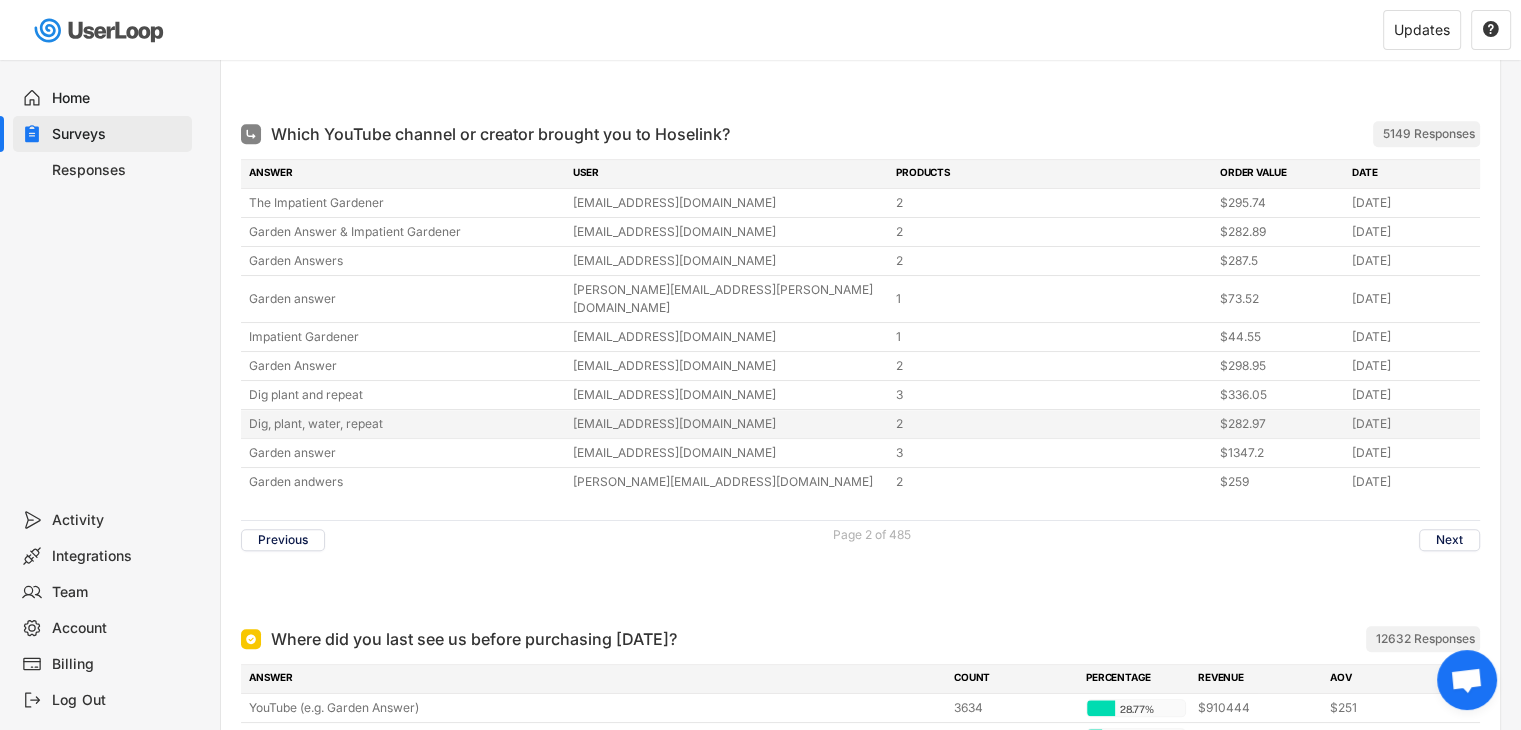 scroll, scrollTop: 1936, scrollLeft: 0, axis: vertical 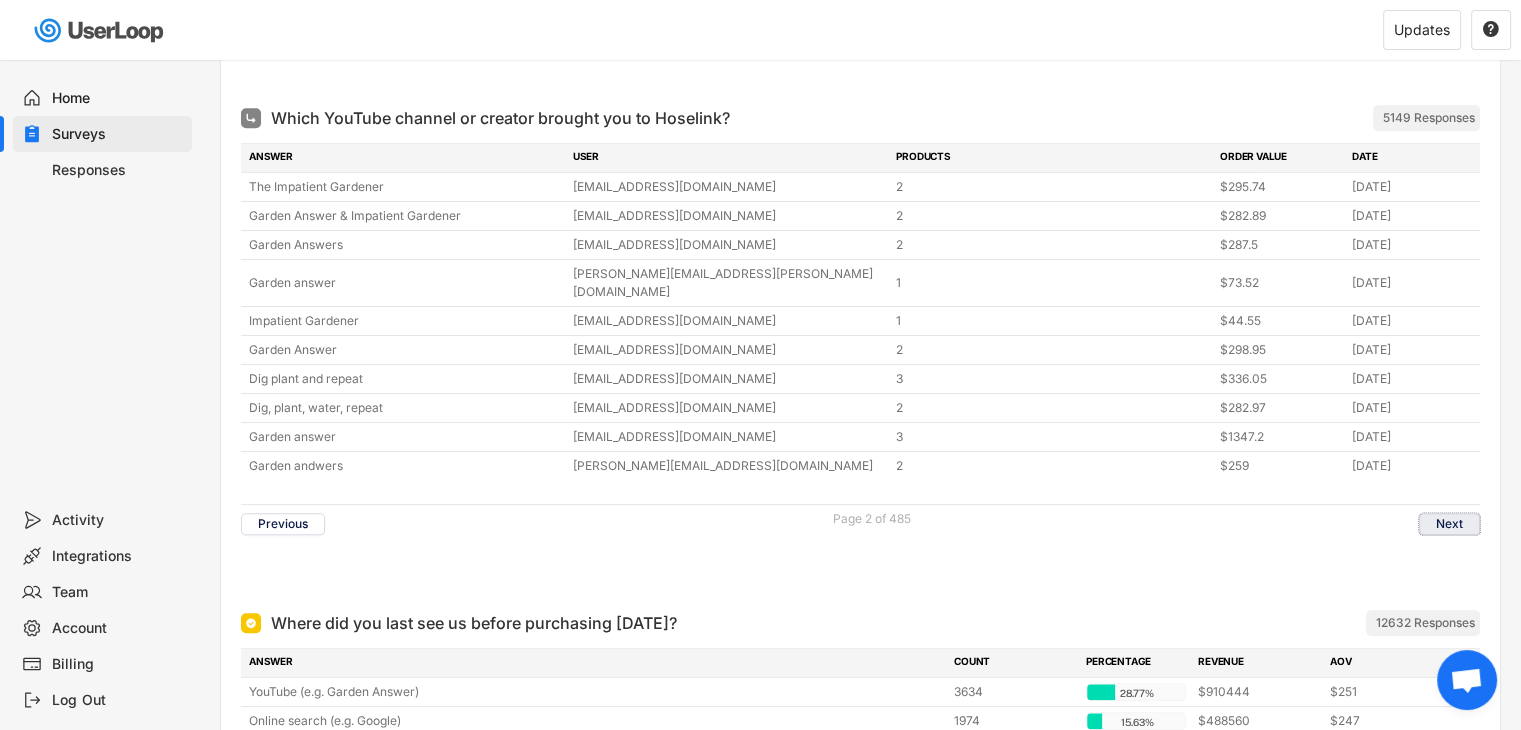 click on "Next" at bounding box center (1449, 524) 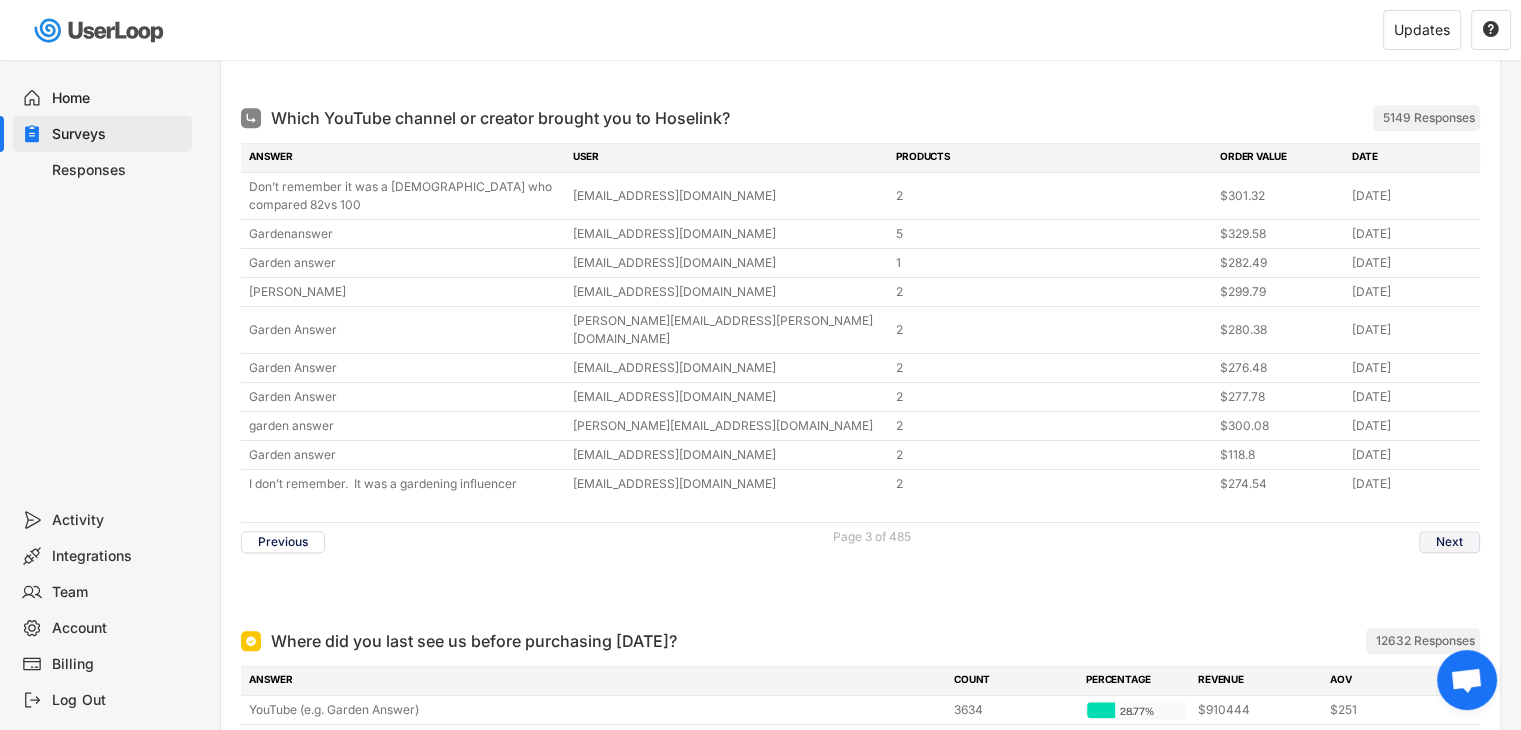click on "Next" at bounding box center (1449, 542) 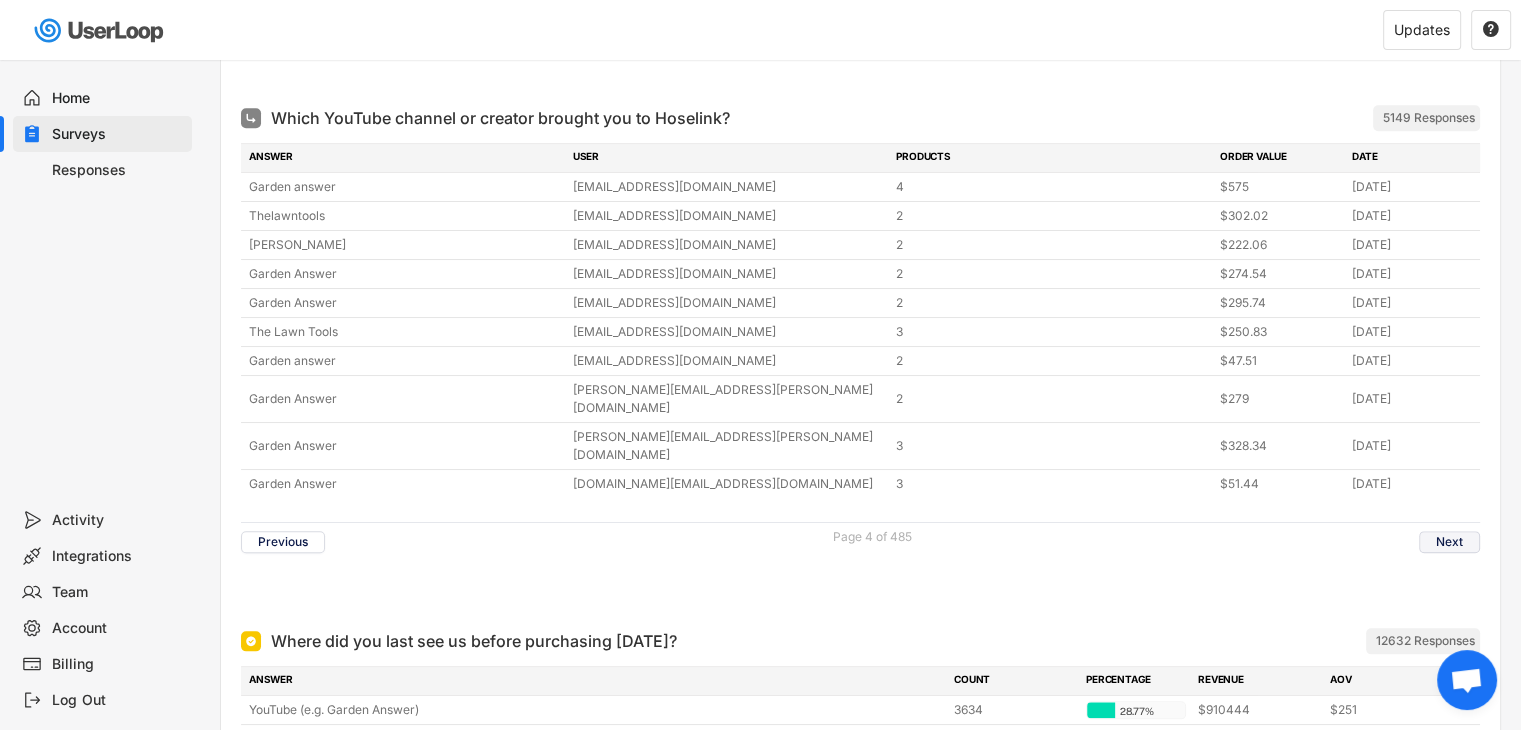click on "Next" at bounding box center (1449, 542) 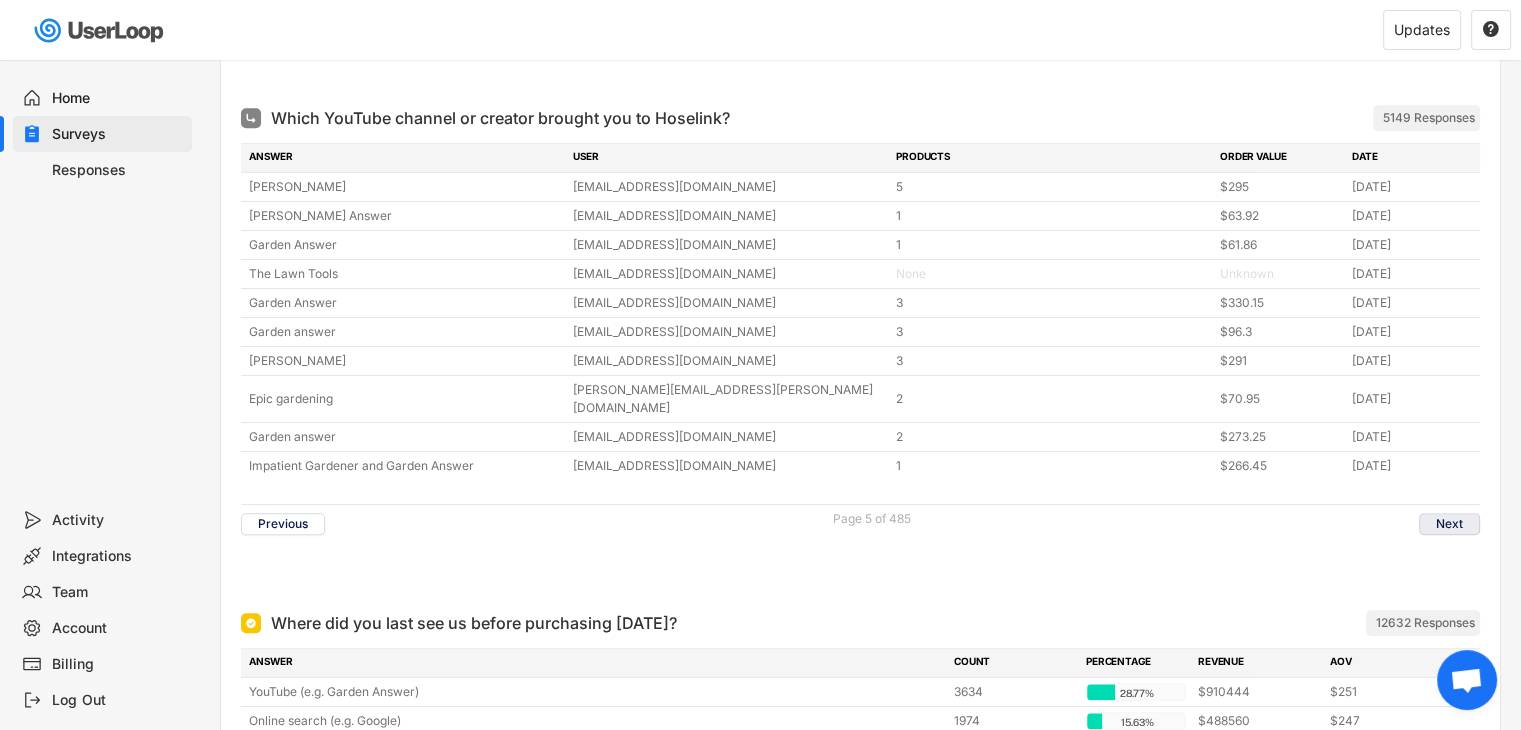 click on "Next" at bounding box center (1449, 524) 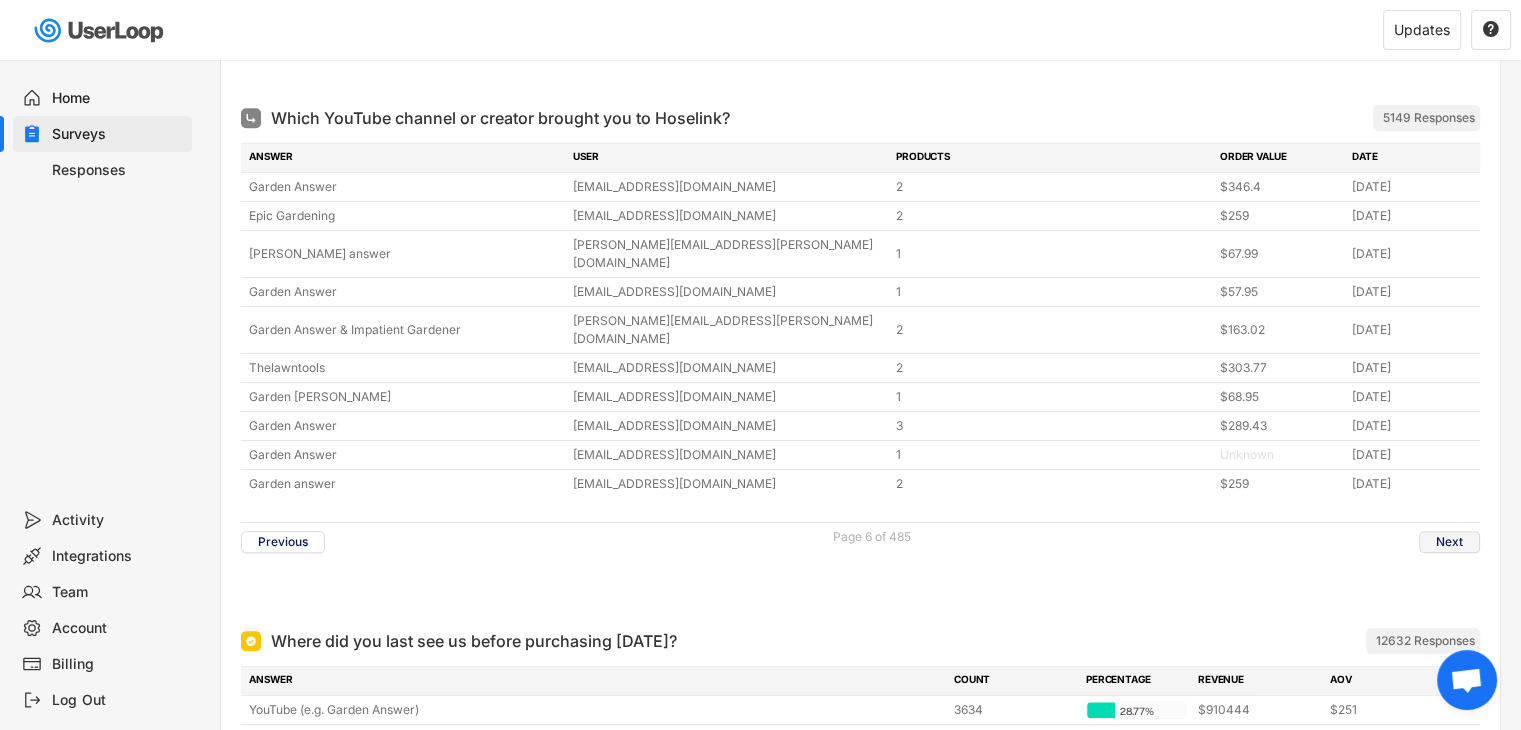 click on "Next" at bounding box center (1449, 542) 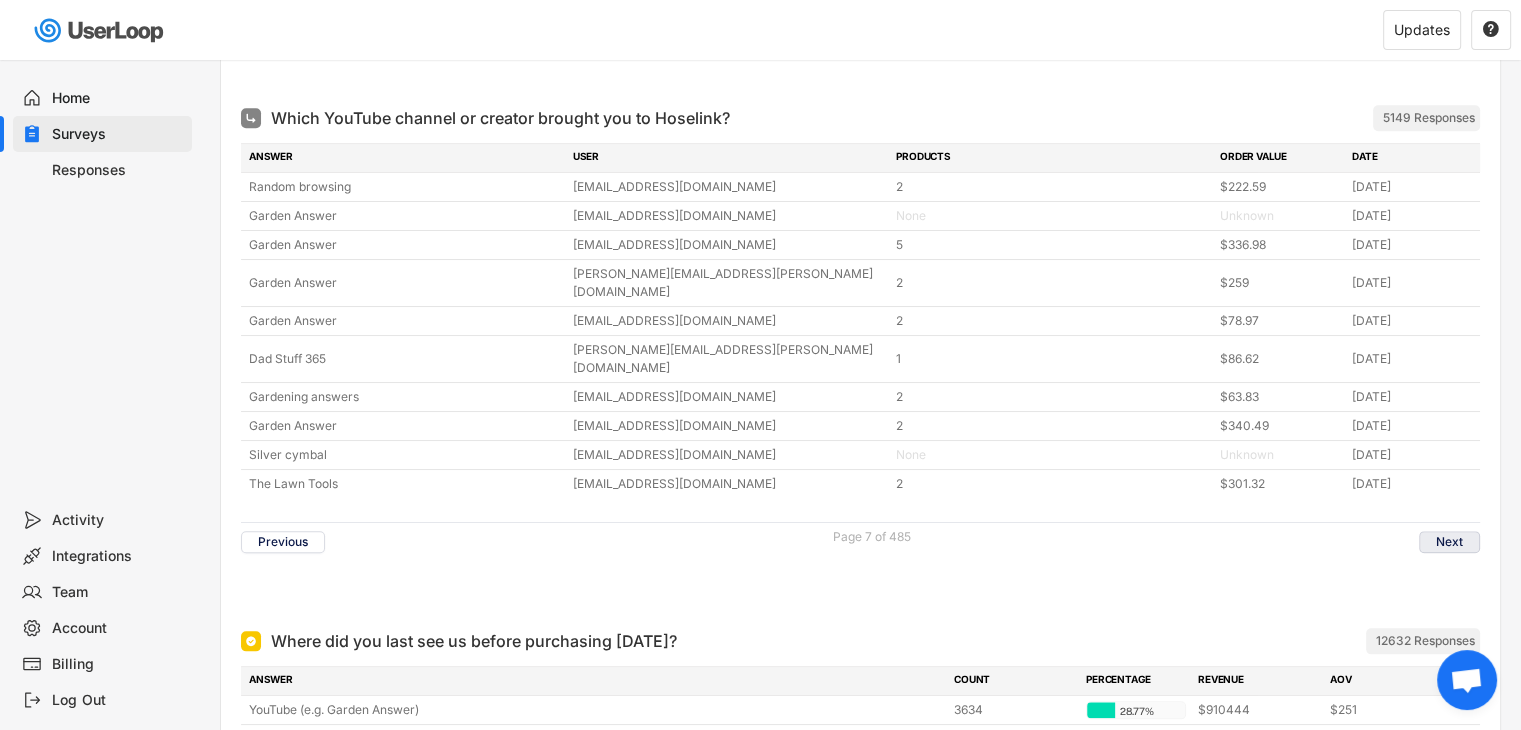 click on "Next" at bounding box center (1449, 542) 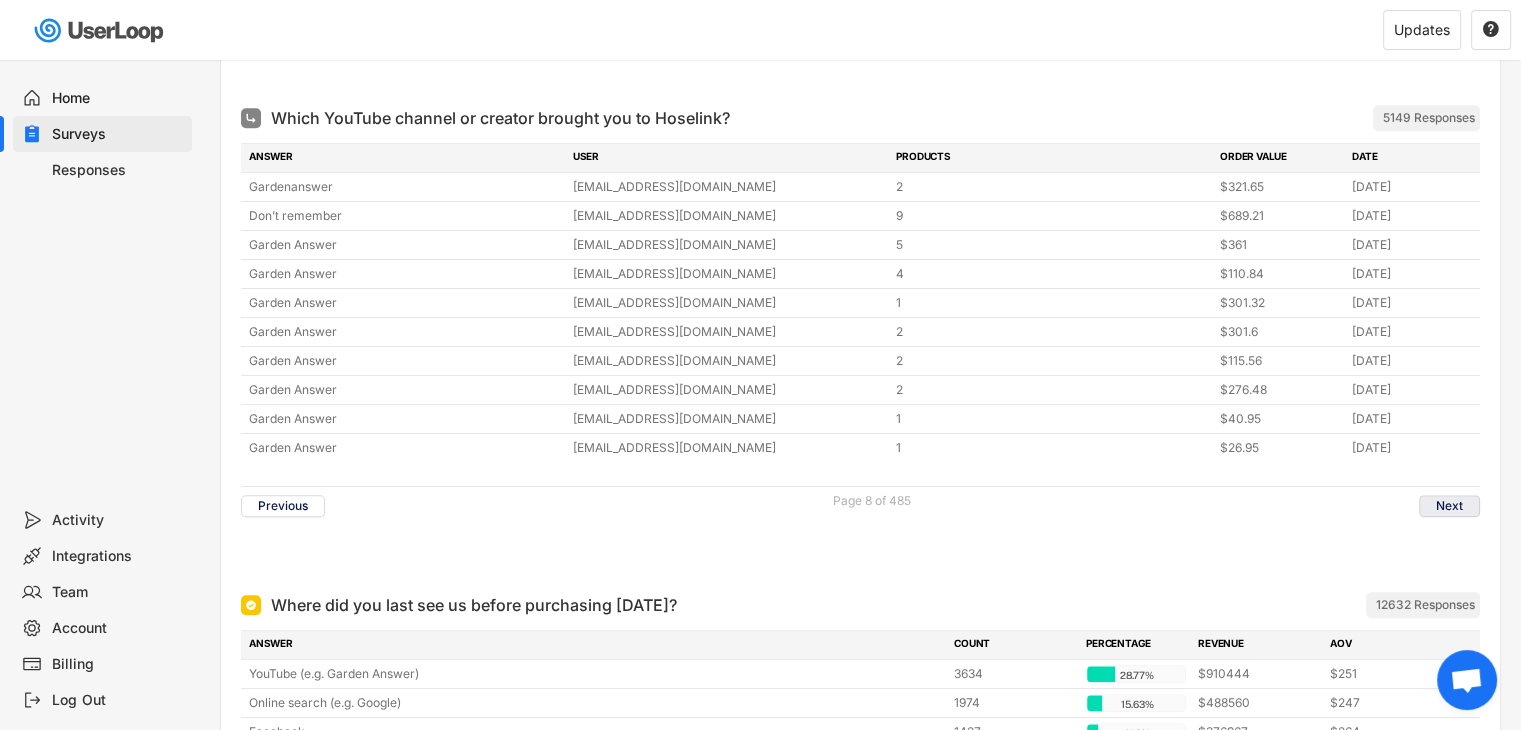 click on "Next" at bounding box center [1449, 506] 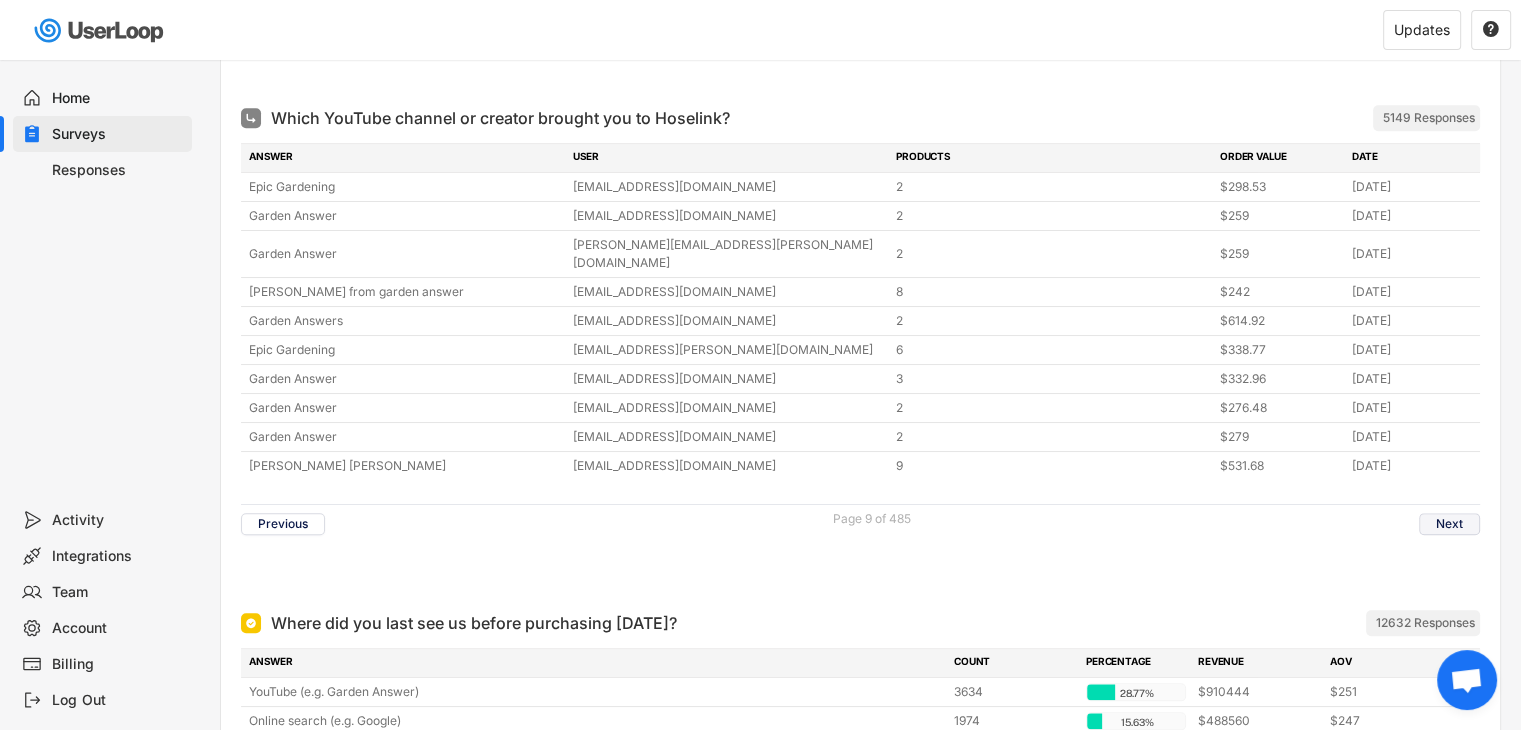 click on "Next" at bounding box center (1449, 524) 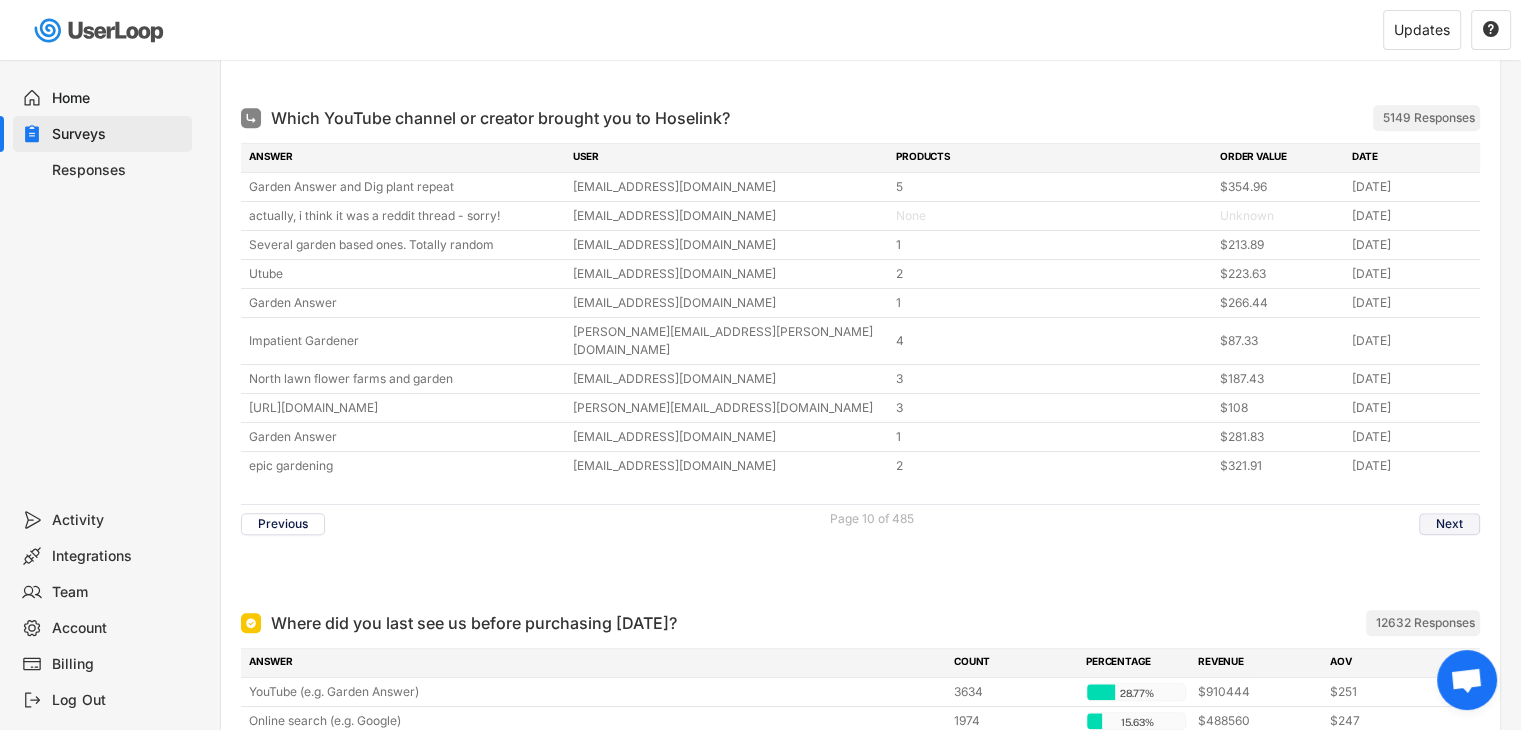 click on "Next" at bounding box center [1449, 524] 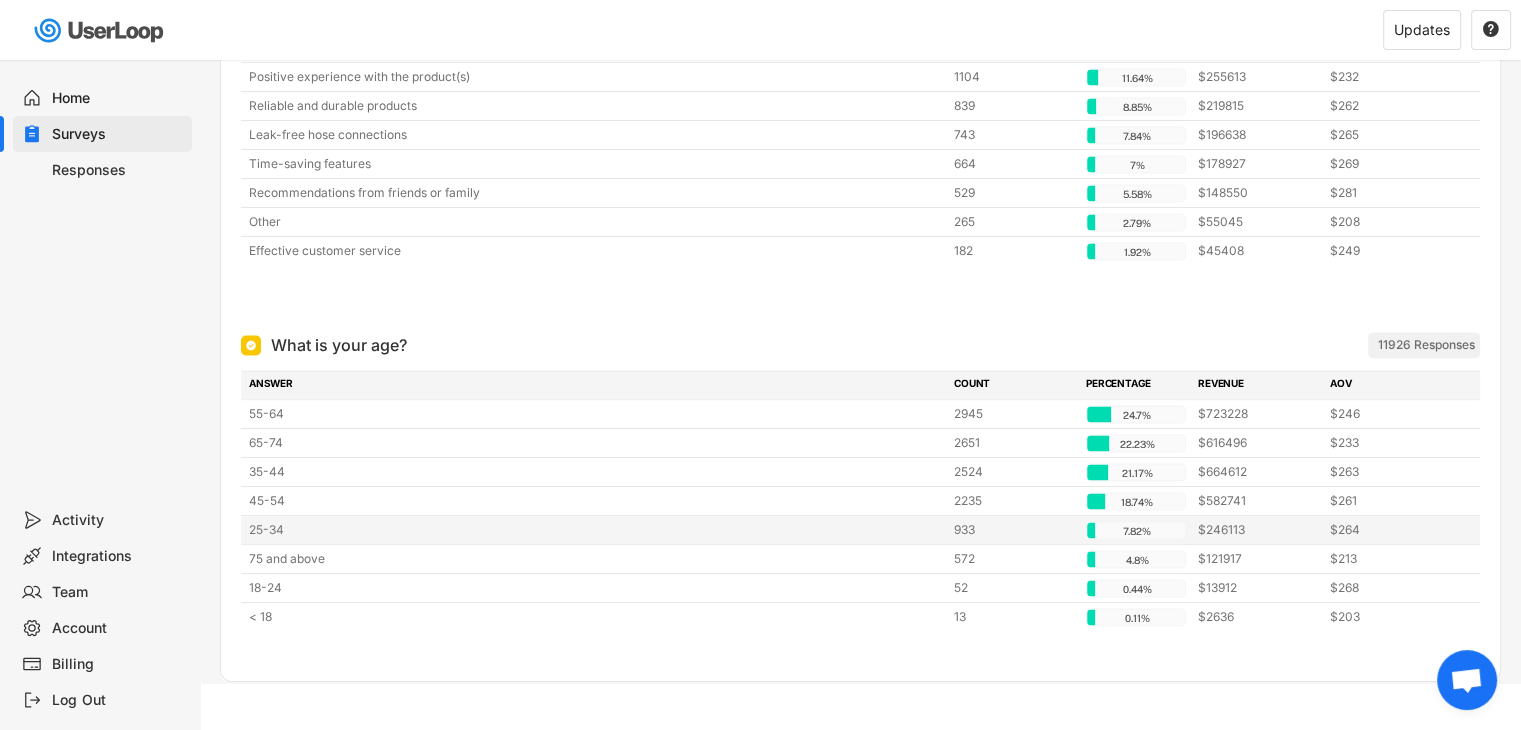 scroll, scrollTop: 3077, scrollLeft: 0, axis: vertical 